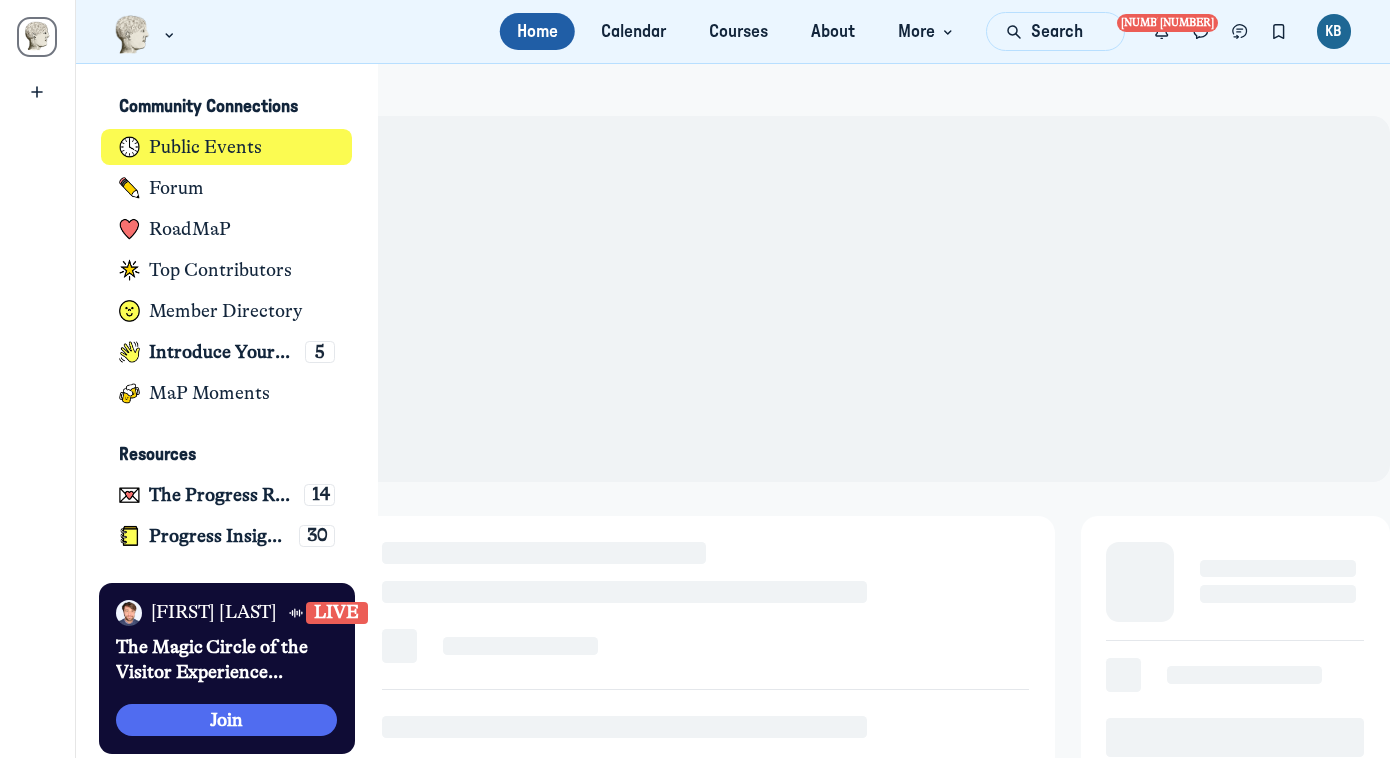 scroll, scrollTop: 0, scrollLeft: 0, axis: both 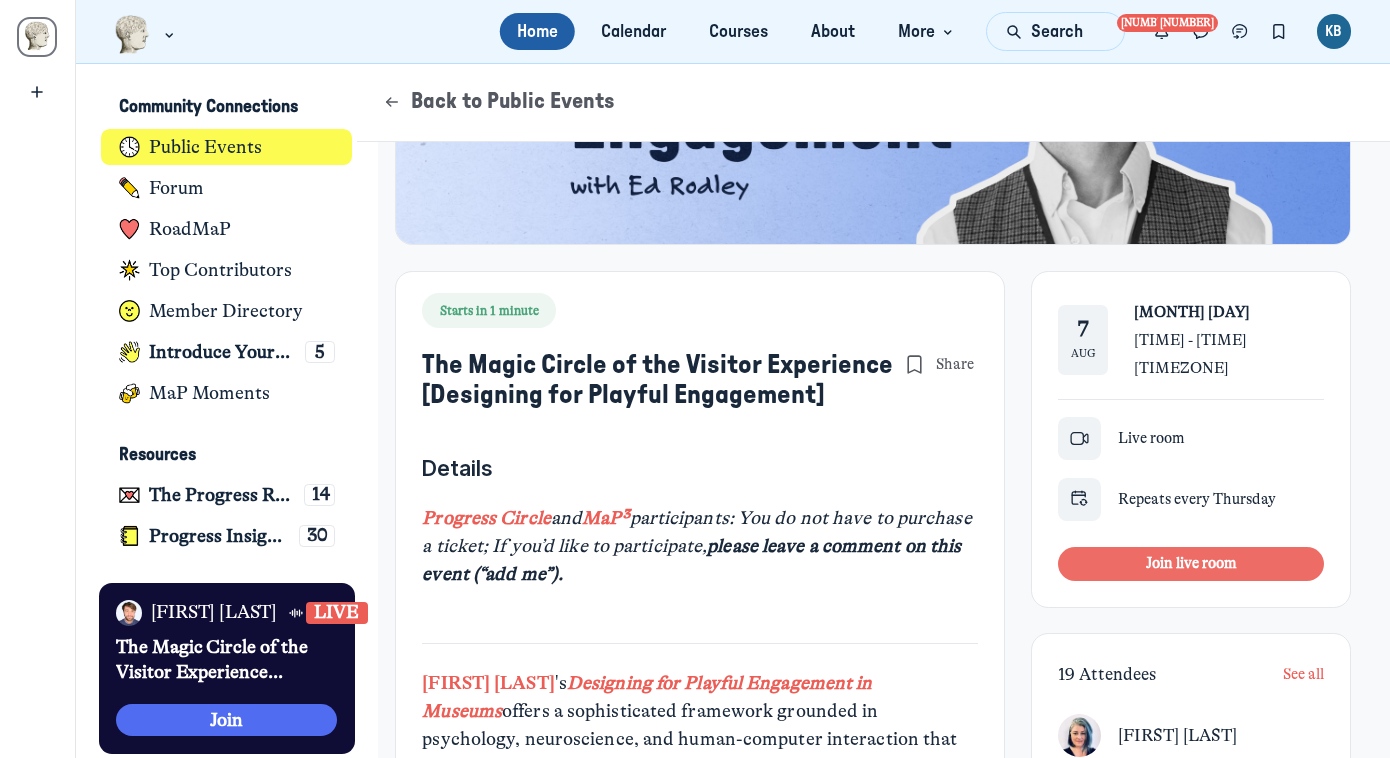 click on "Join live room" at bounding box center [1191, 563] 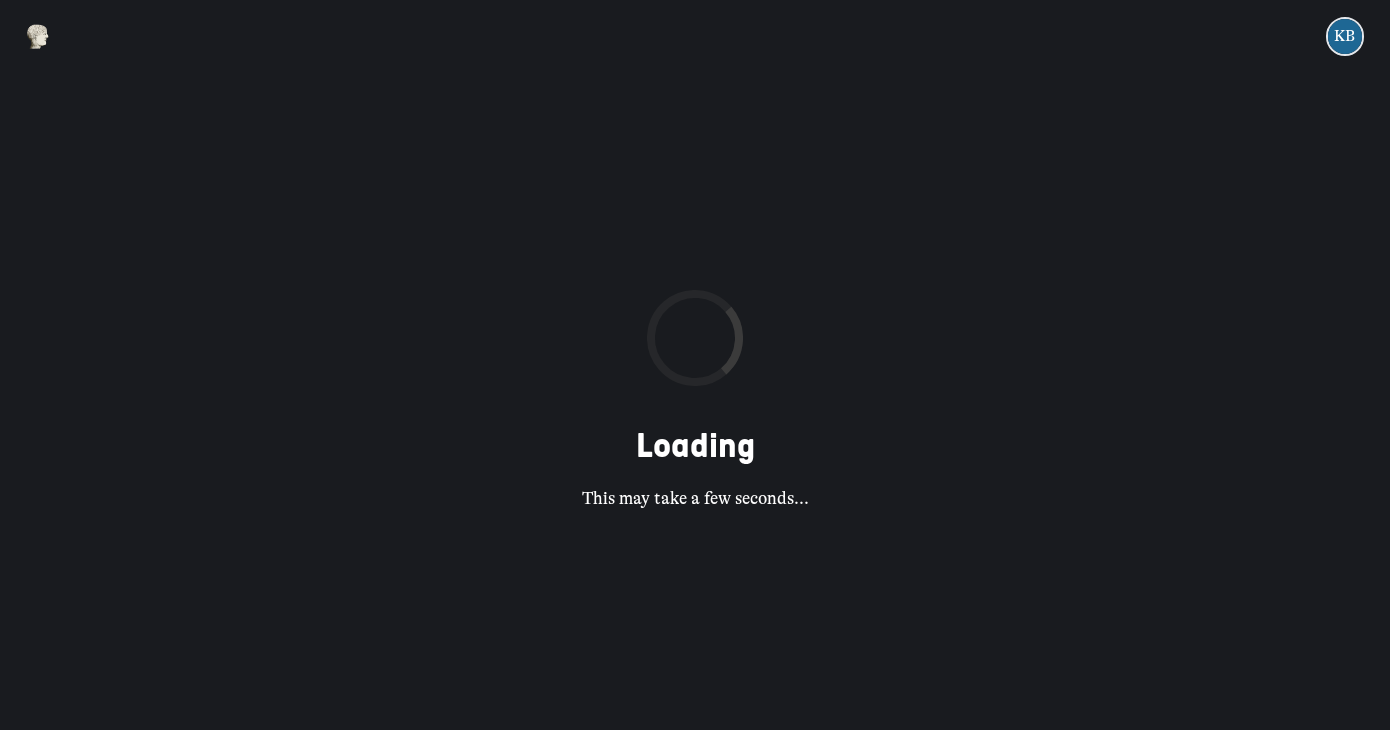 scroll, scrollTop: 0, scrollLeft: 0, axis: both 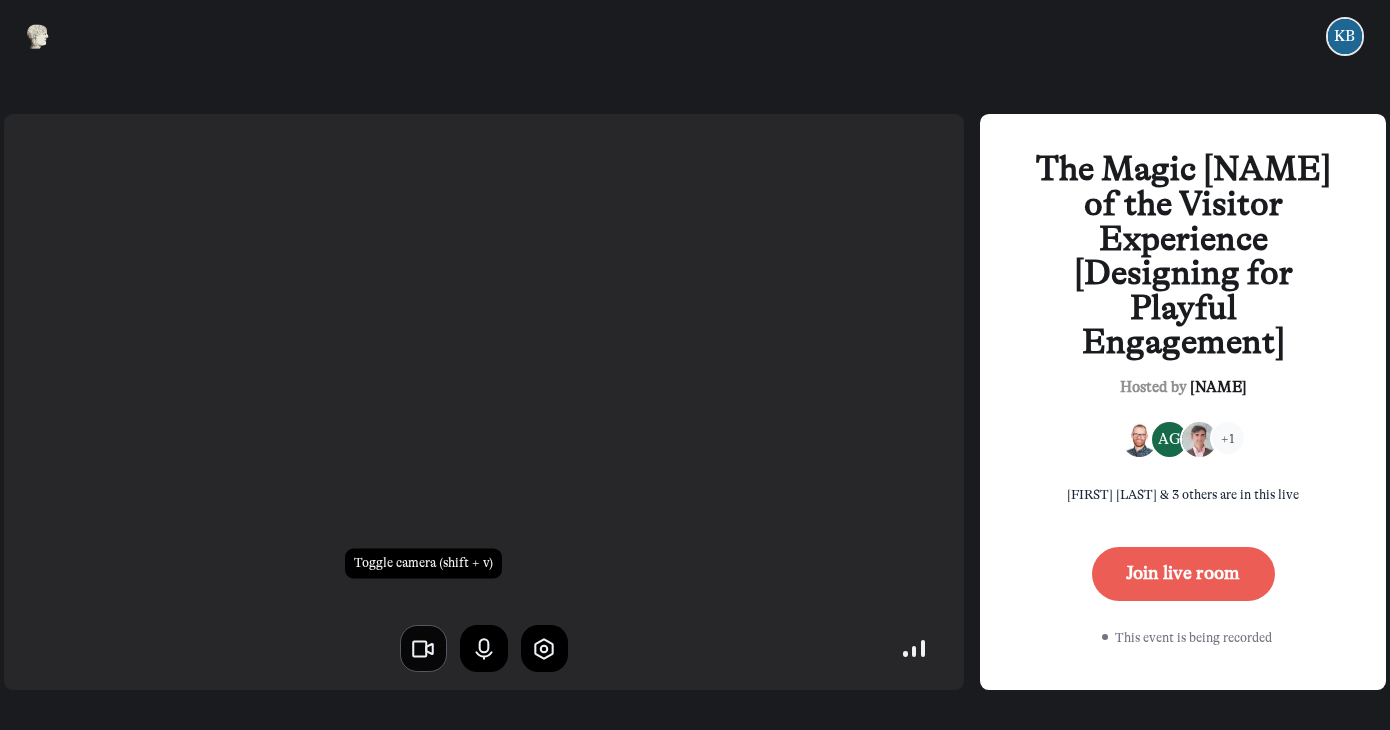 click 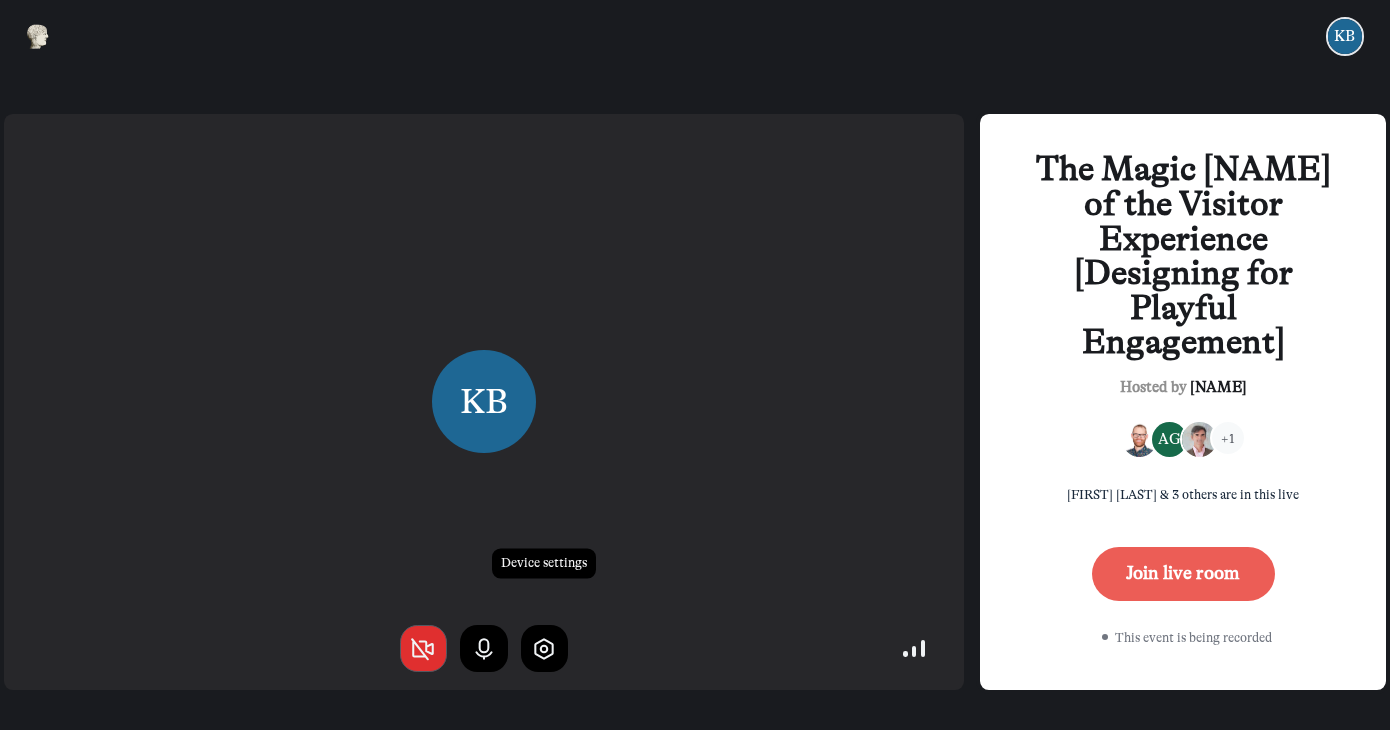 click 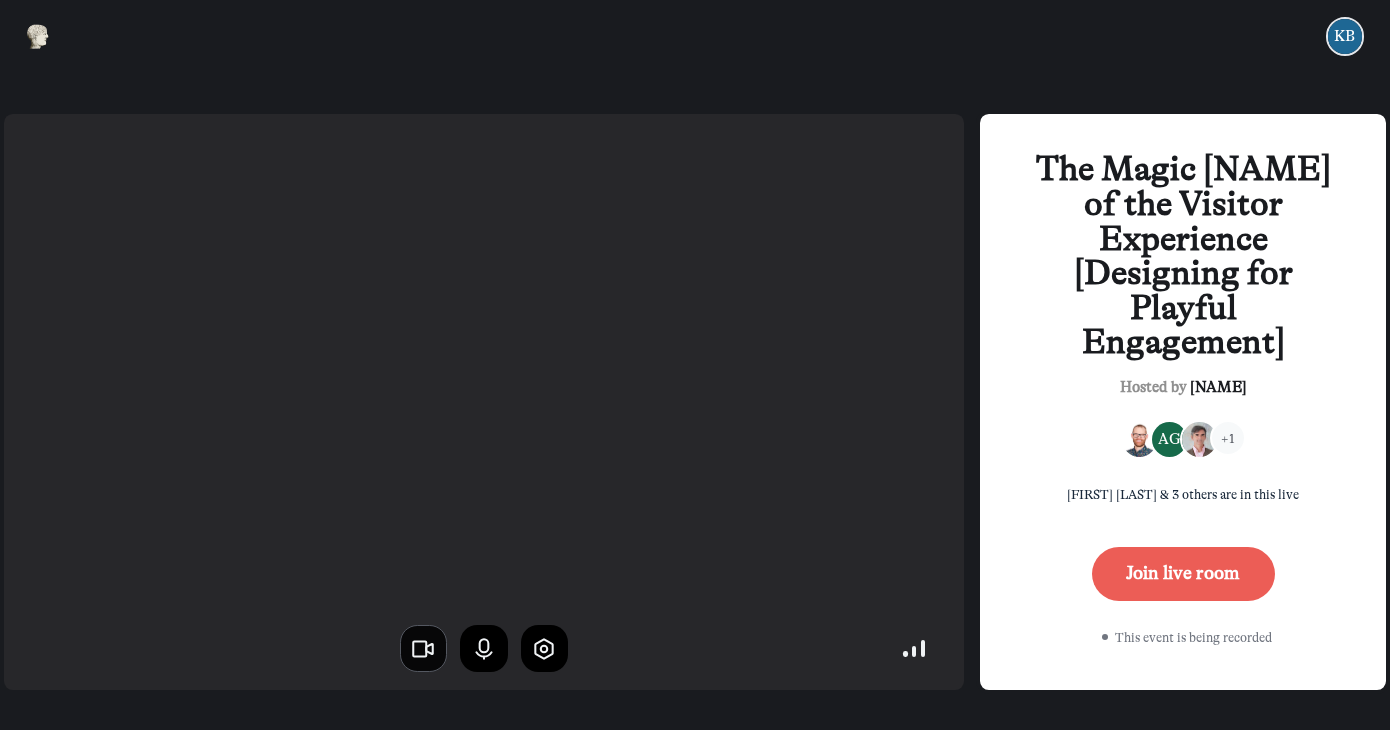 click 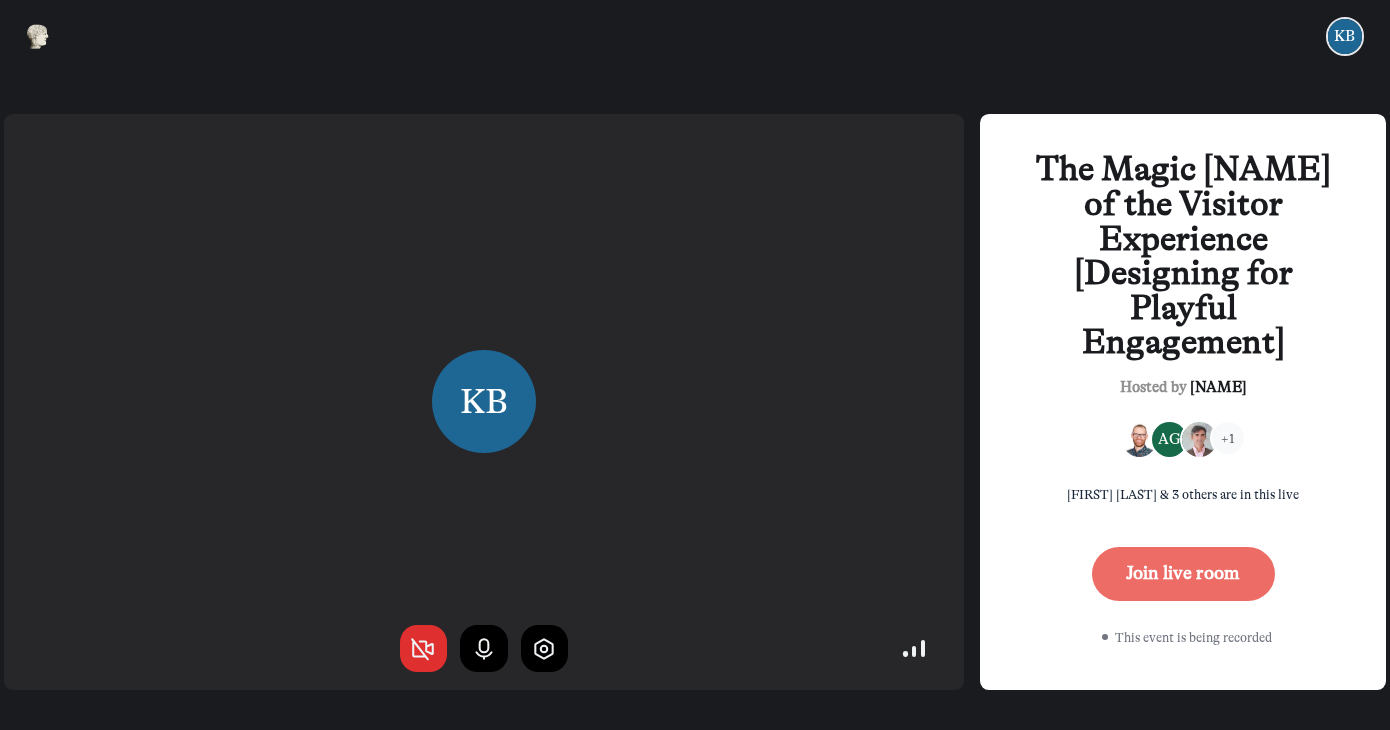 click on "Join live room" at bounding box center (1183, 574) 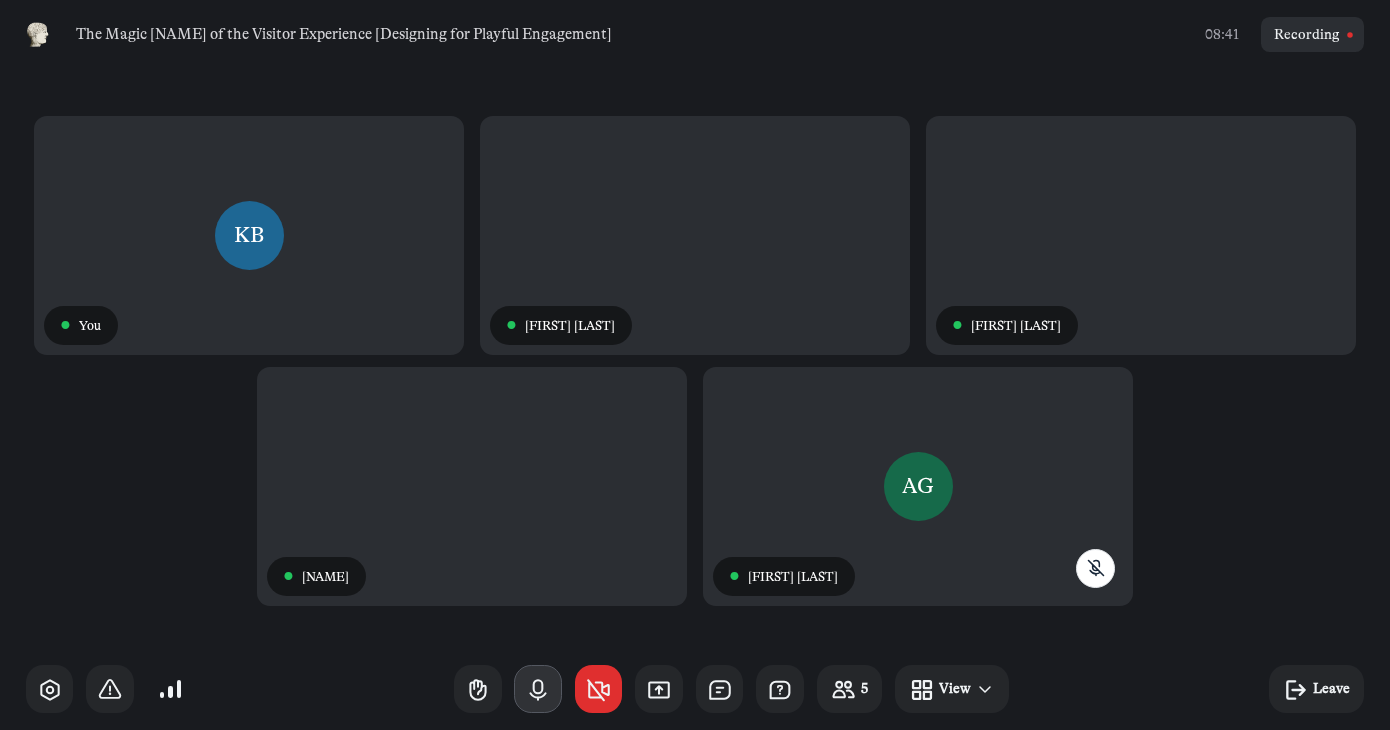 click 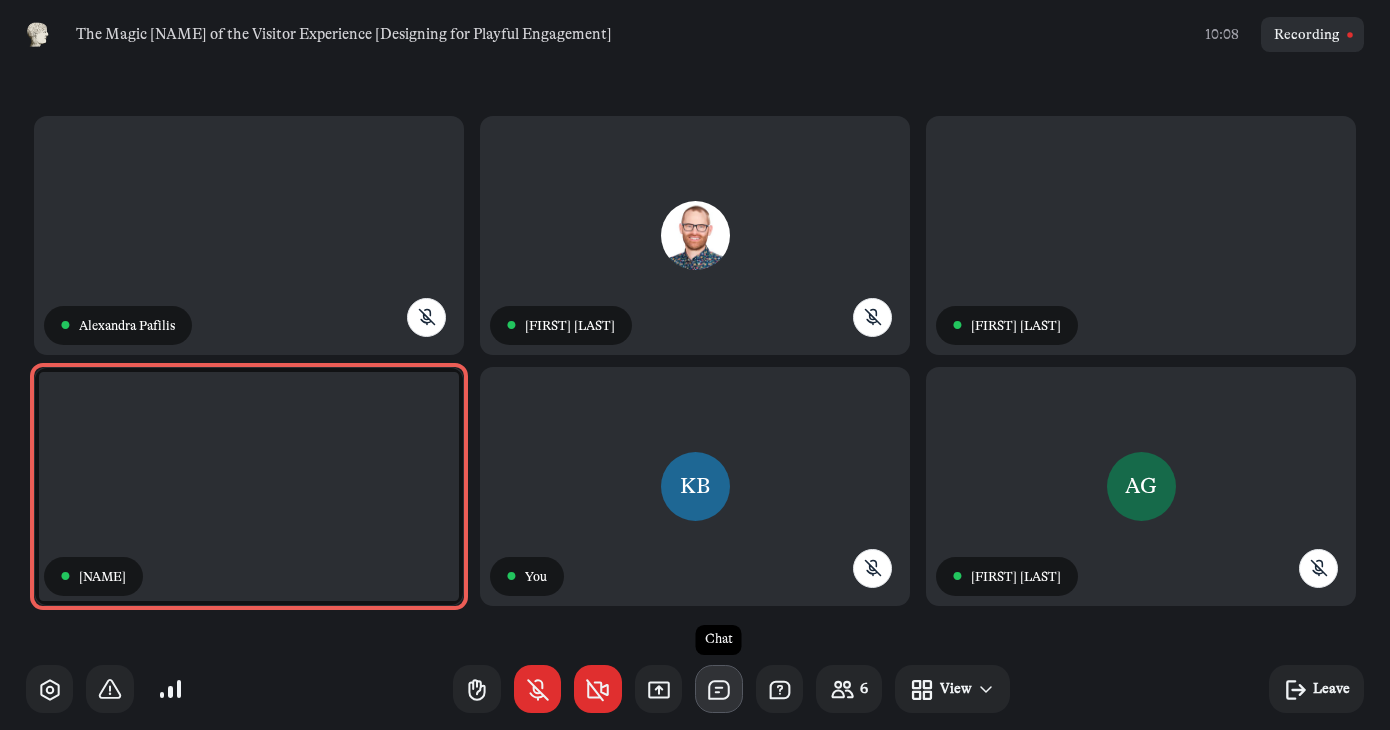 click 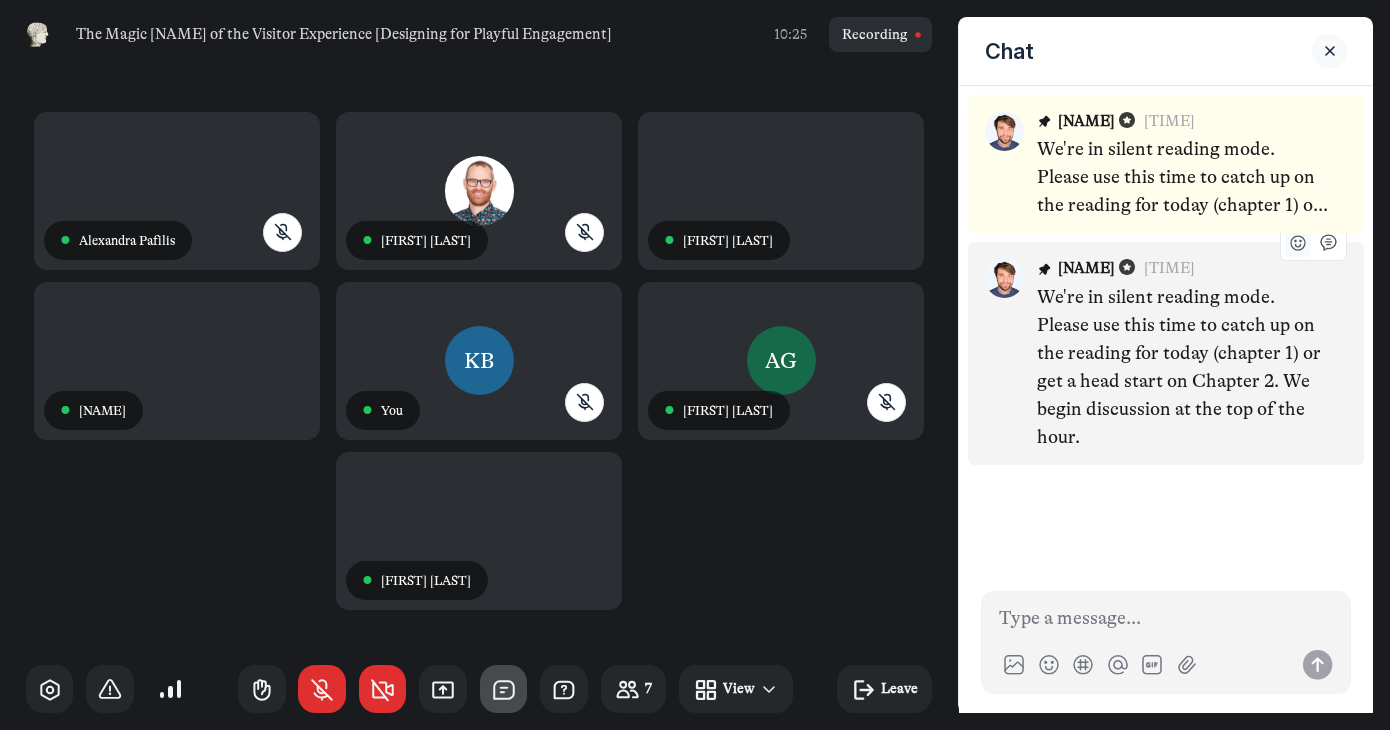 click 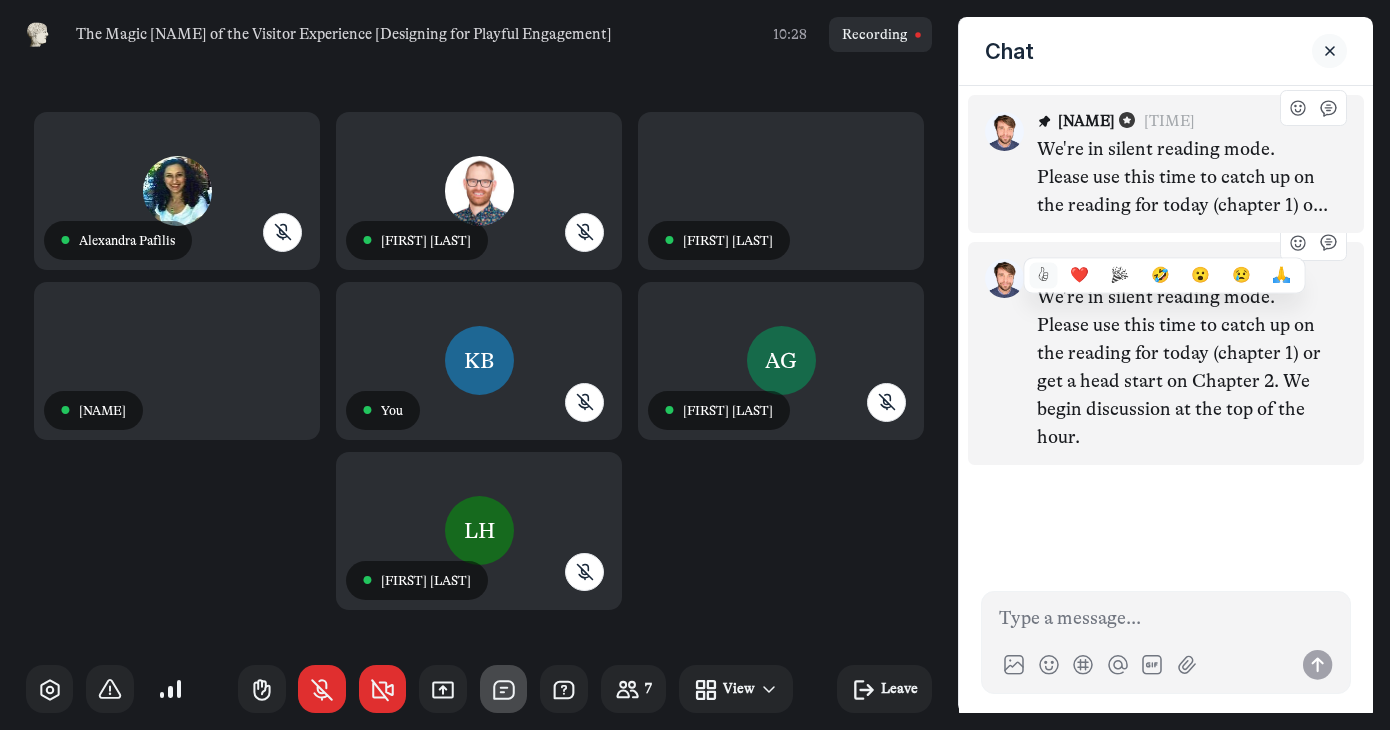 click on "👍" at bounding box center [1043, 275] 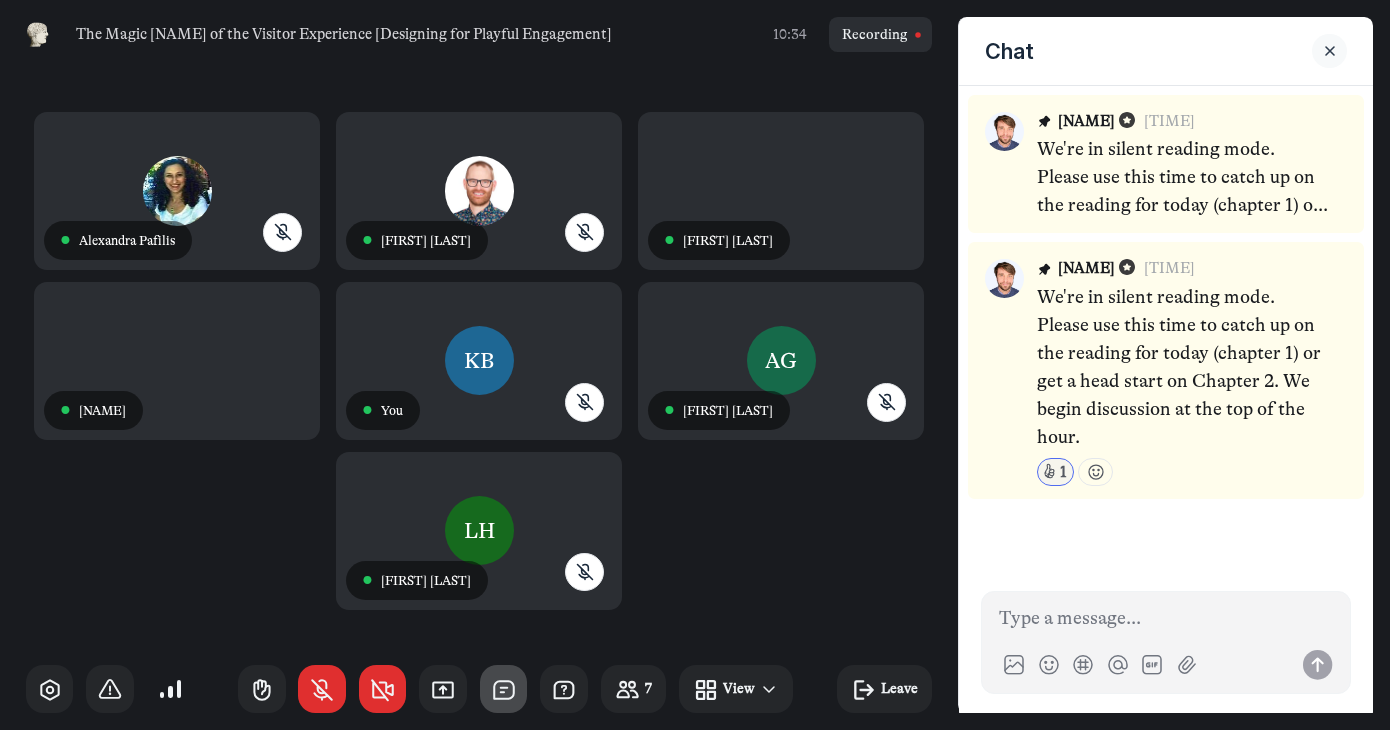 click 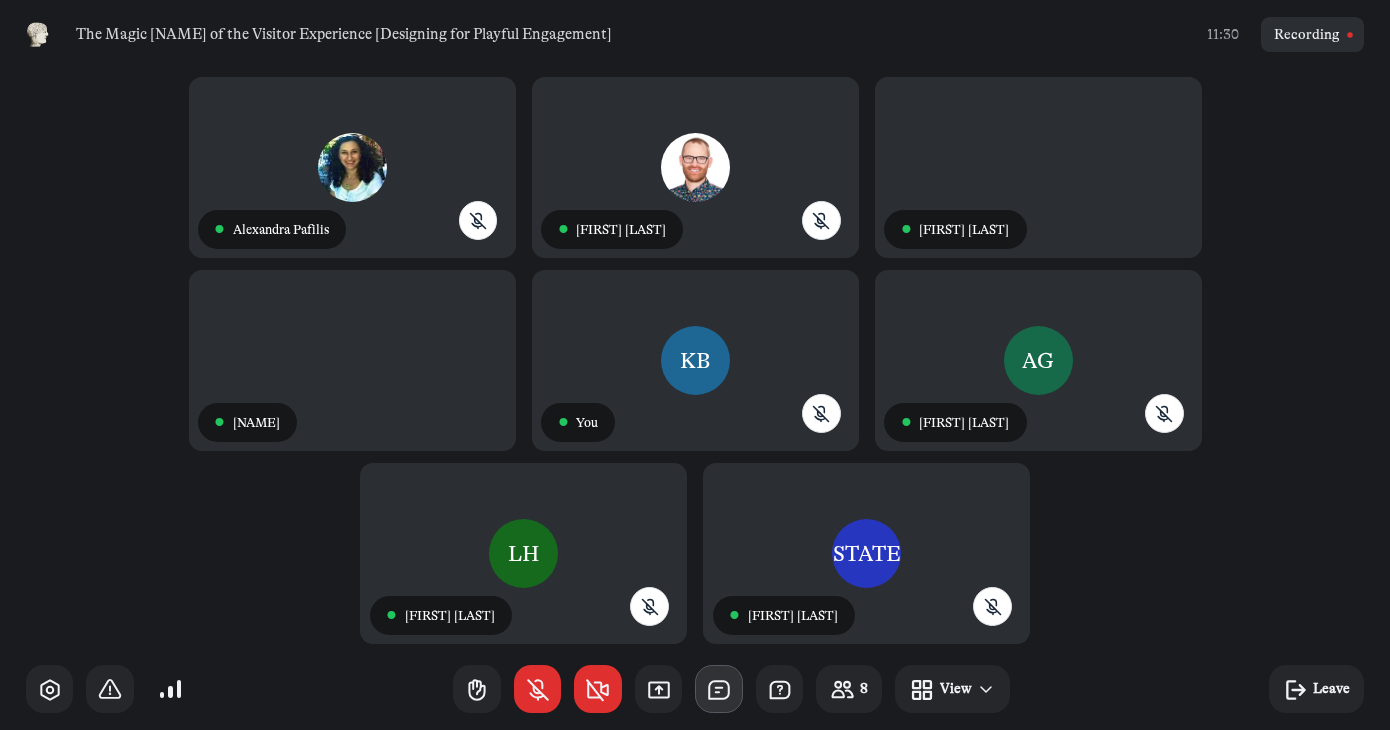 click 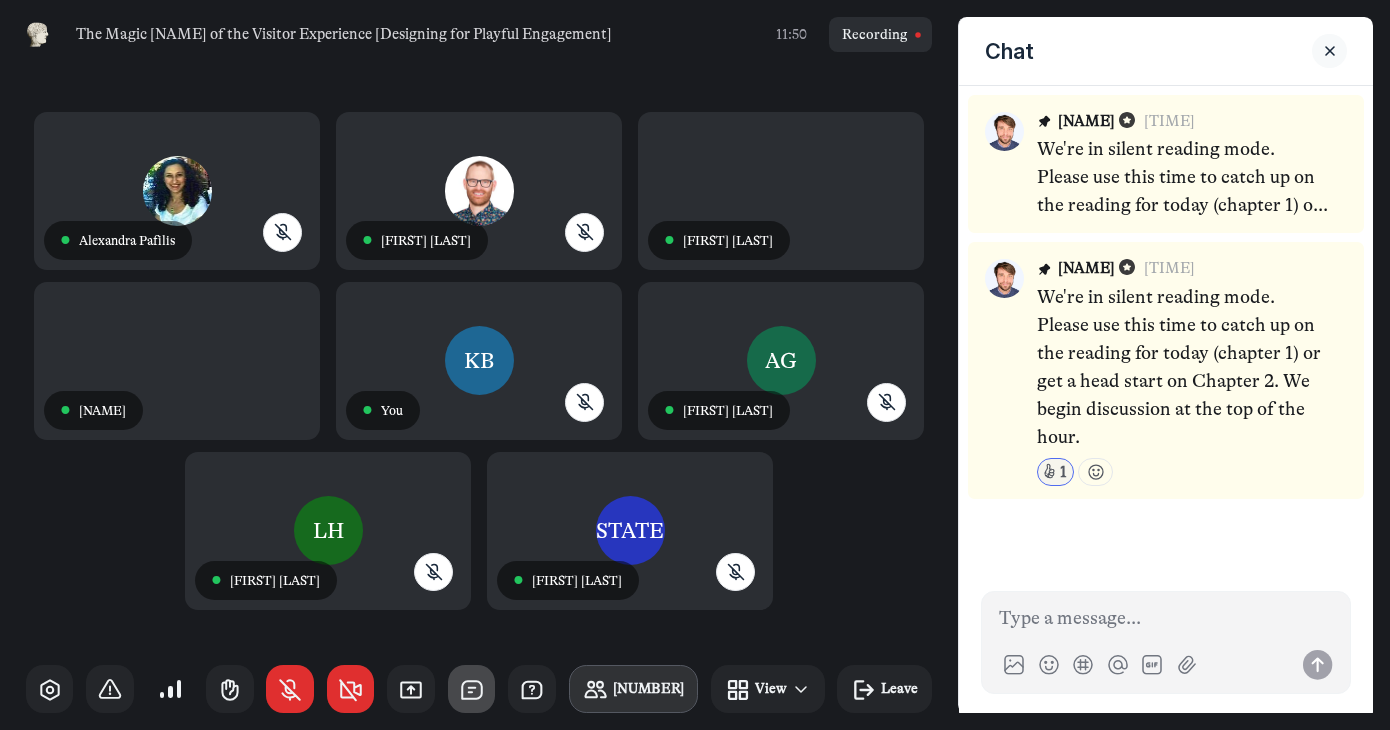 click 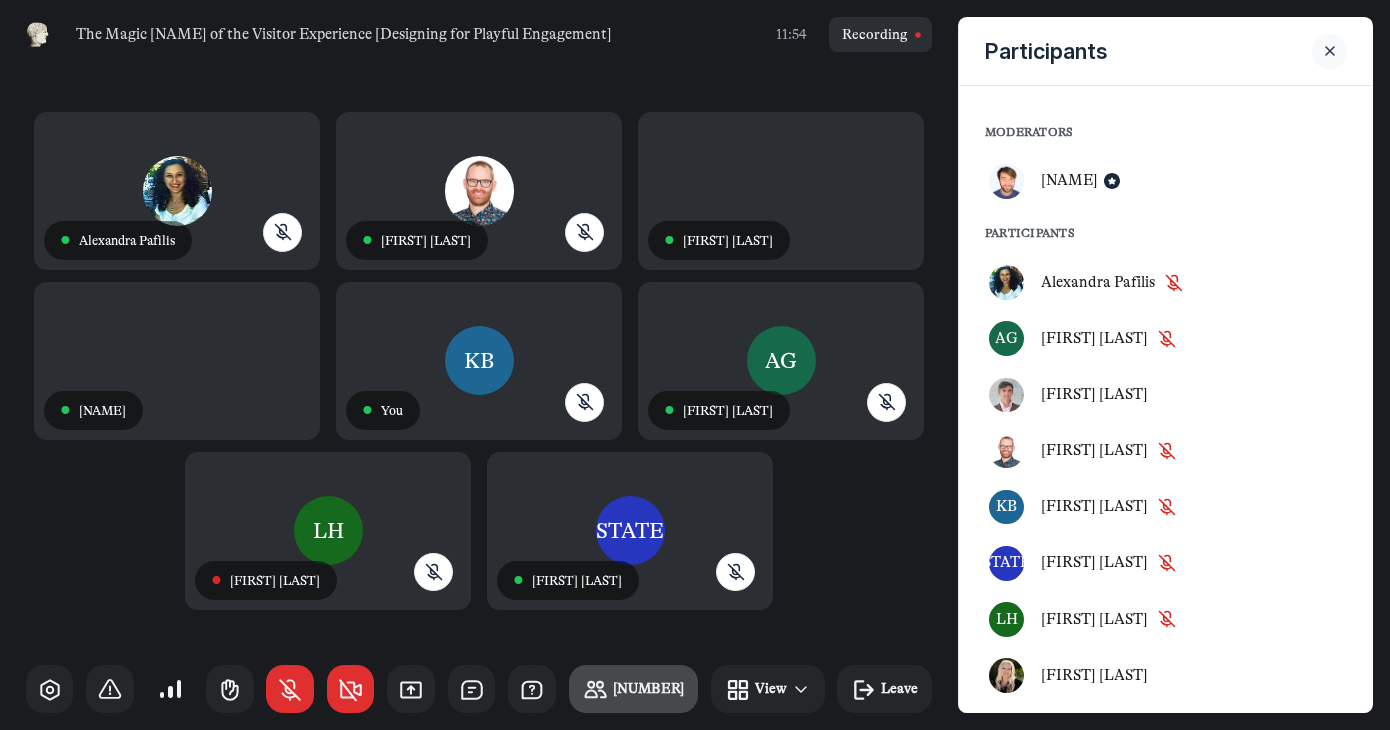 click 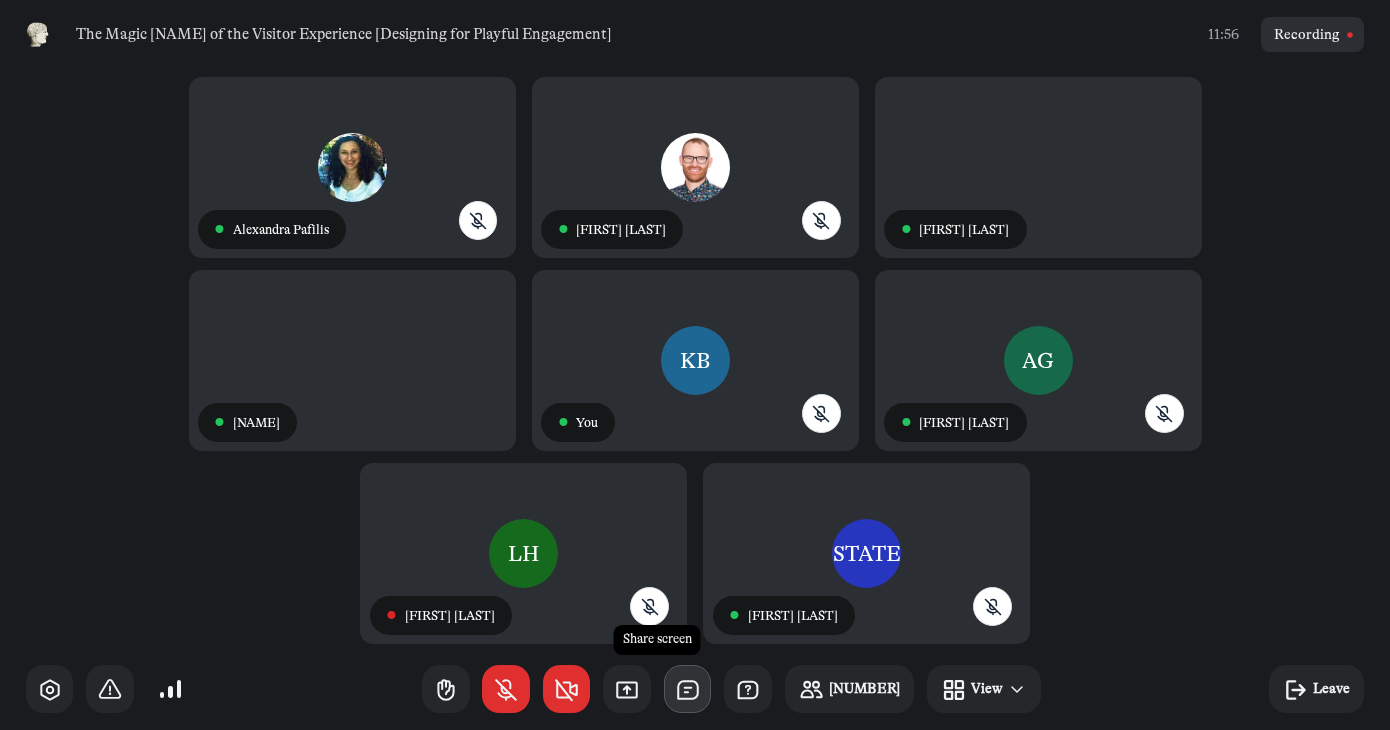 click 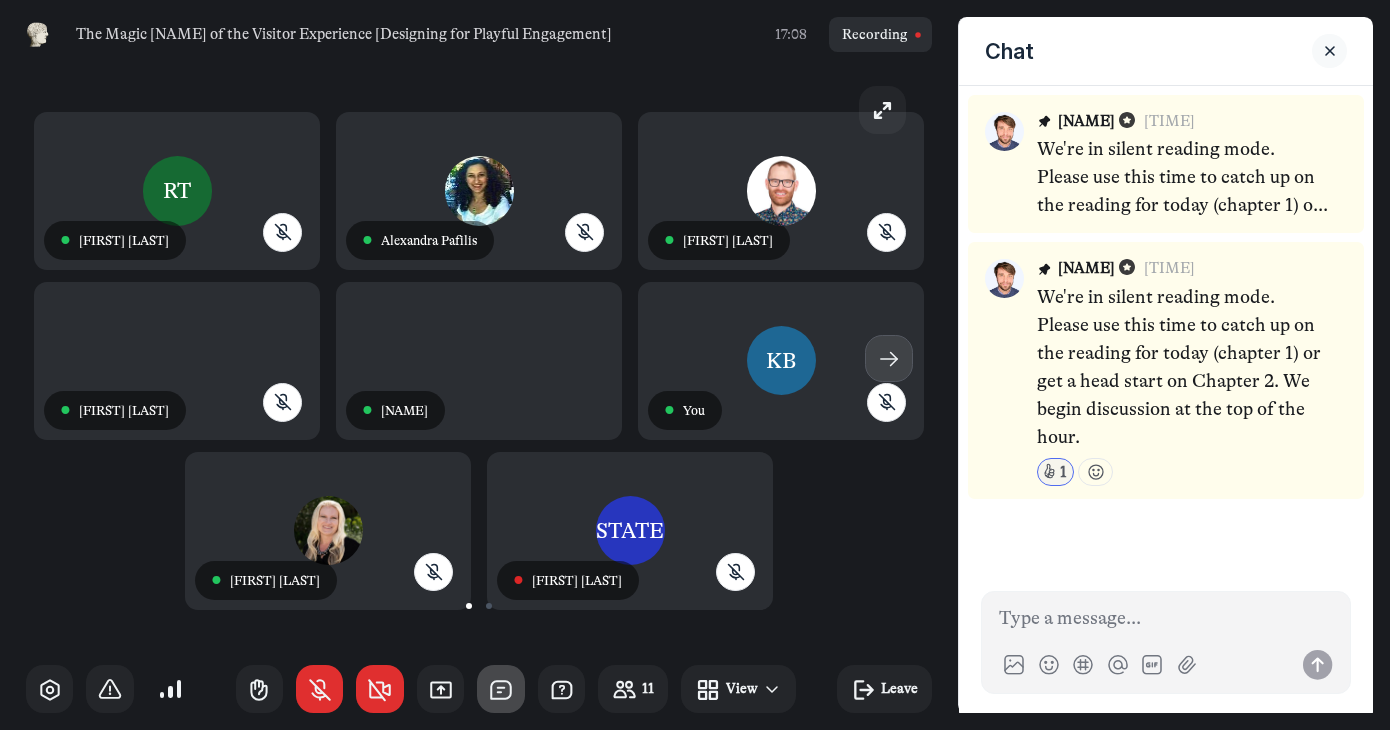 click 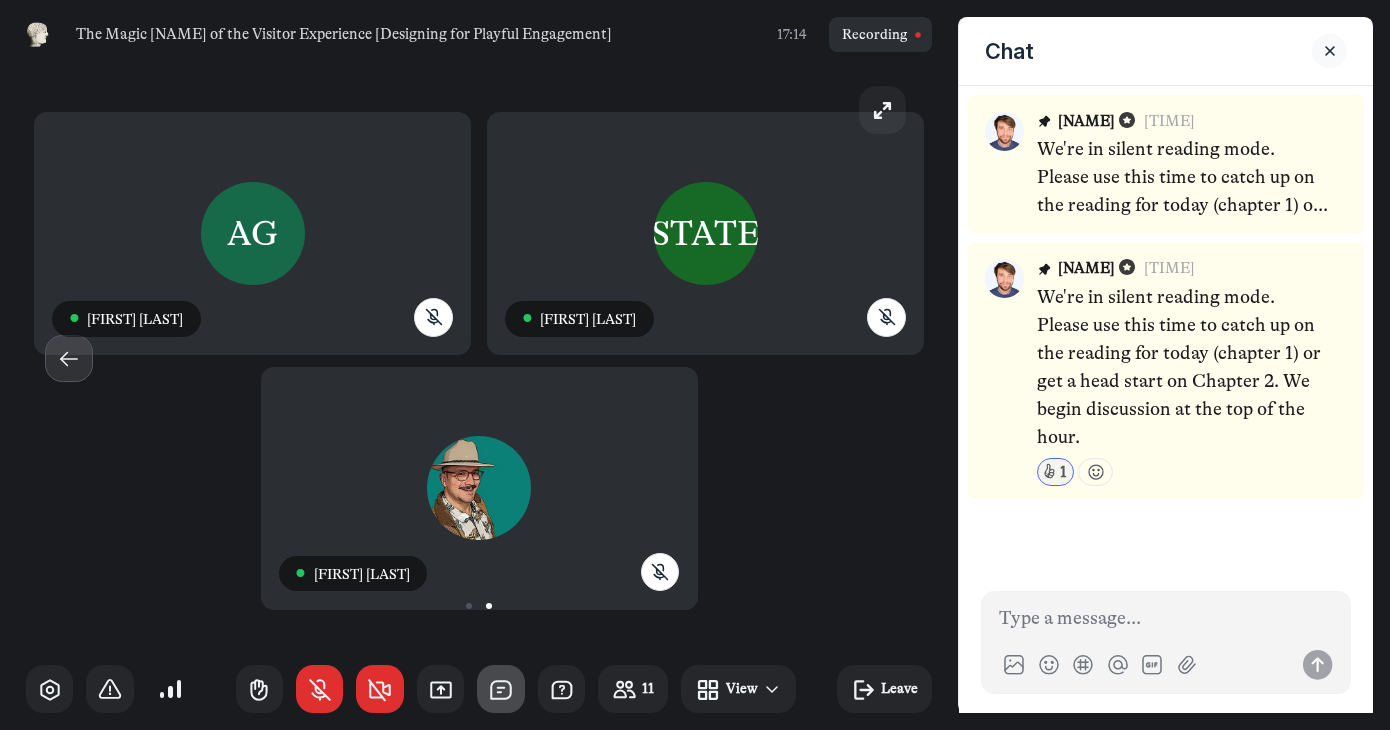 click 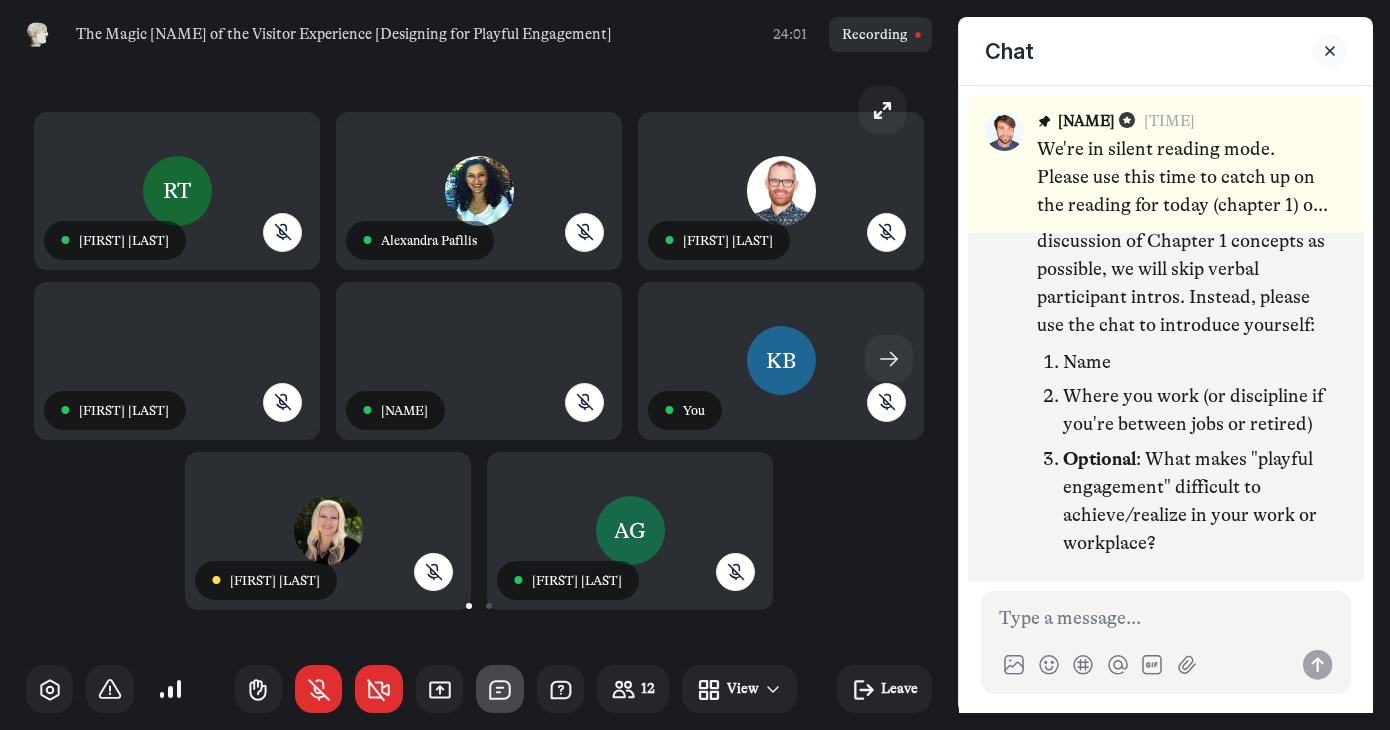 scroll, scrollTop: 350, scrollLeft: 0, axis: vertical 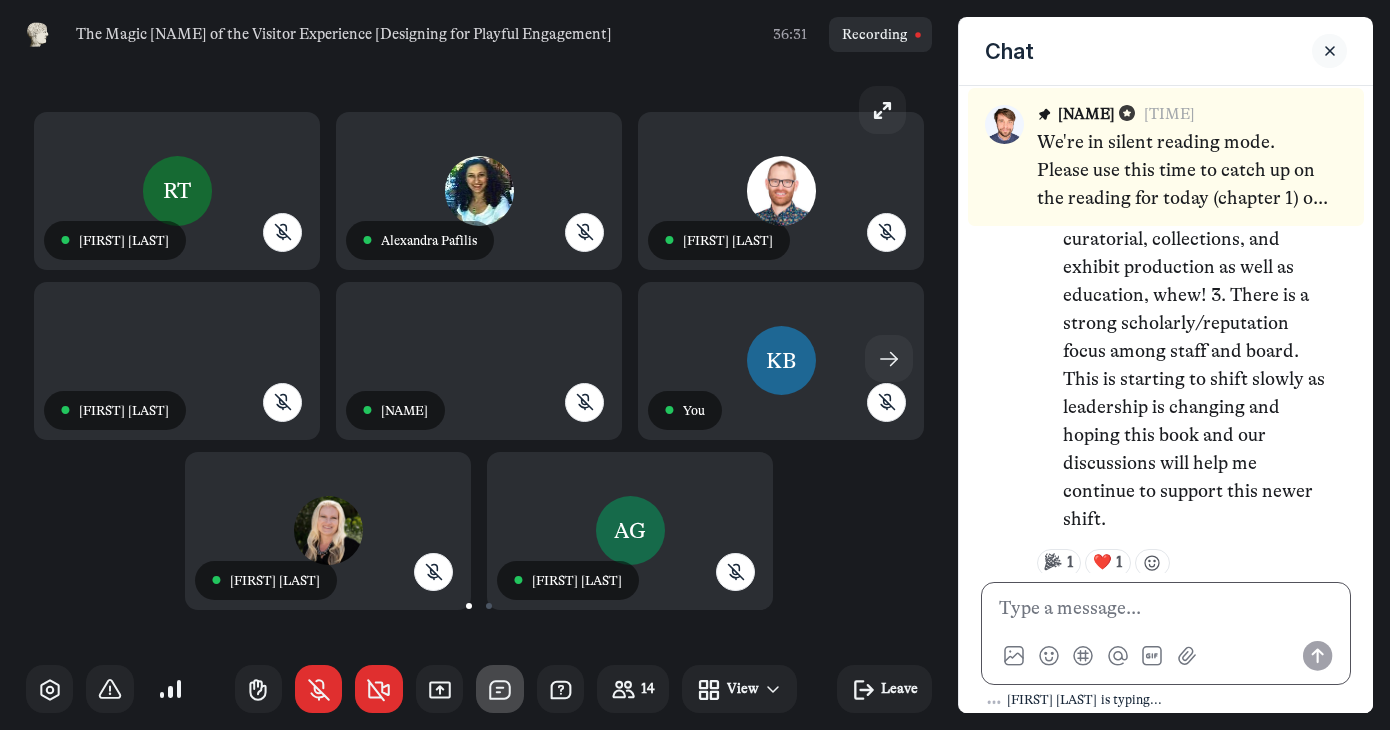 click at bounding box center (1166, 609) 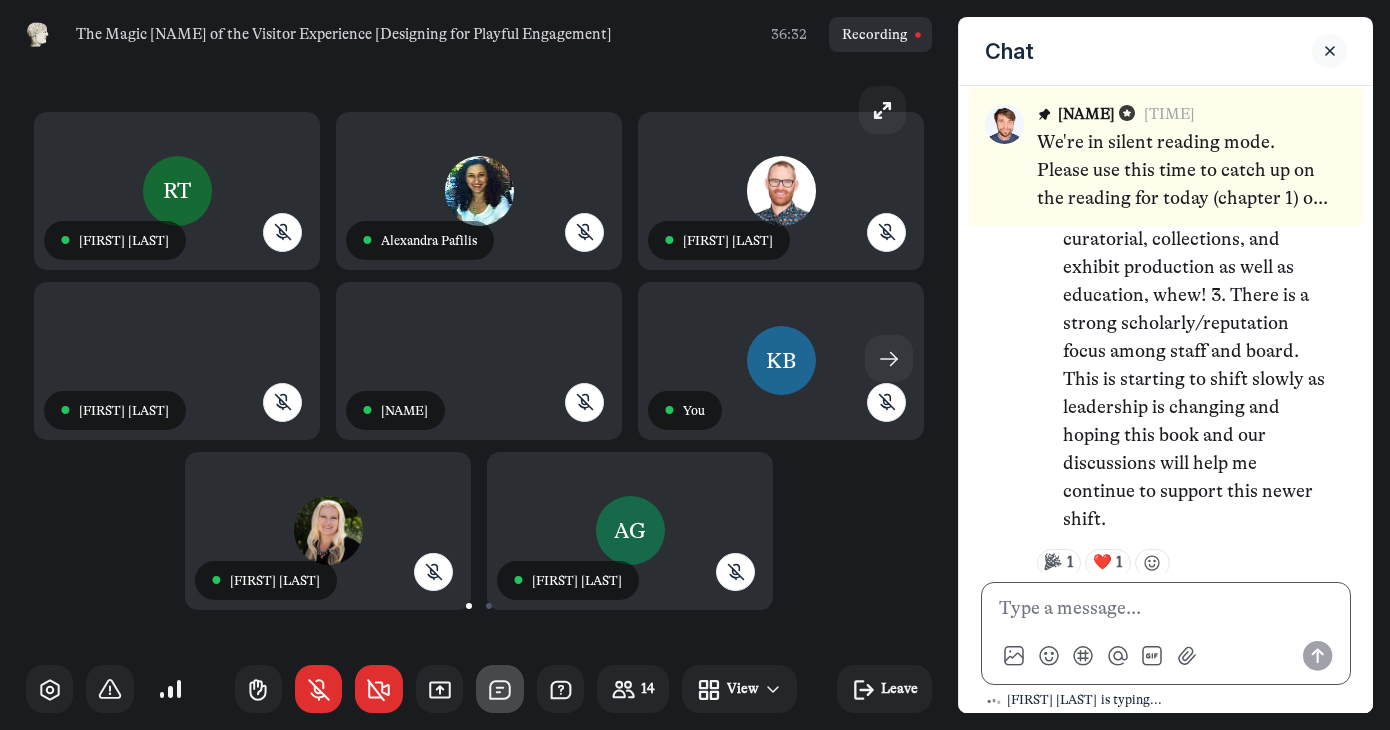 type 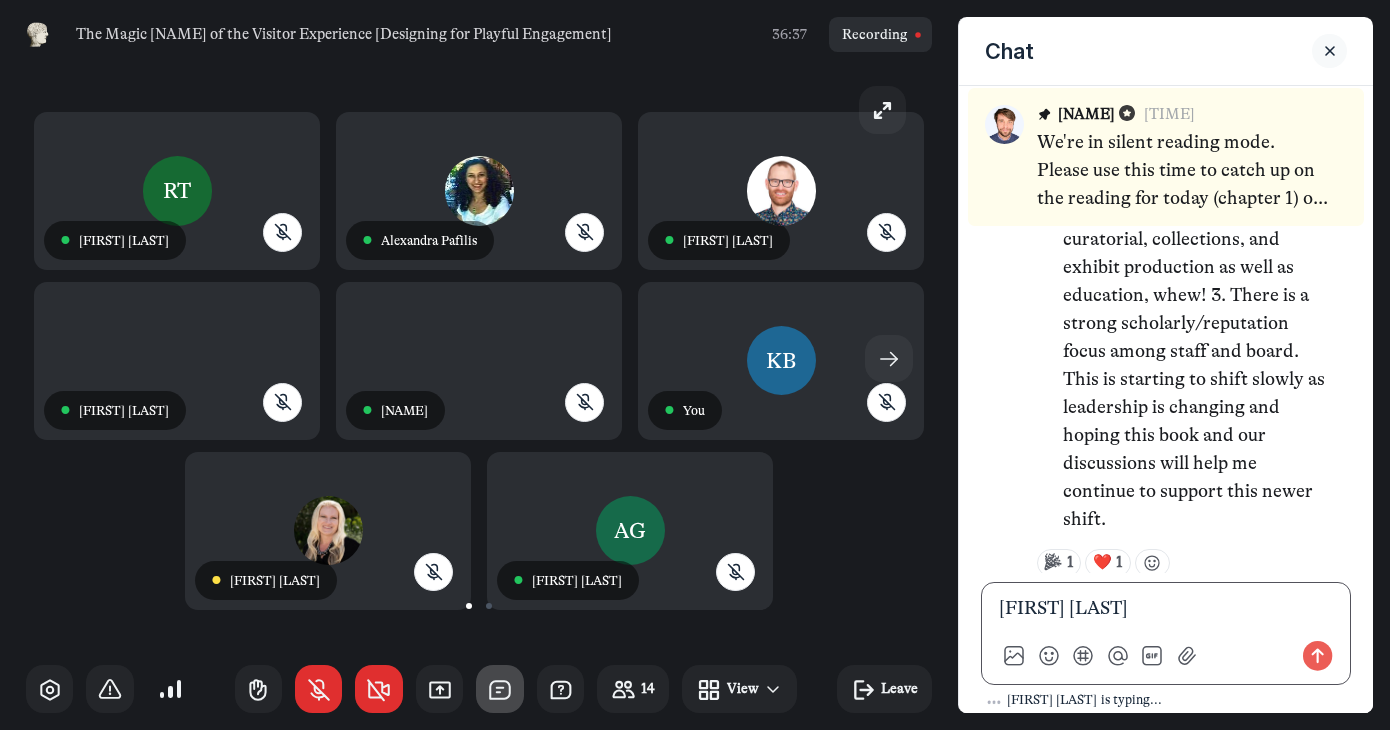 scroll, scrollTop: 0, scrollLeft: 0, axis: both 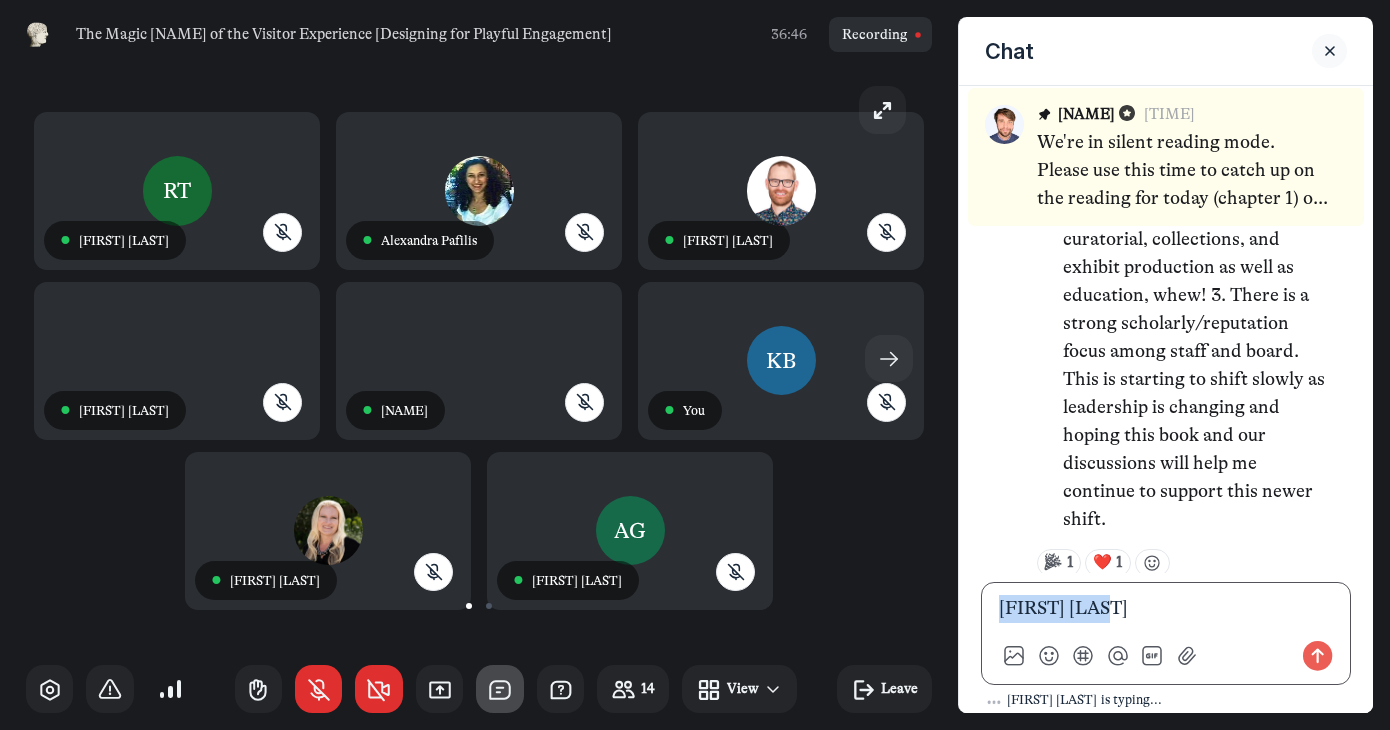drag, startPoint x: 1127, startPoint y: 605, endPoint x: 967, endPoint y: 606, distance: 160.00313 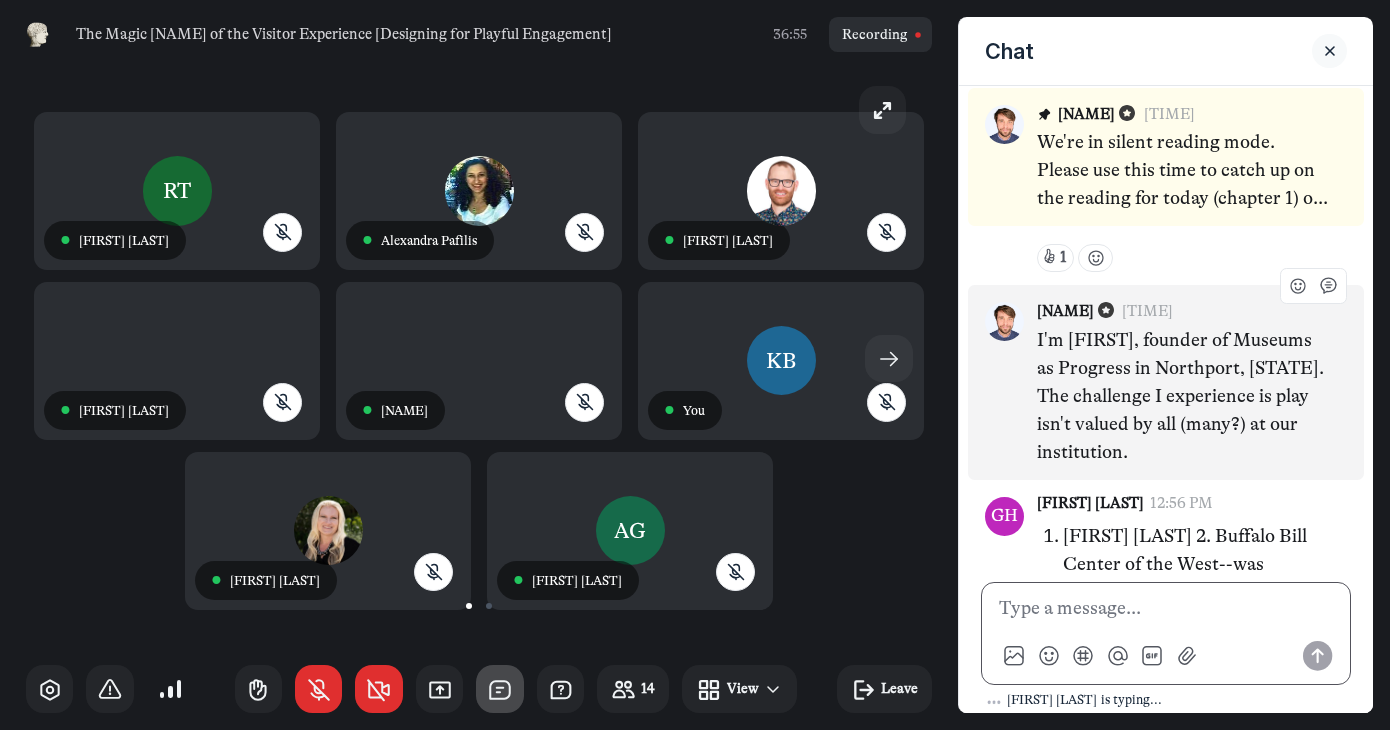 scroll, scrollTop: 2080, scrollLeft: 0, axis: vertical 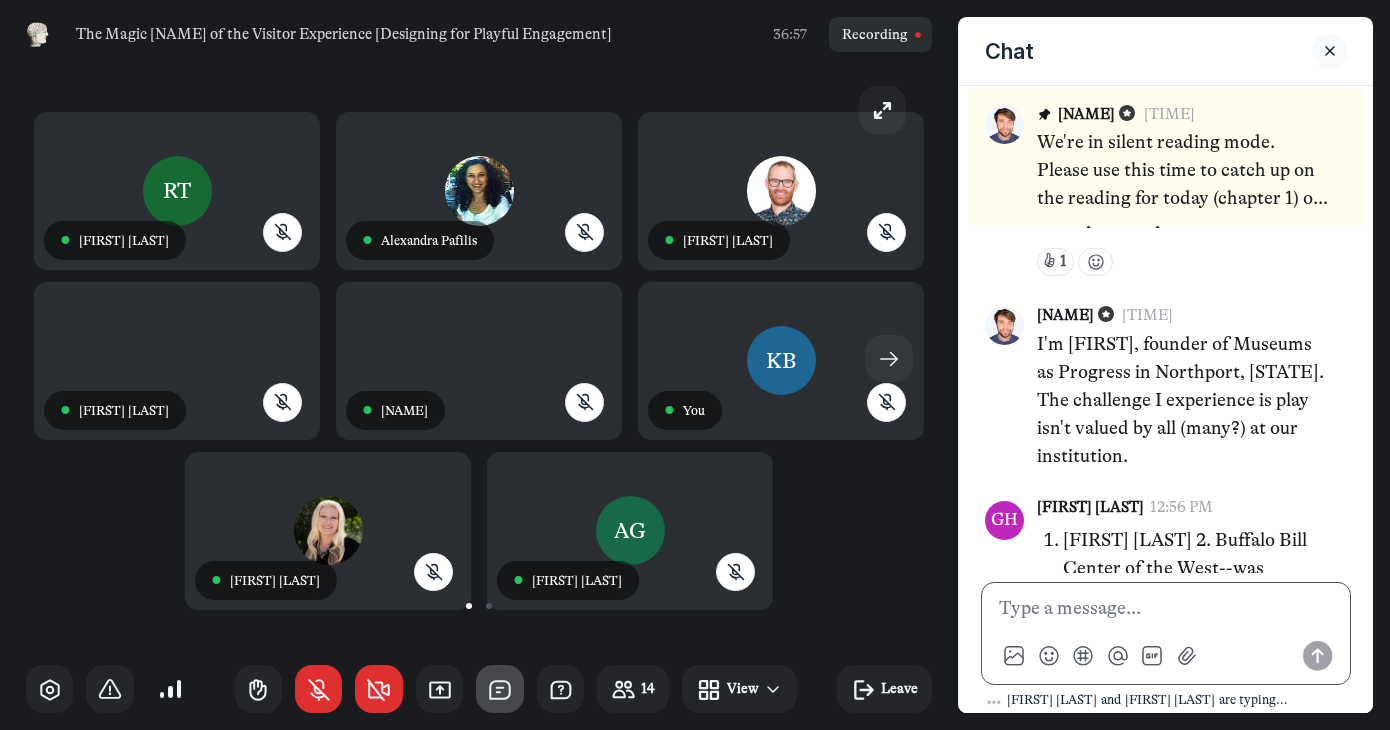 click at bounding box center (1166, 609) 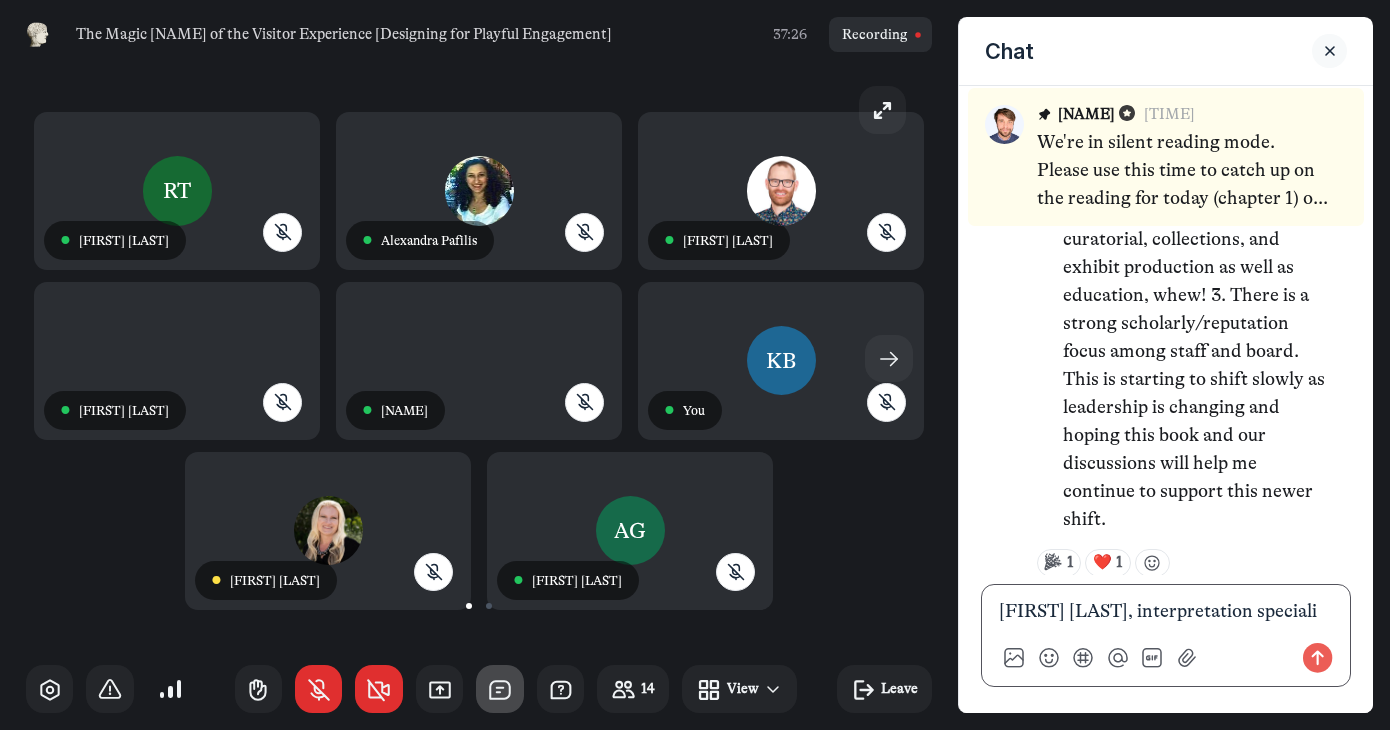 scroll, scrollTop: 2491, scrollLeft: 0, axis: vertical 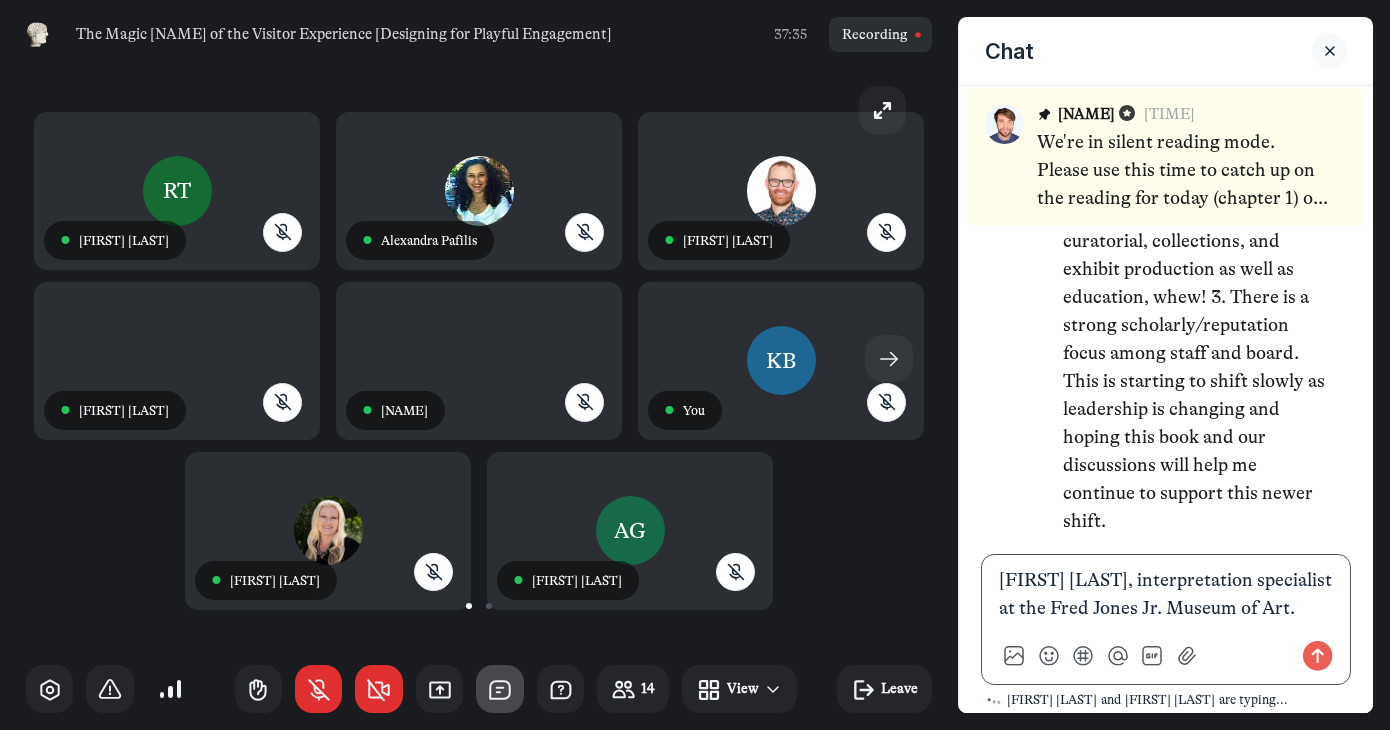 click on "Karen Bowles, interpretation specialist at the Fred Jones Jr. Museum of Art." at bounding box center [1166, 595] 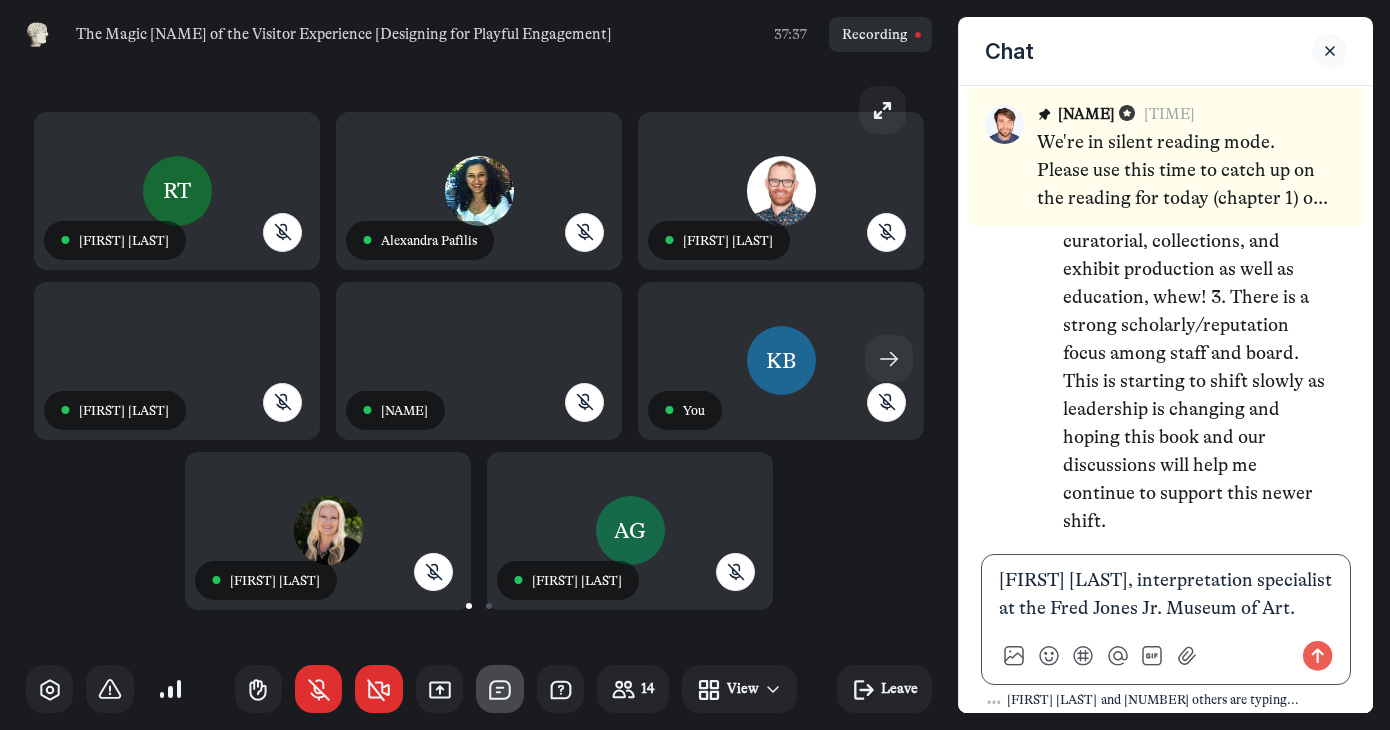scroll, scrollTop: 2595, scrollLeft: 0, axis: vertical 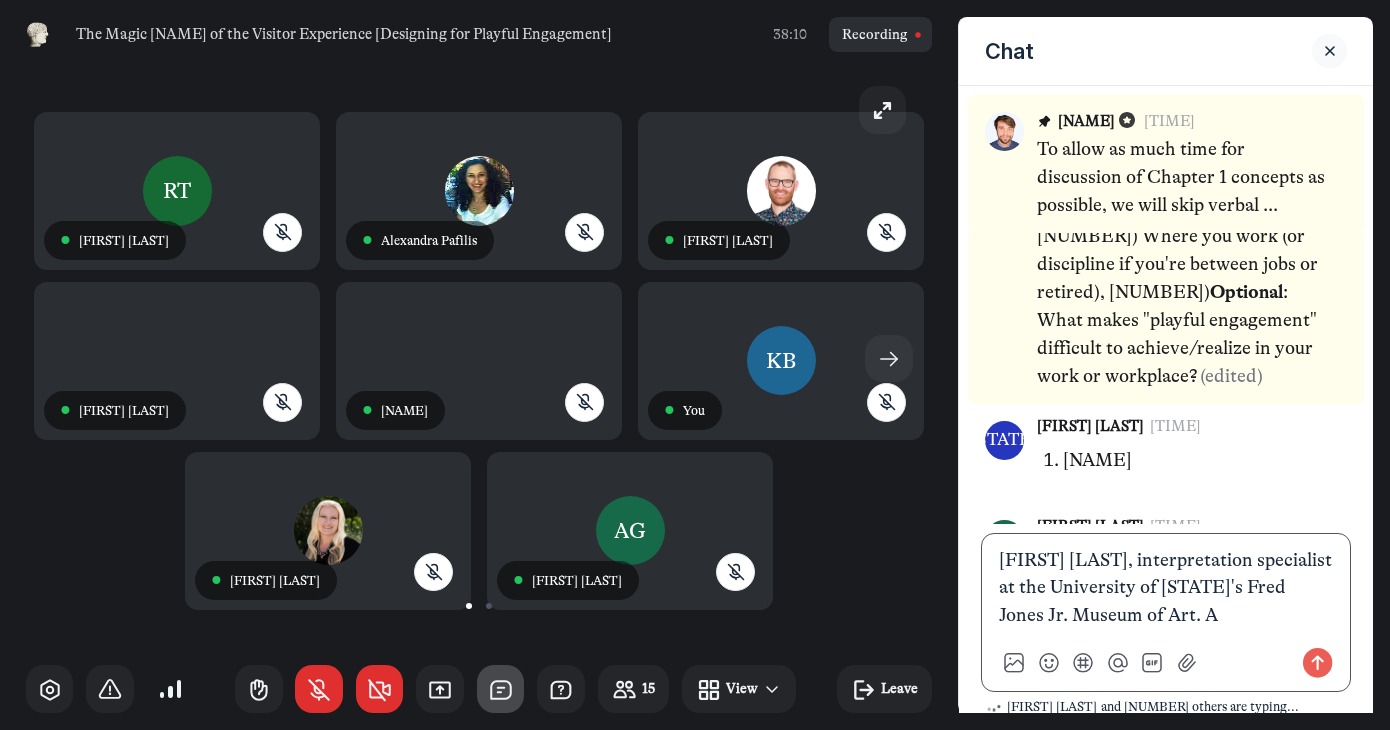 click on "Karen Bowles, interpretation specialist at the University of Oklahoma's Fred Jones Jr. Museum of Art. A" at bounding box center (1166, 589) 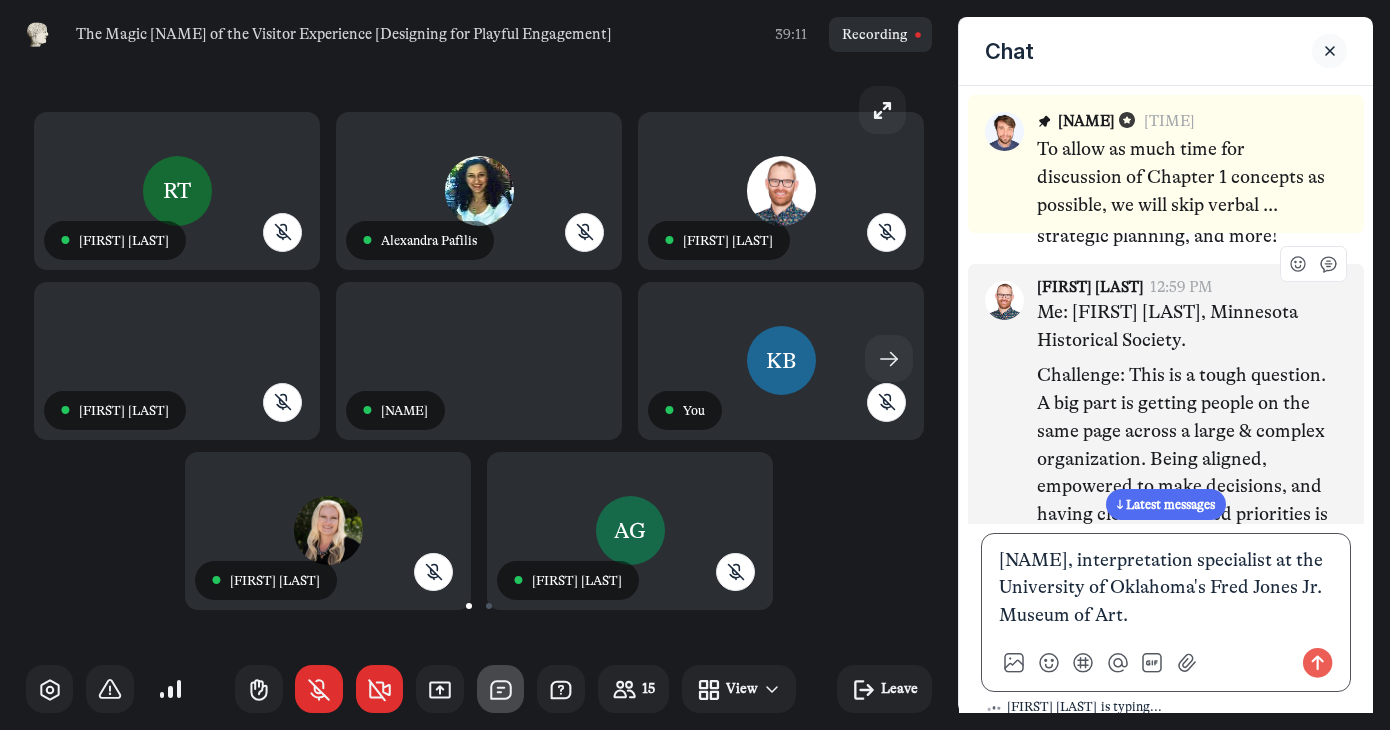 scroll, scrollTop: 3291, scrollLeft: 0, axis: vertical 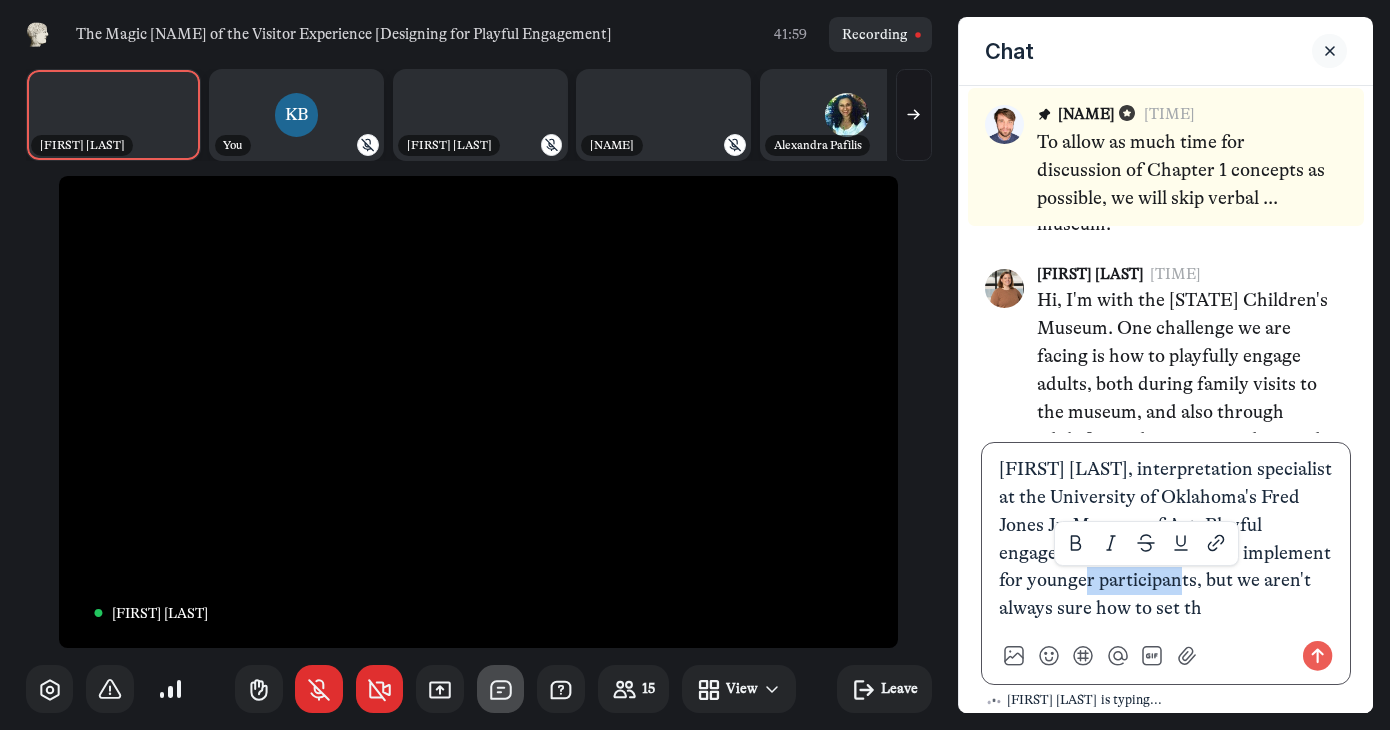drag, startPoint x: 1193, startPoint y: 583, endPoint x: 1098, endPoint y: 588, distance: 95.131485 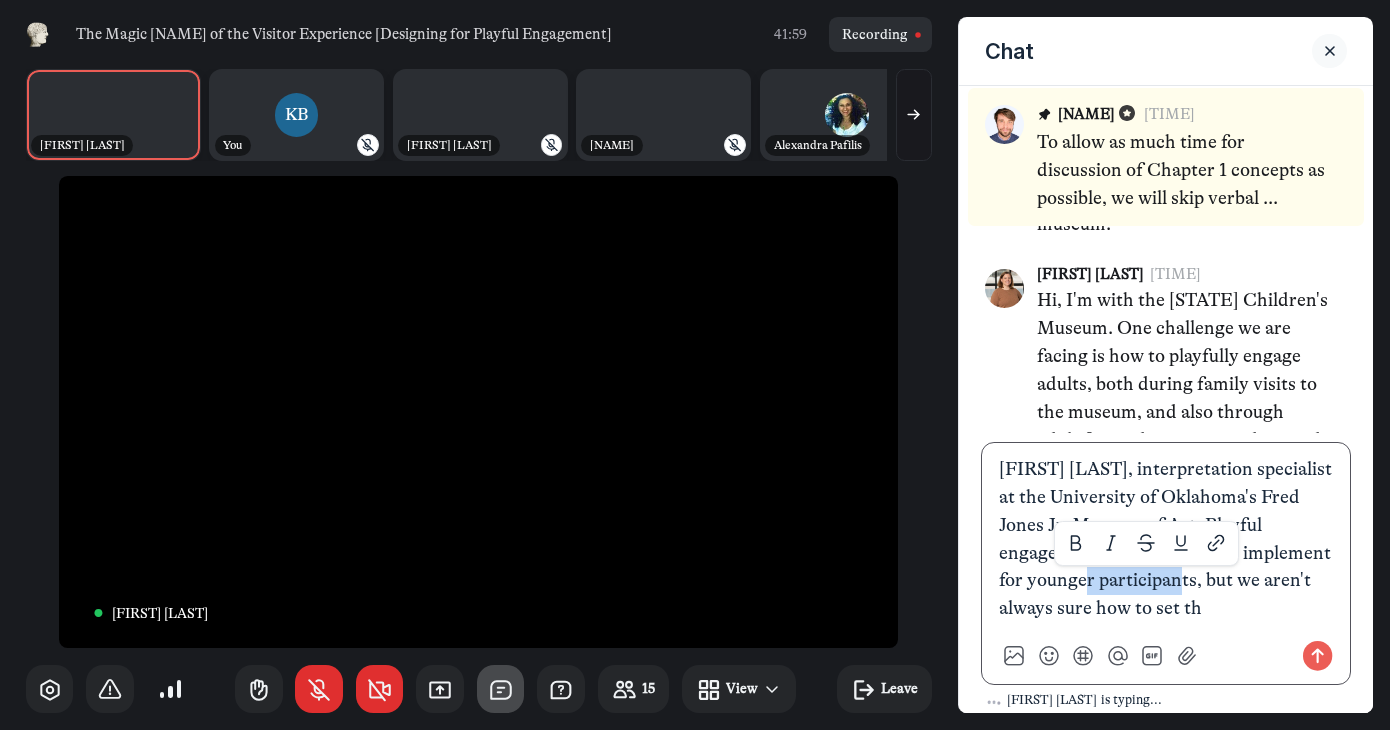 click on "Karen Bowles, interpretation specialist at the University of Oklahoma's Fred Jones Jr. Museum of Art. Playful engagement can feel easier to implement for younger participants, but we aren't always sure how to set th" at bounding box center [1166, 540] 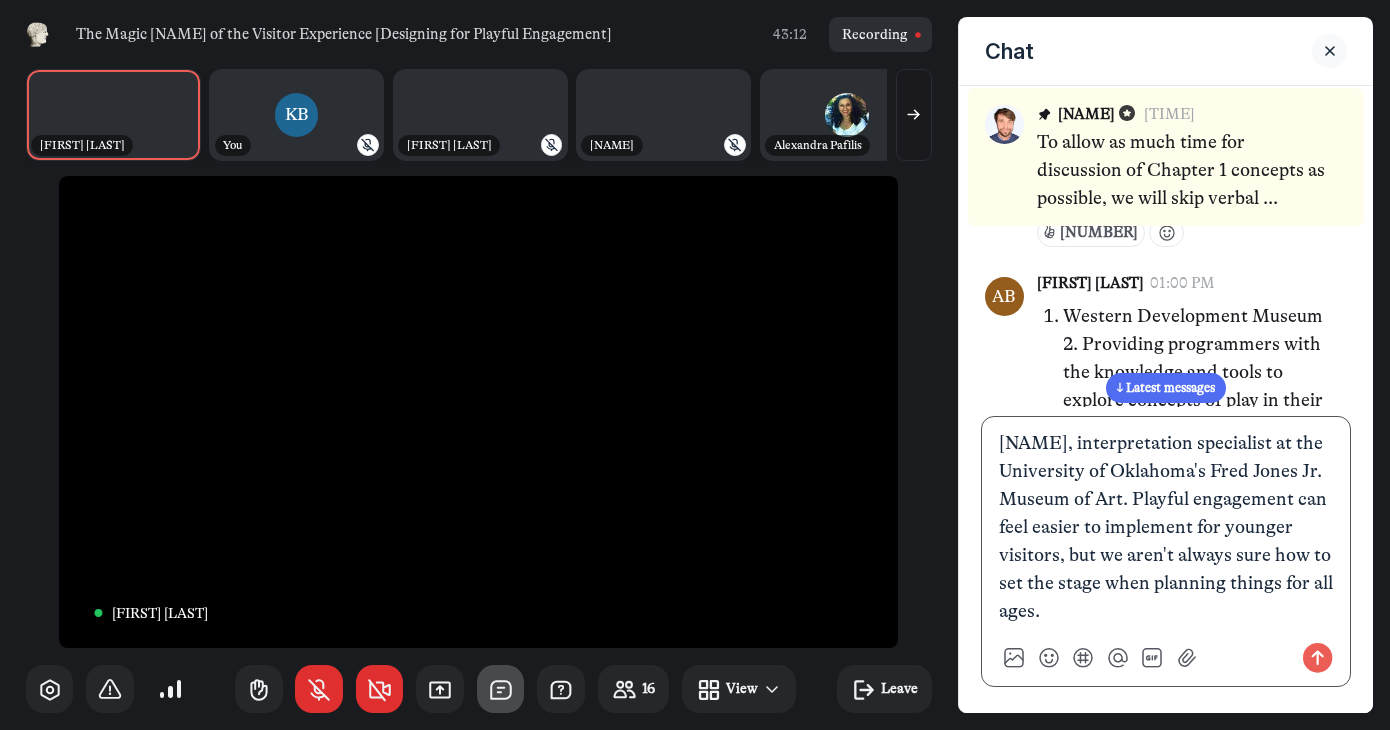 scroll, scrollTop: 4241, scrollLeft: 0, axis: vertical 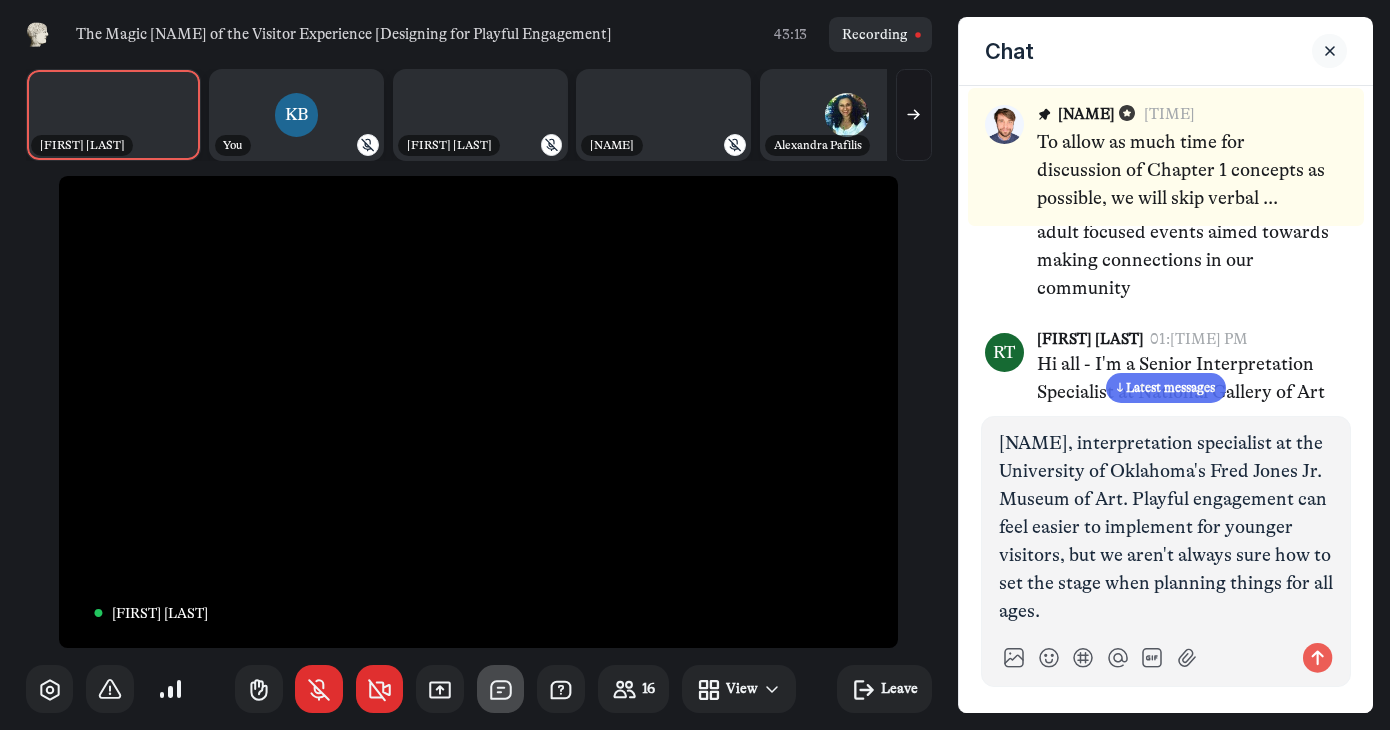 click on "↓ Latest messages" at bounding box center [1166, 388] 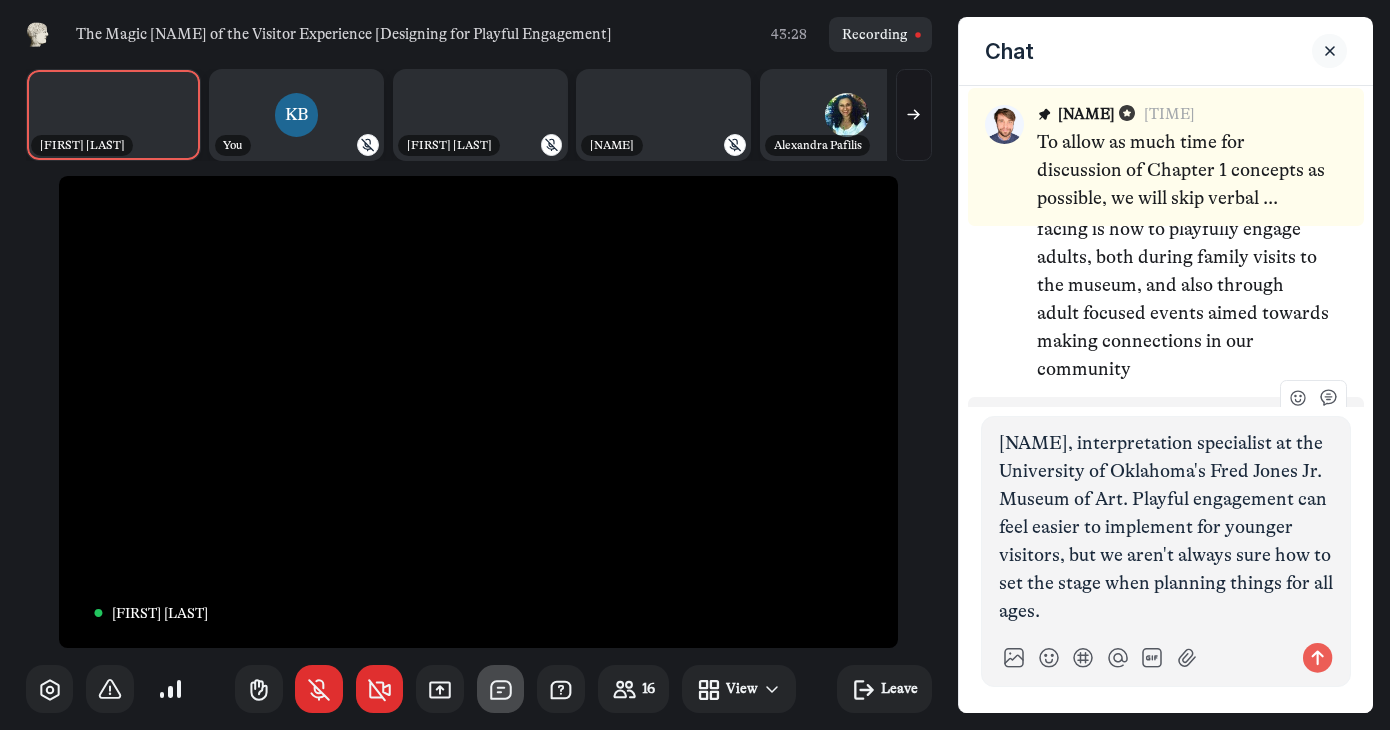 scroll, scrollTop: 4241, scrollLeft: 0, axis: vertical 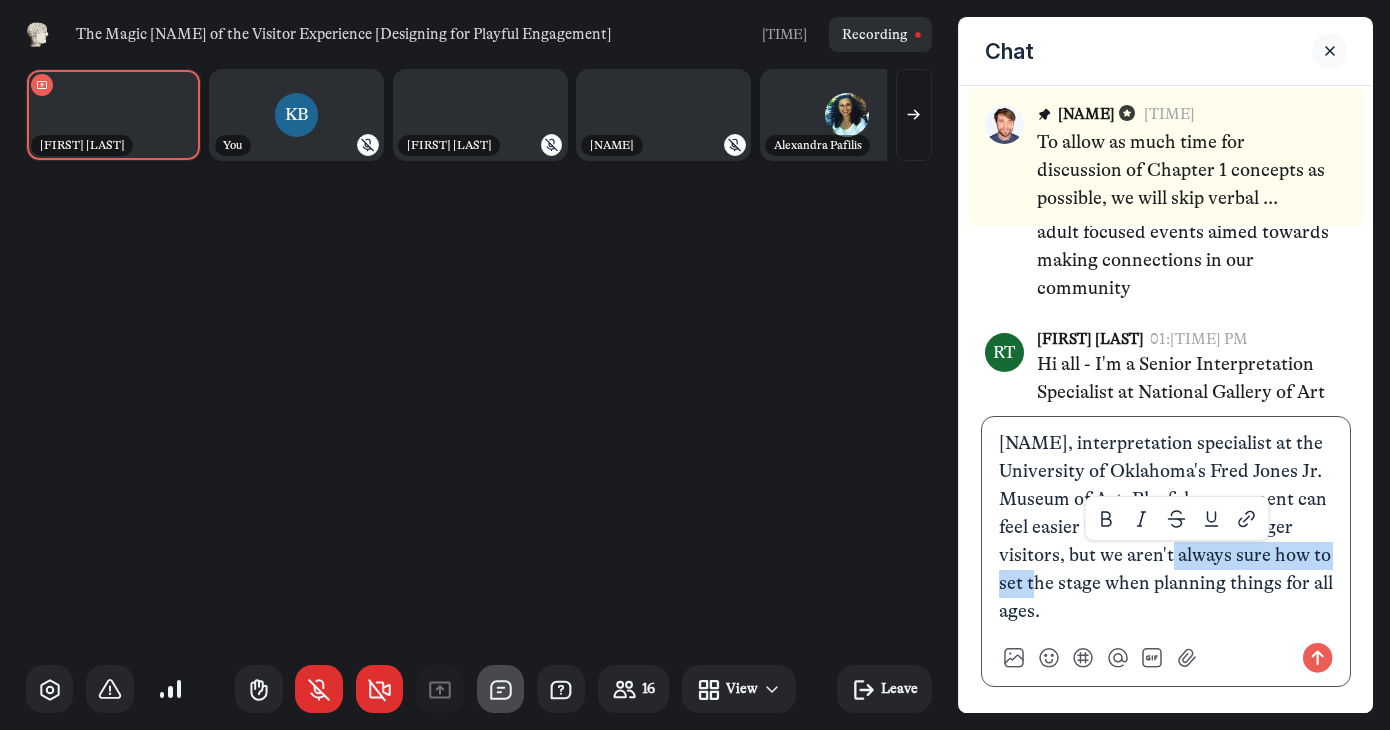 drag, startPoint x: 1226, startPoint y: 559, endPoint x: 1133, endPoint y: 592, distance: 98.681305 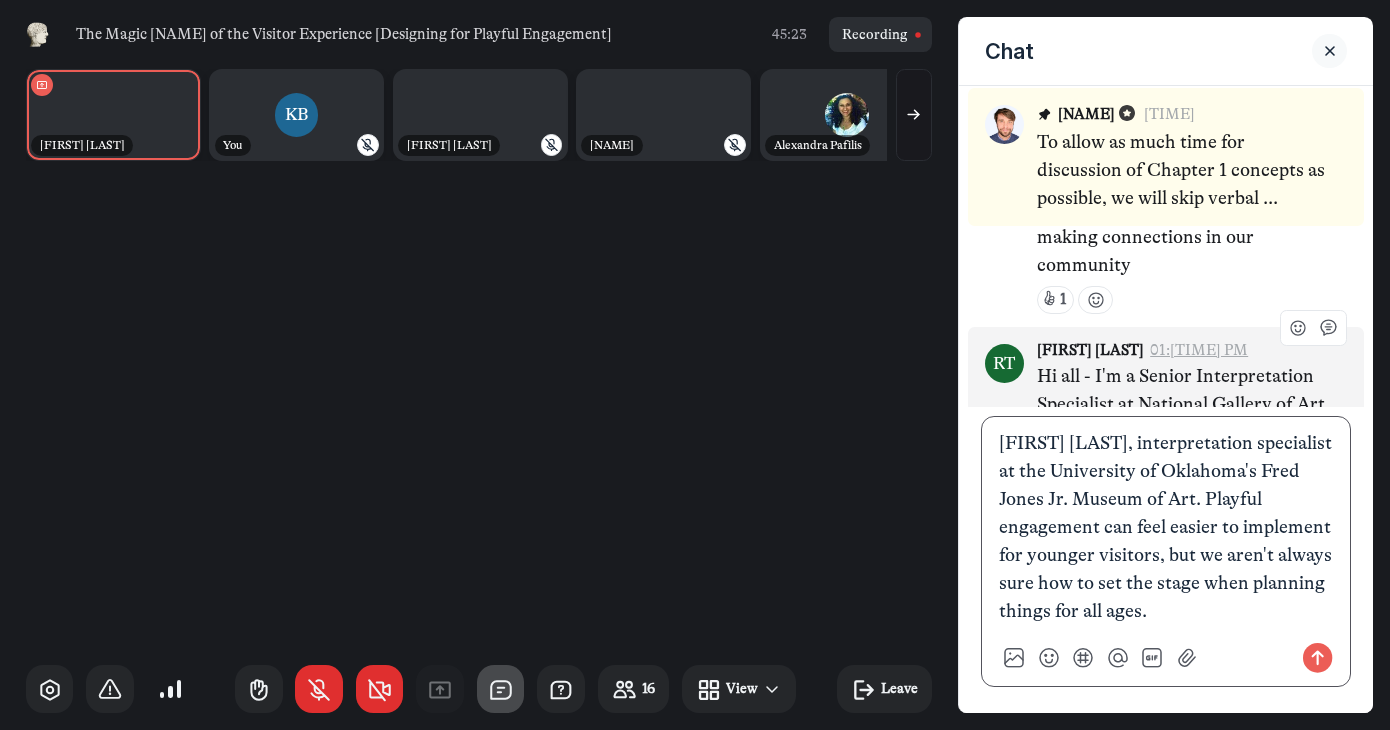 scroll, scrollTop: 4373, scrollLeft: 0, axis: vertical 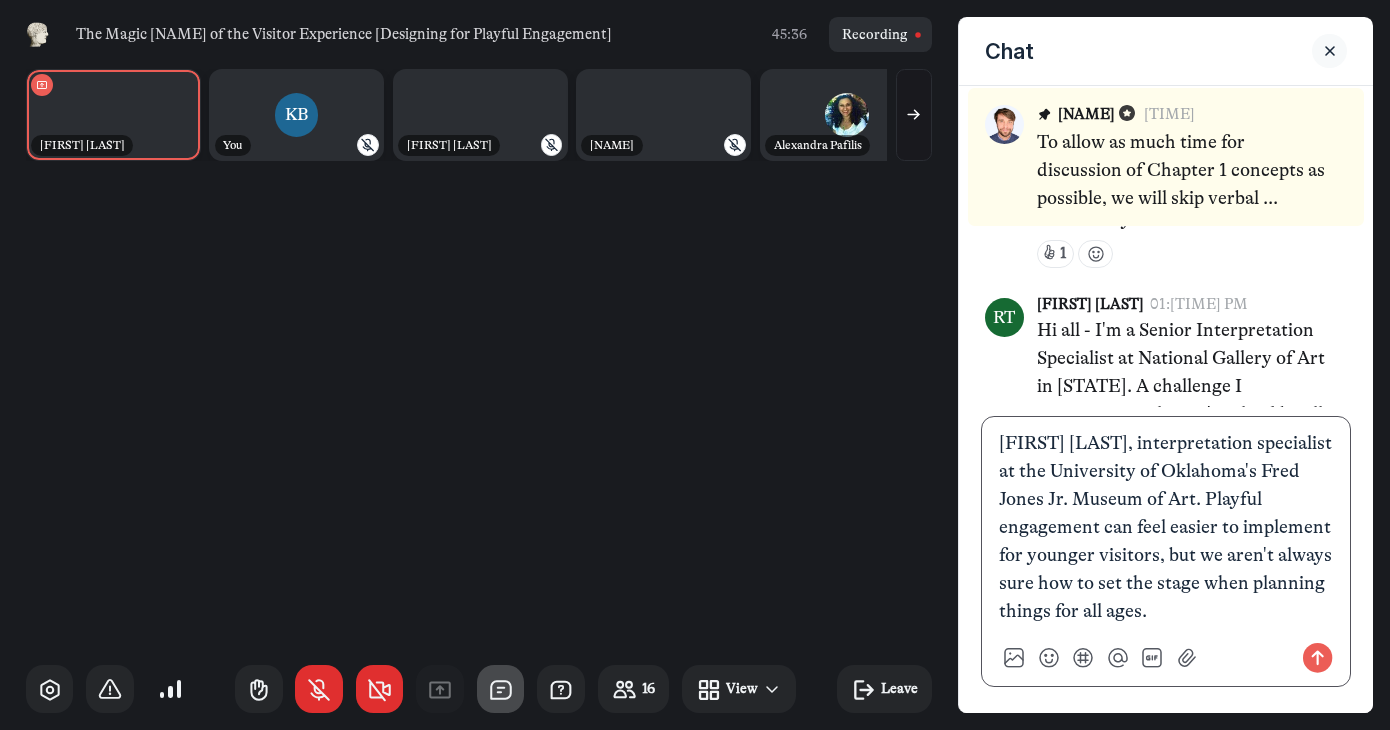 click on "Karen Bowles, interpretation specialist at the University of Oklahoma's Fred Jones Jr. Museum of Art. Playful engagement can feel easier to implement for younger visitors, but we are still experimenting with how to set the stage when planning things for all ages." at bounding box center (1166, 528) 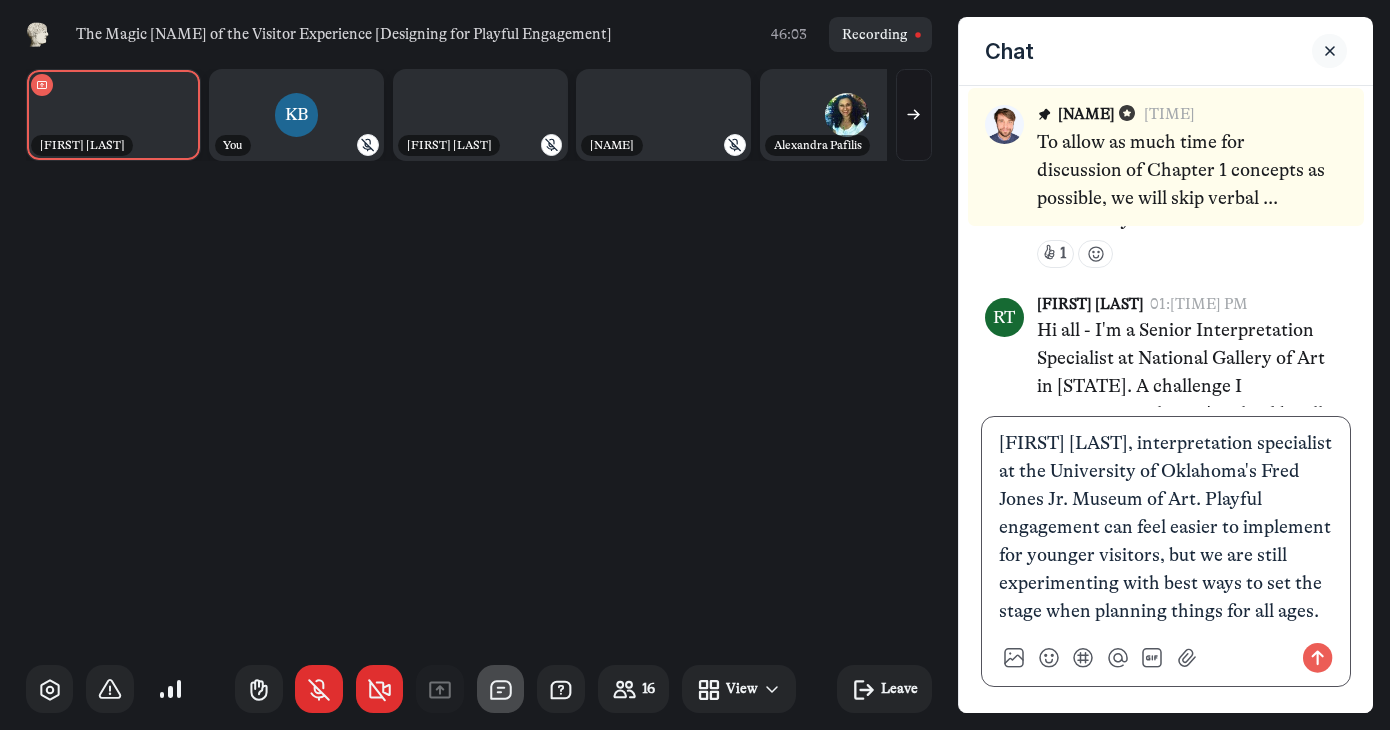 click 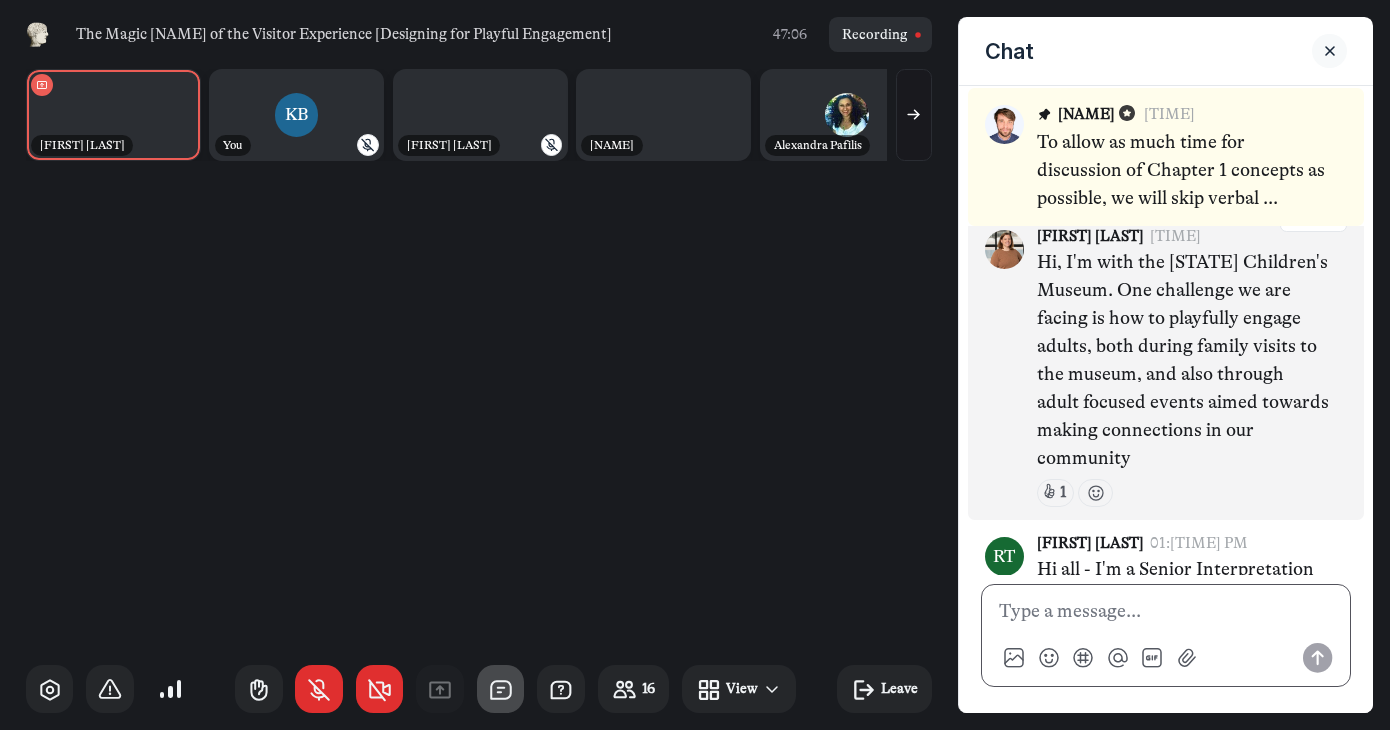 scroll, scrollTop: 4104, scrollLeft: 0, axis: vertical 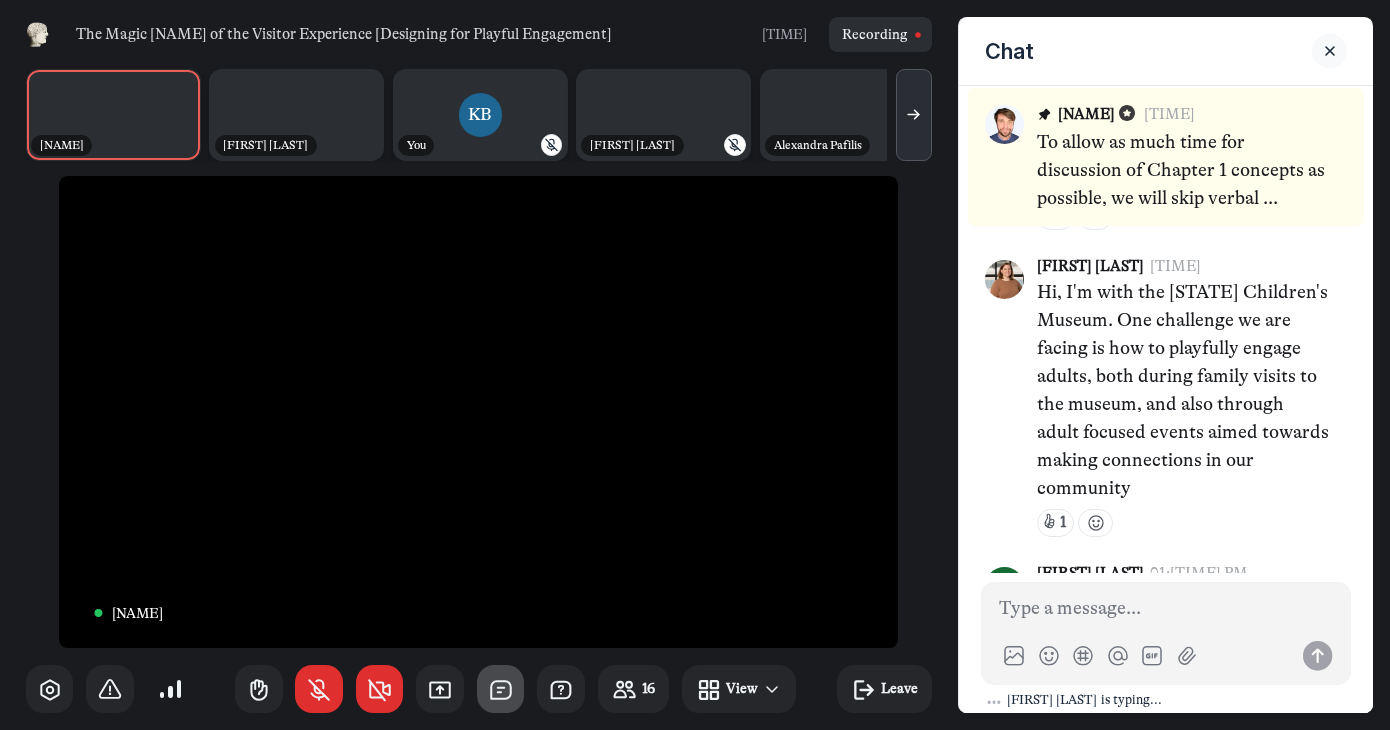 click at bounding box center (914, 115) 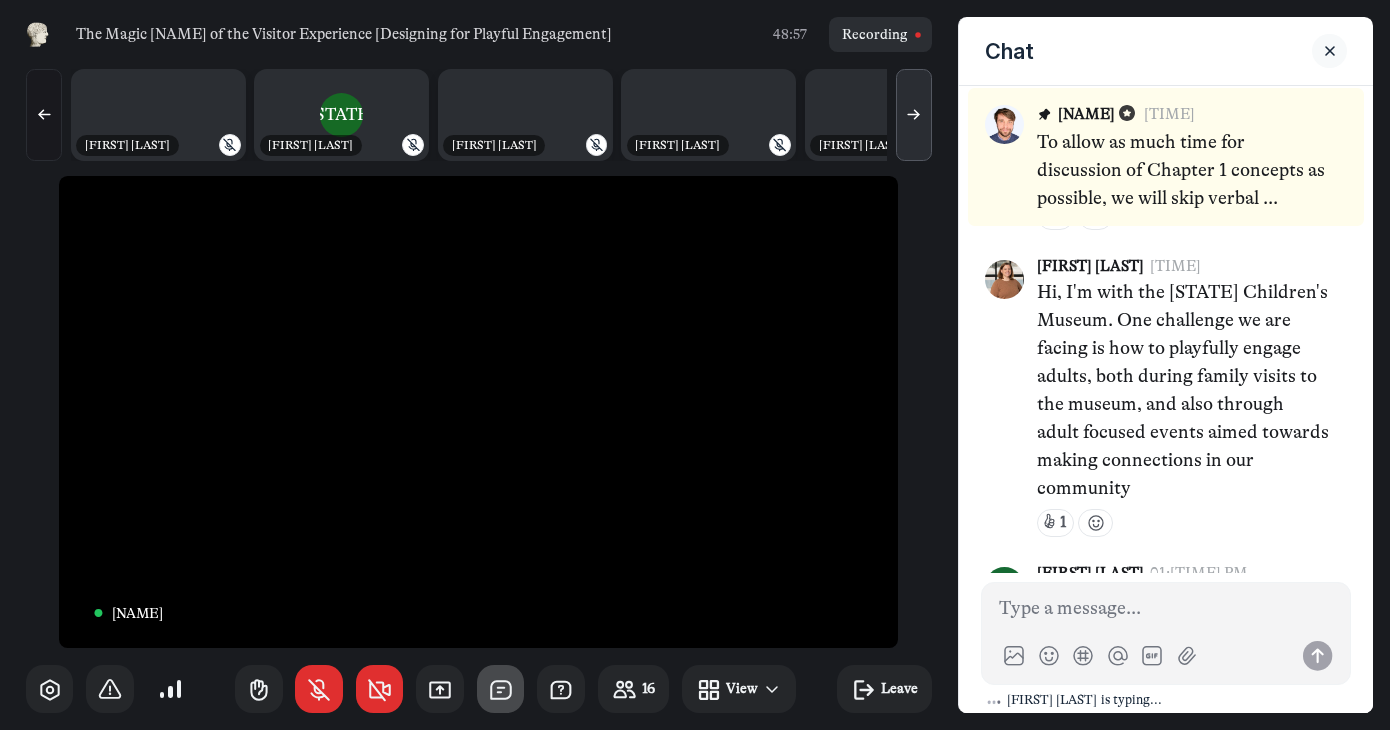 click at bounding box center [914, 115] 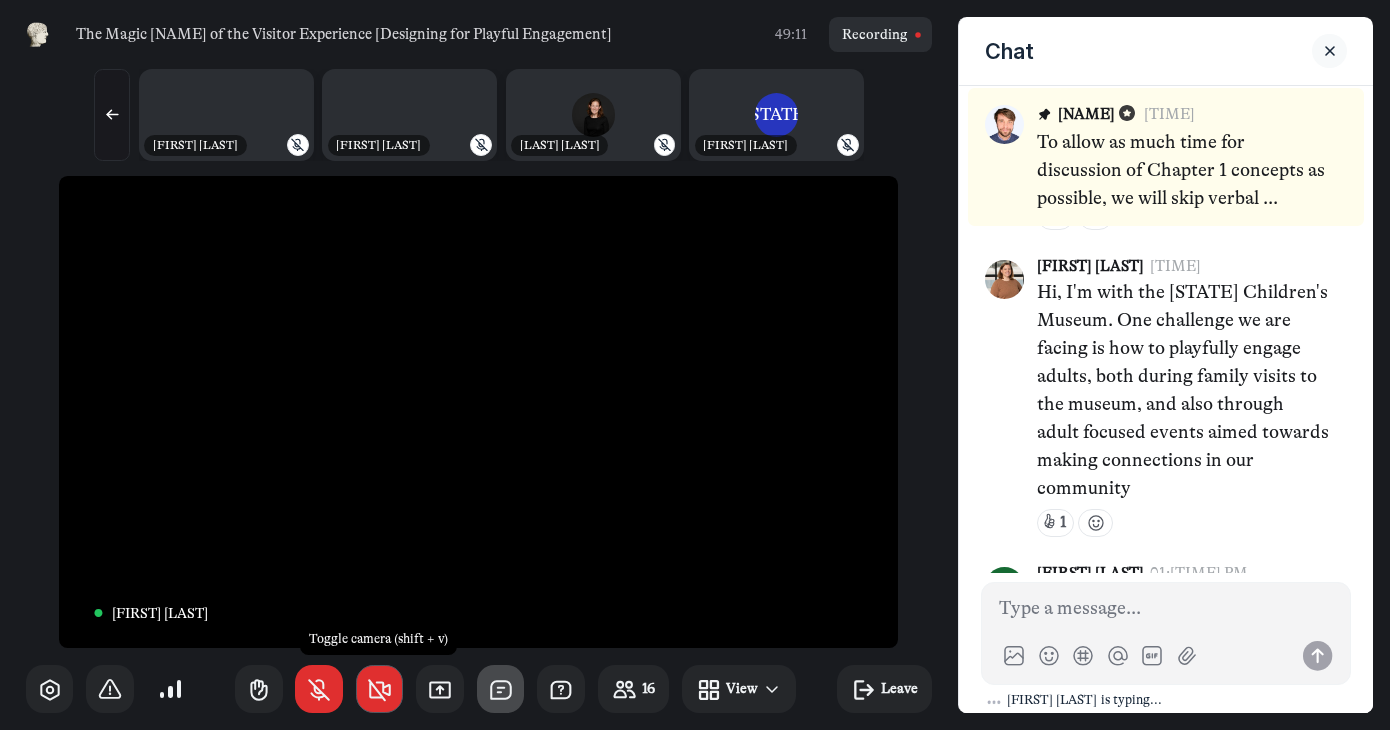 click 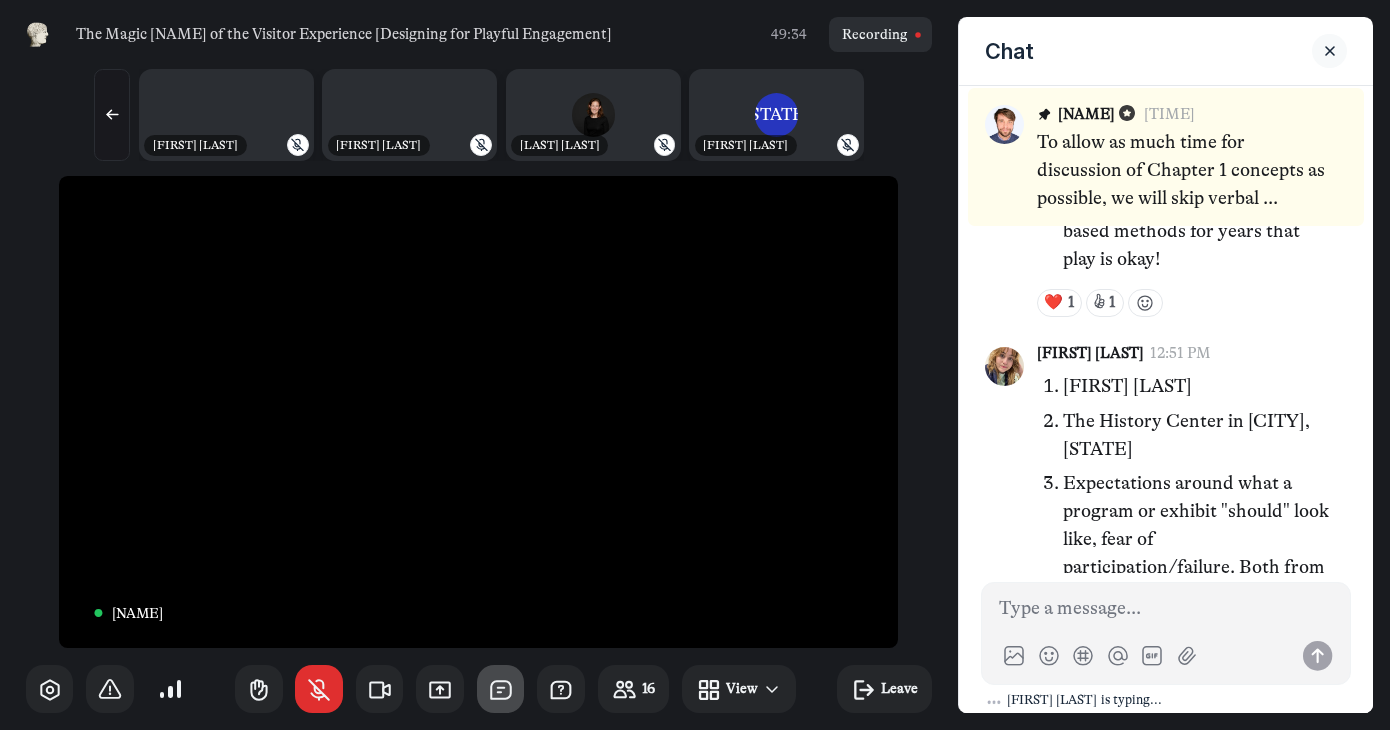 scroll, scrollTop: 1527, scrollLeft: 0, axis: vertical 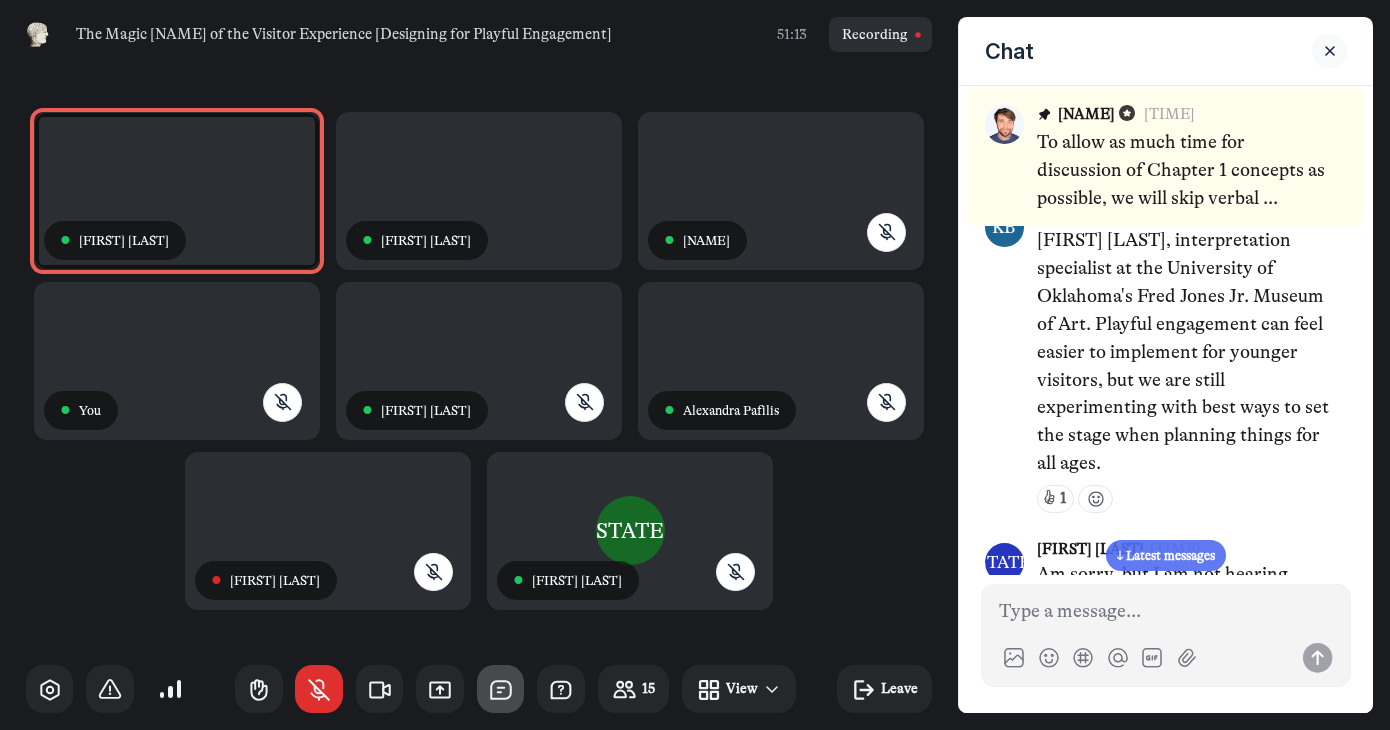 click on "↓ Latest messages" at bounding box center (1166, 555) 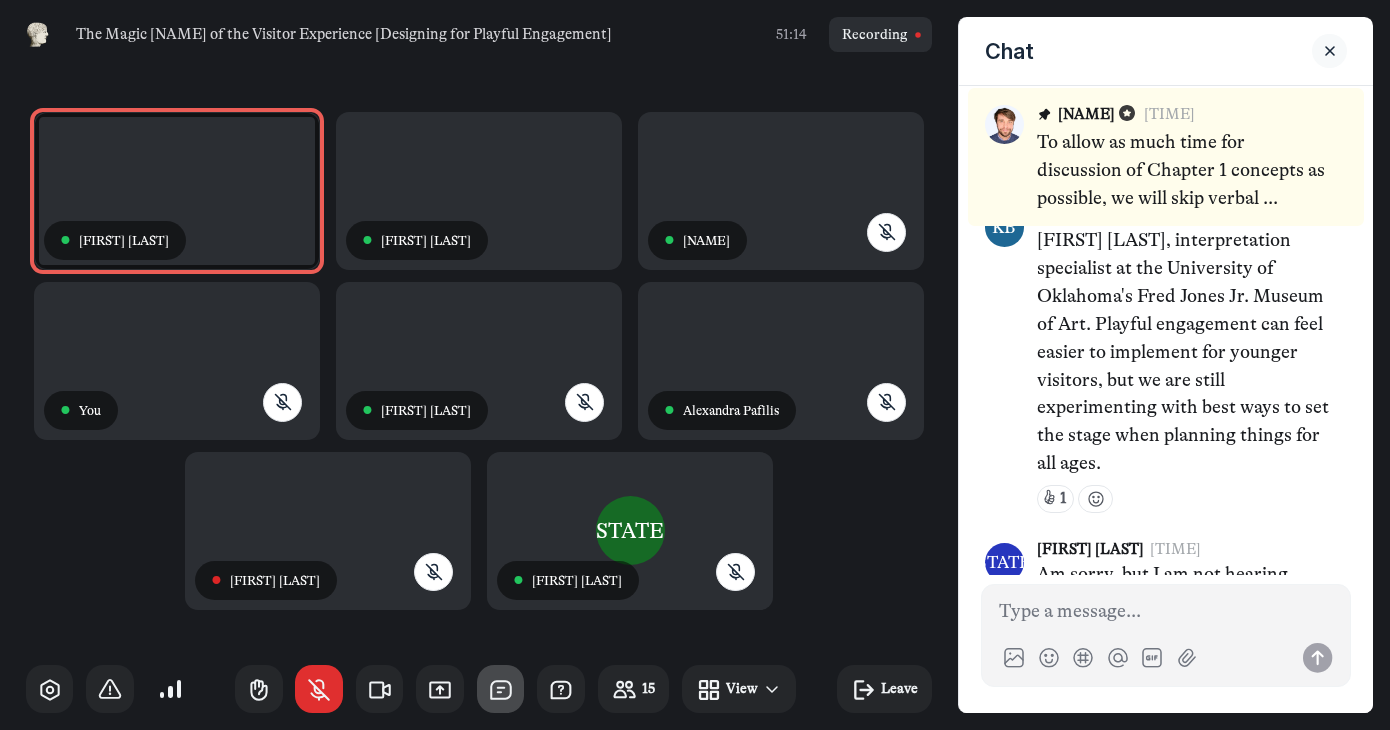 scroll, scrollTop: 4740, scrollLeft: 0, axis: vertical 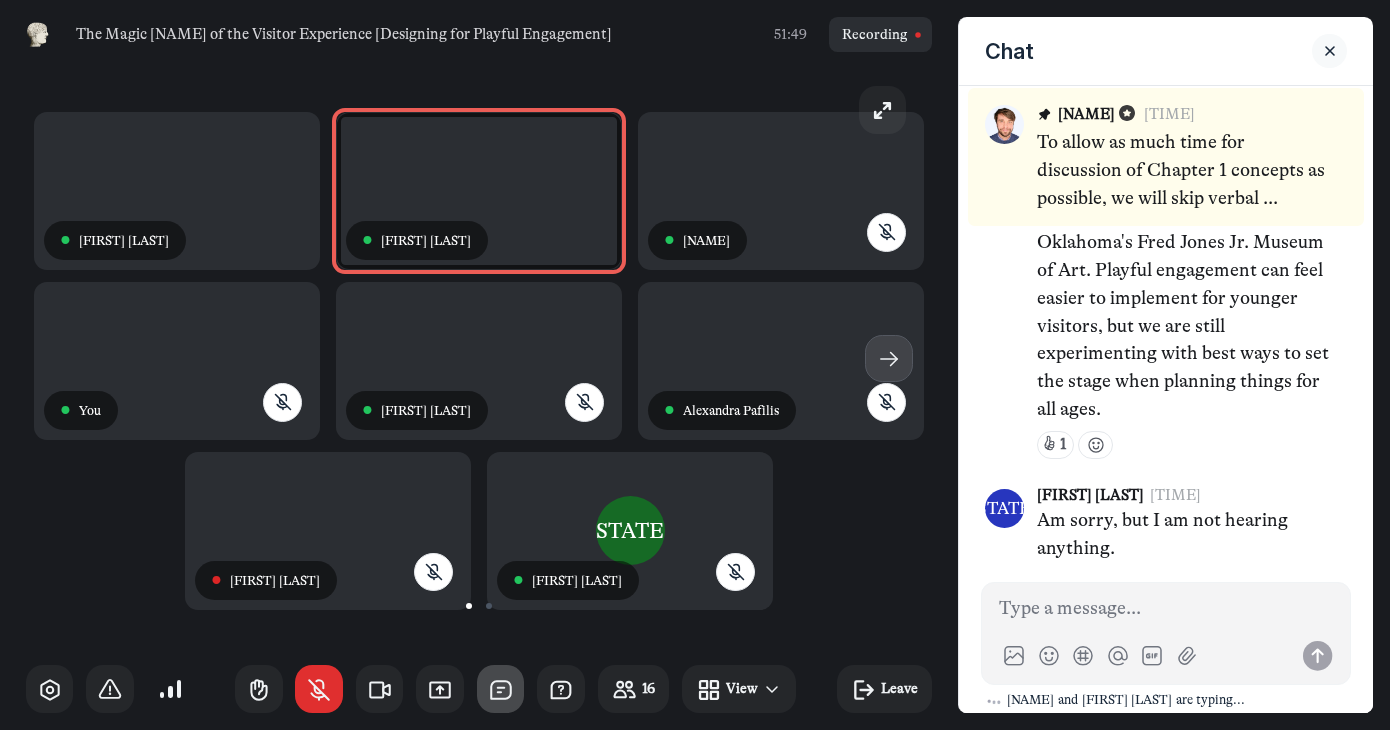 click at bounding box center [889, 359] 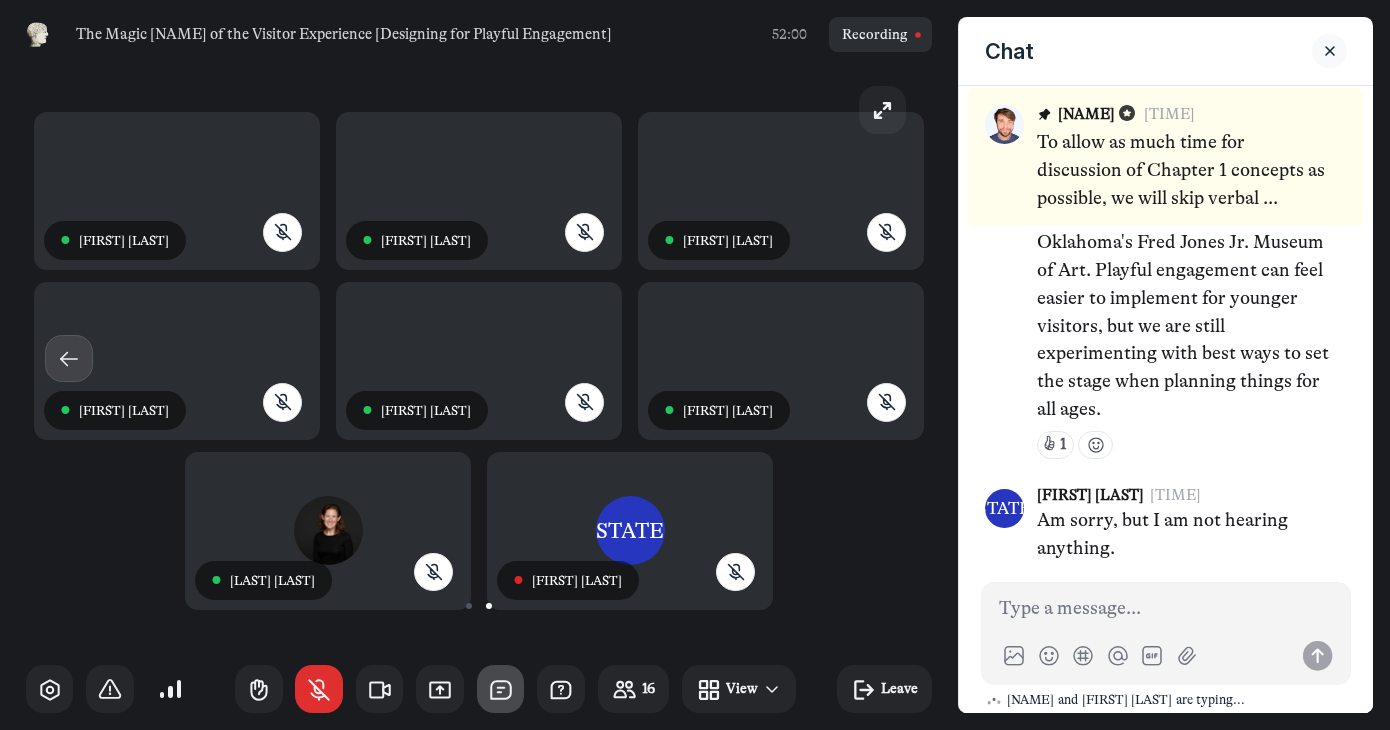 click at bounding box center [69, 359] 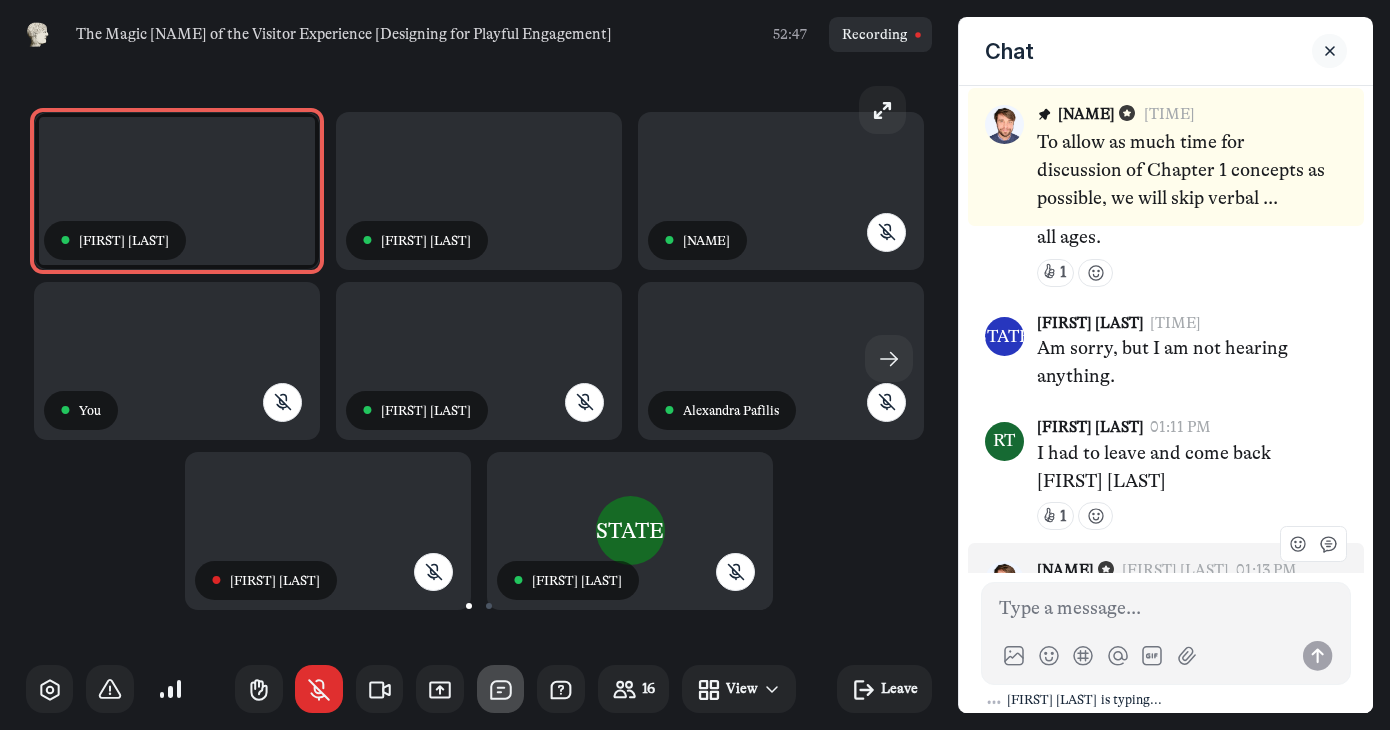 scroll, scrollTop: 4910, scrollLeft: 0, axis: vertical 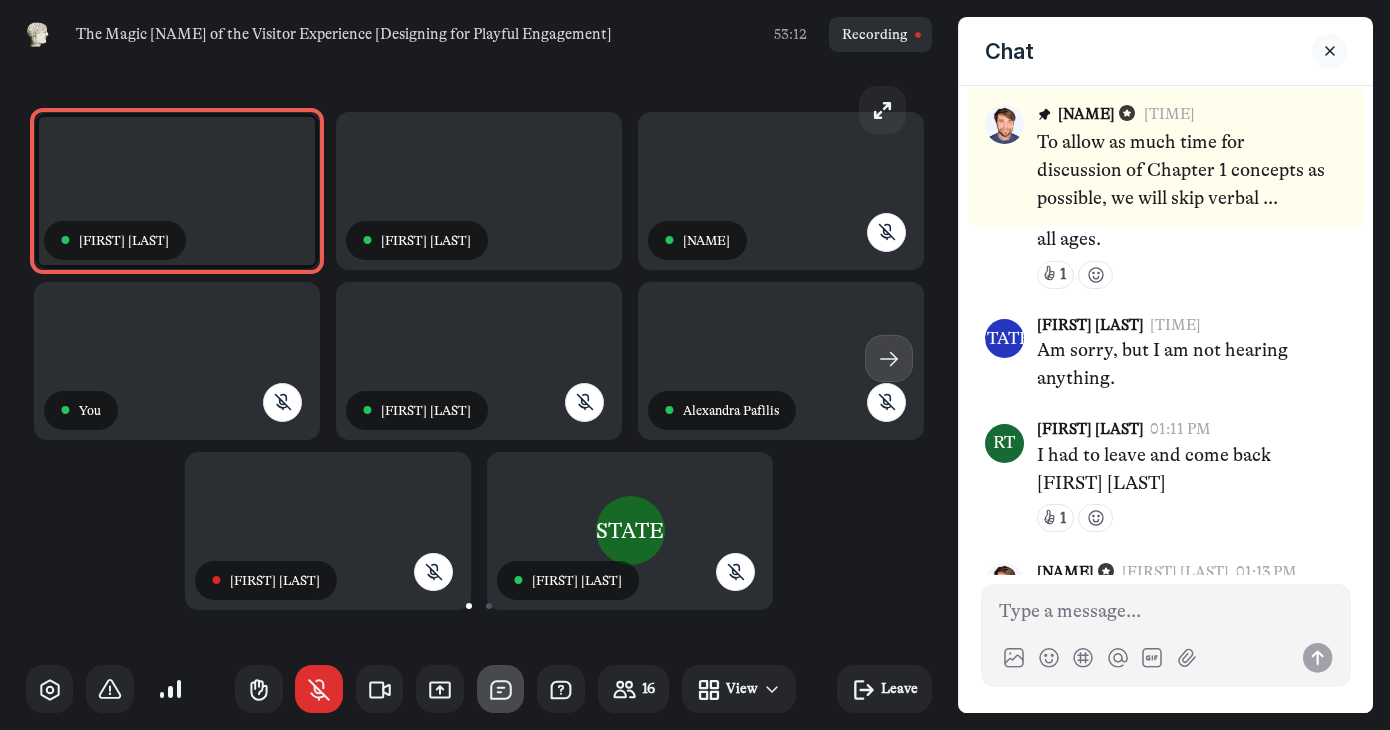click 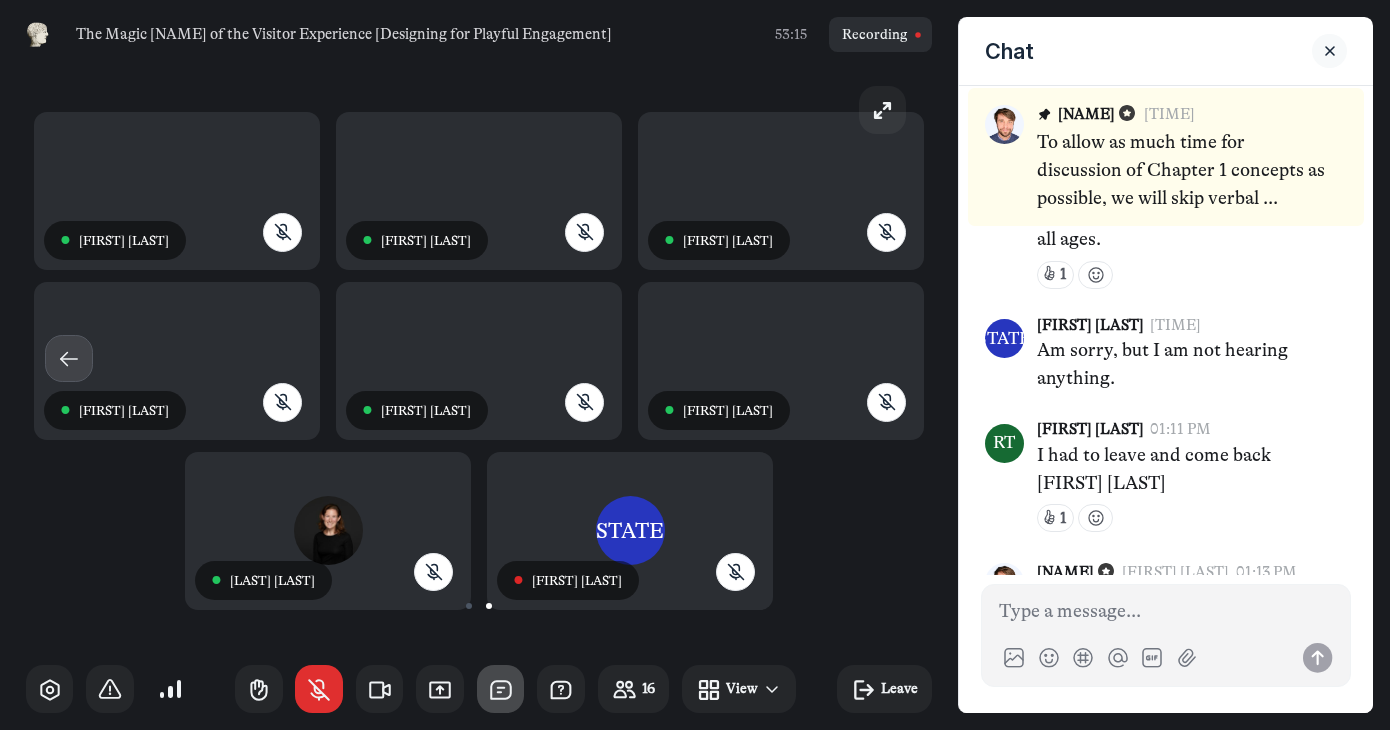 click 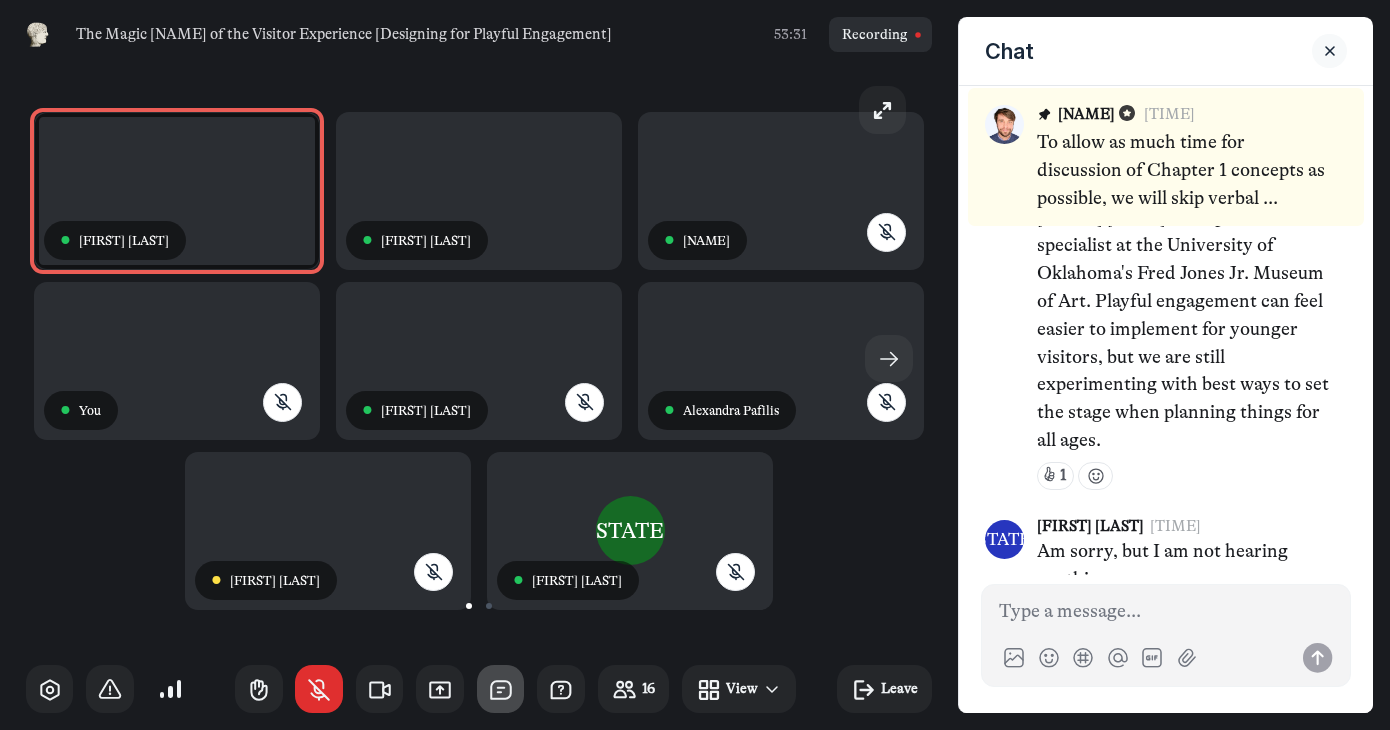 scroll, scrollTop: 4940, scrollLeft: 0, axis: vertical 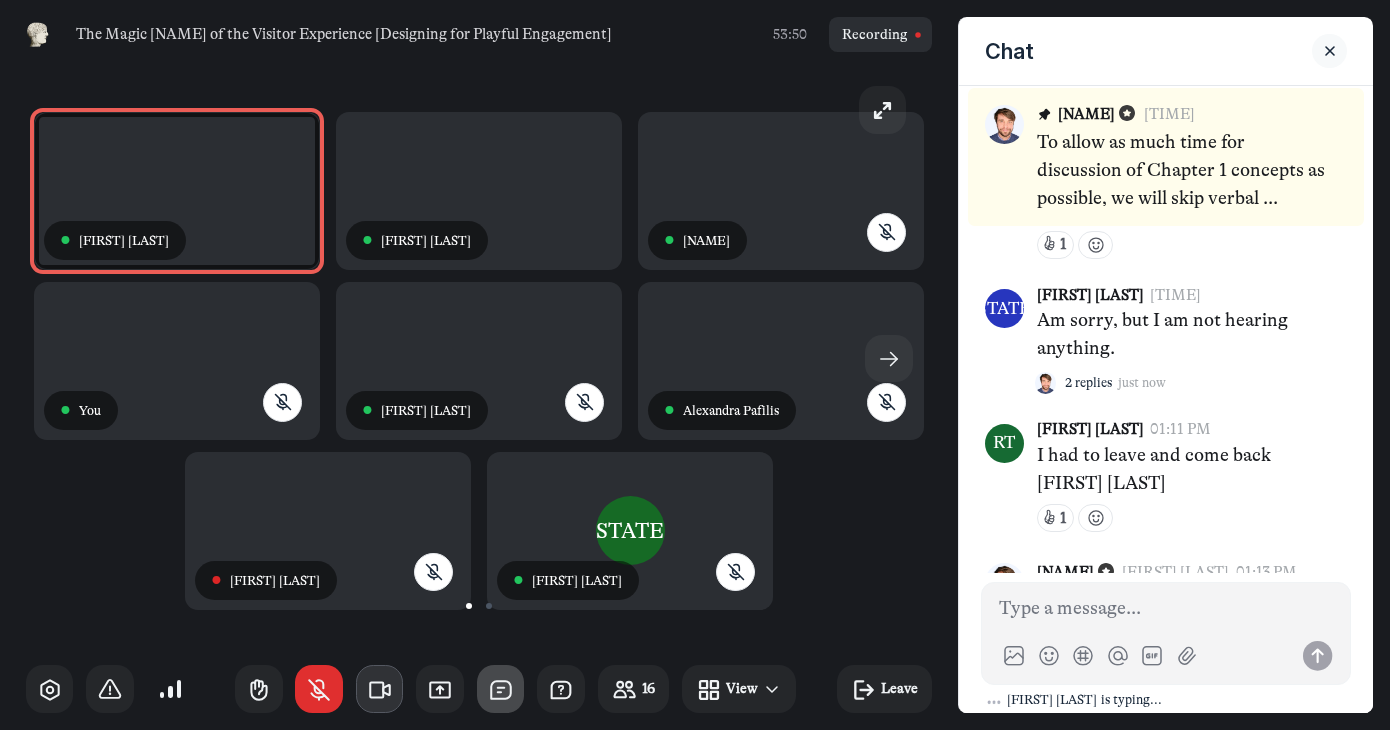 click 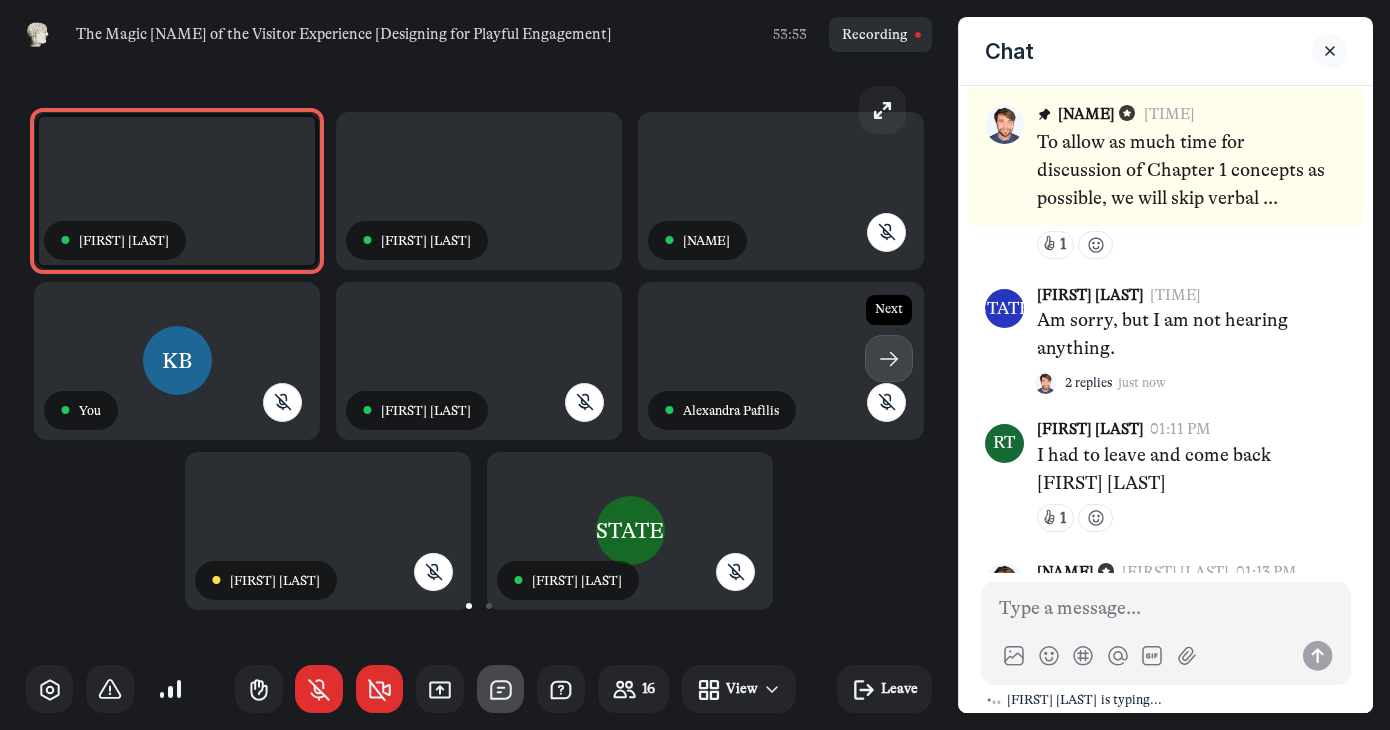 click 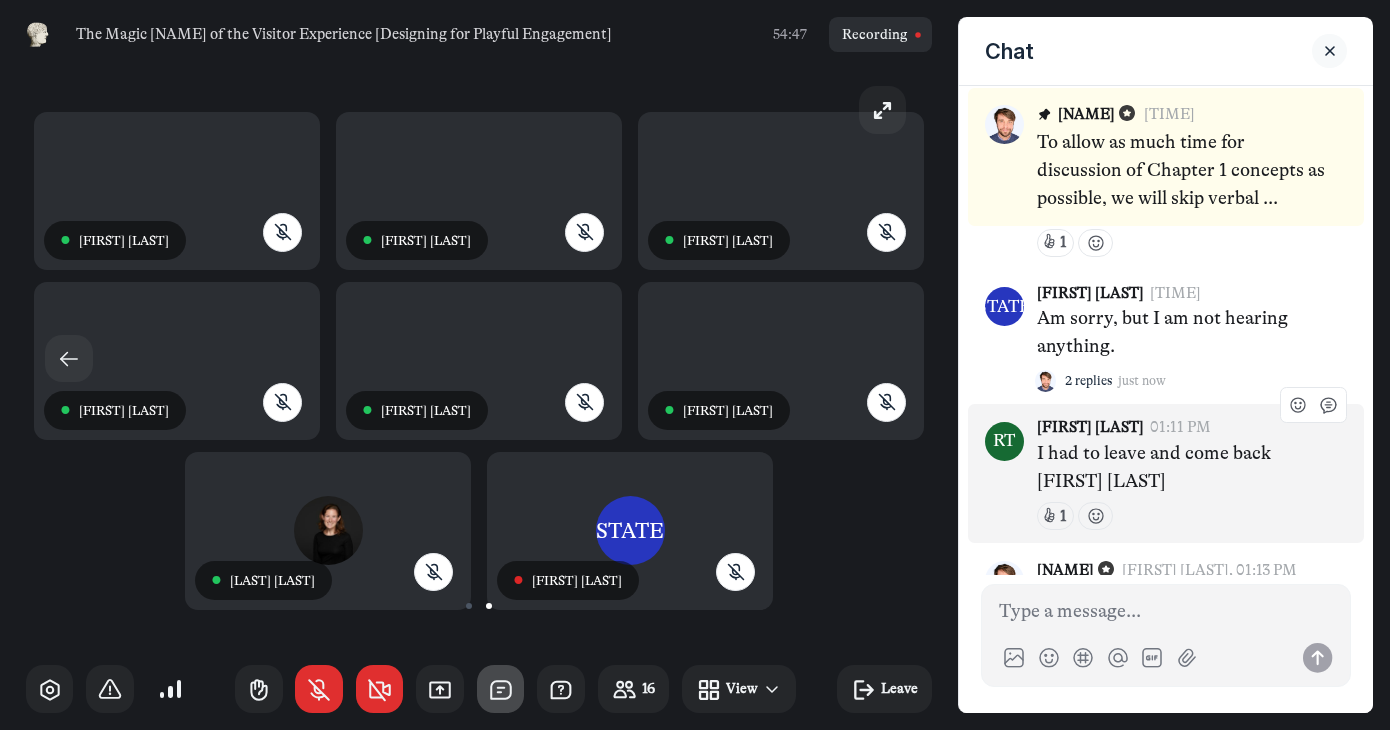 scroll, scrollTop: 4940, scrollLeft: 0, axis: vertical 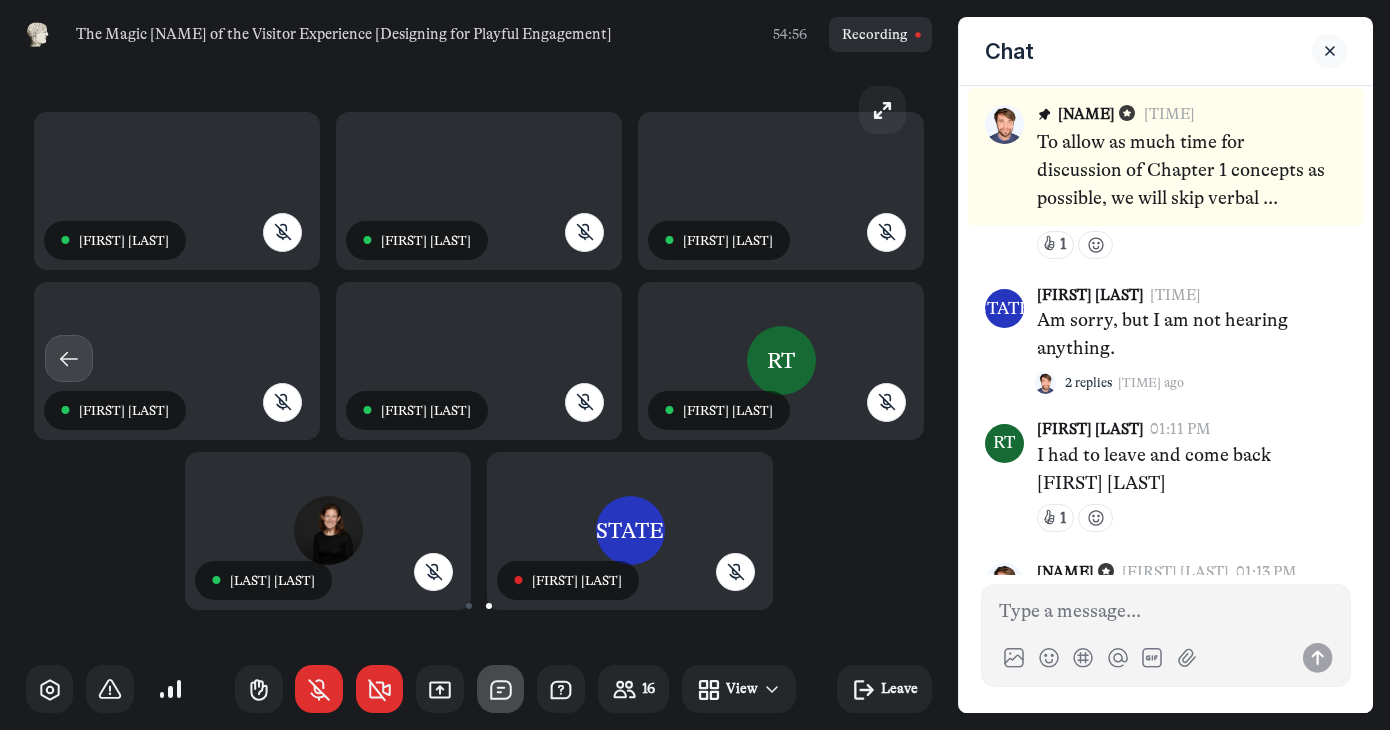 click 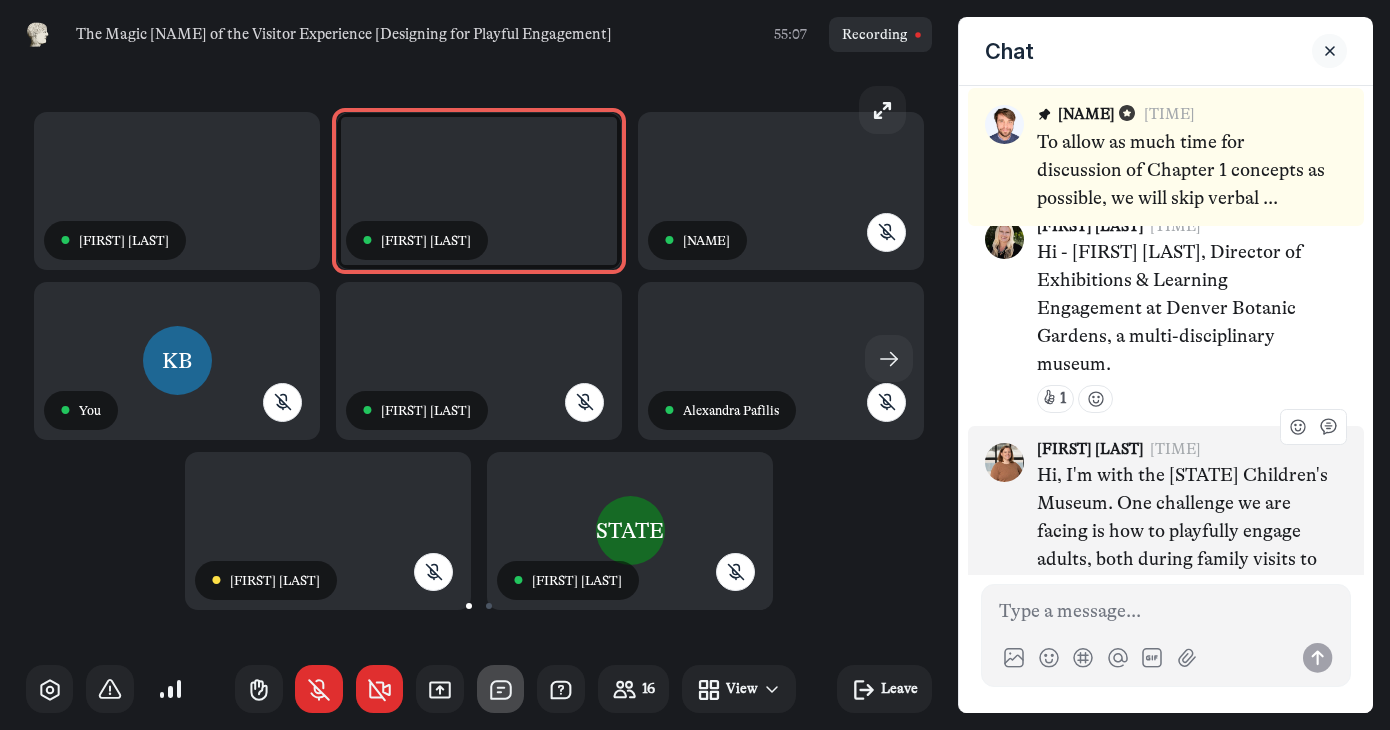scroll, scrollTop: 3765, scrollLeft: 0, axis: vertical 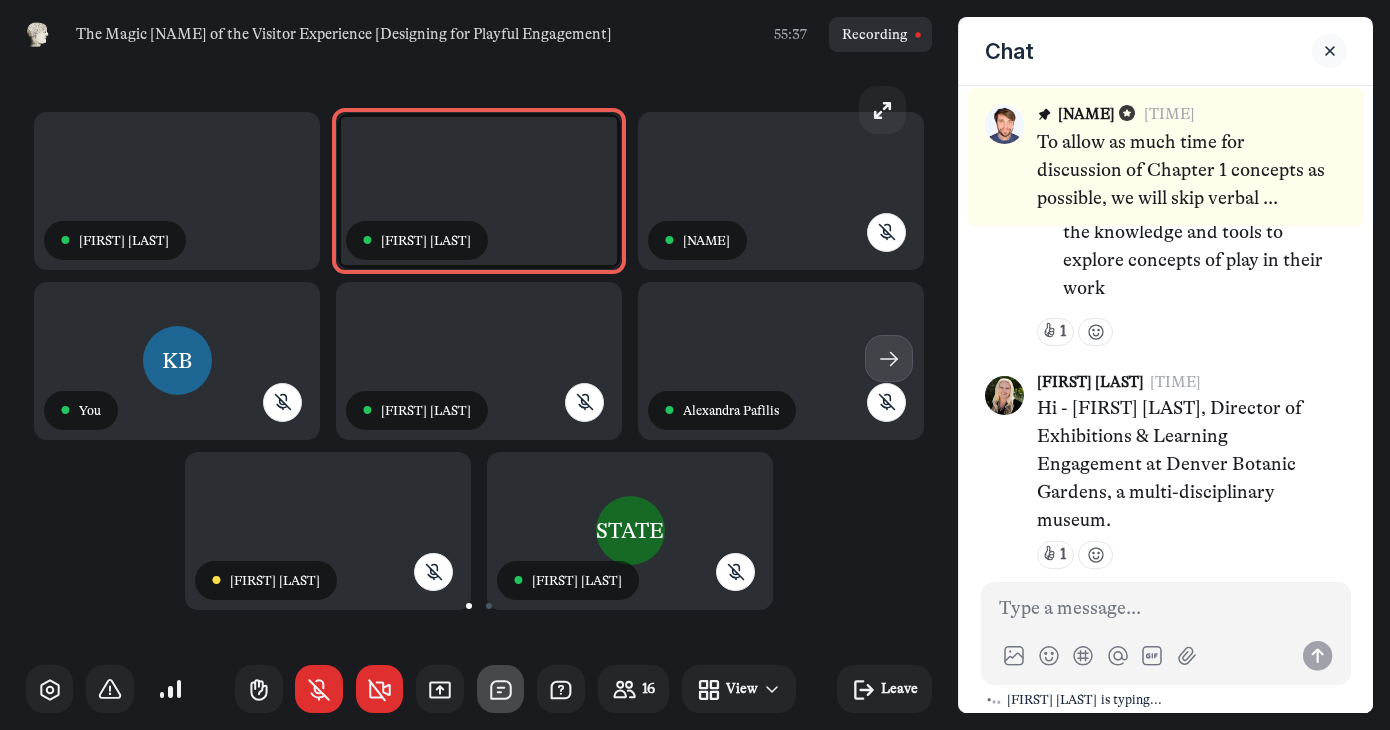 click 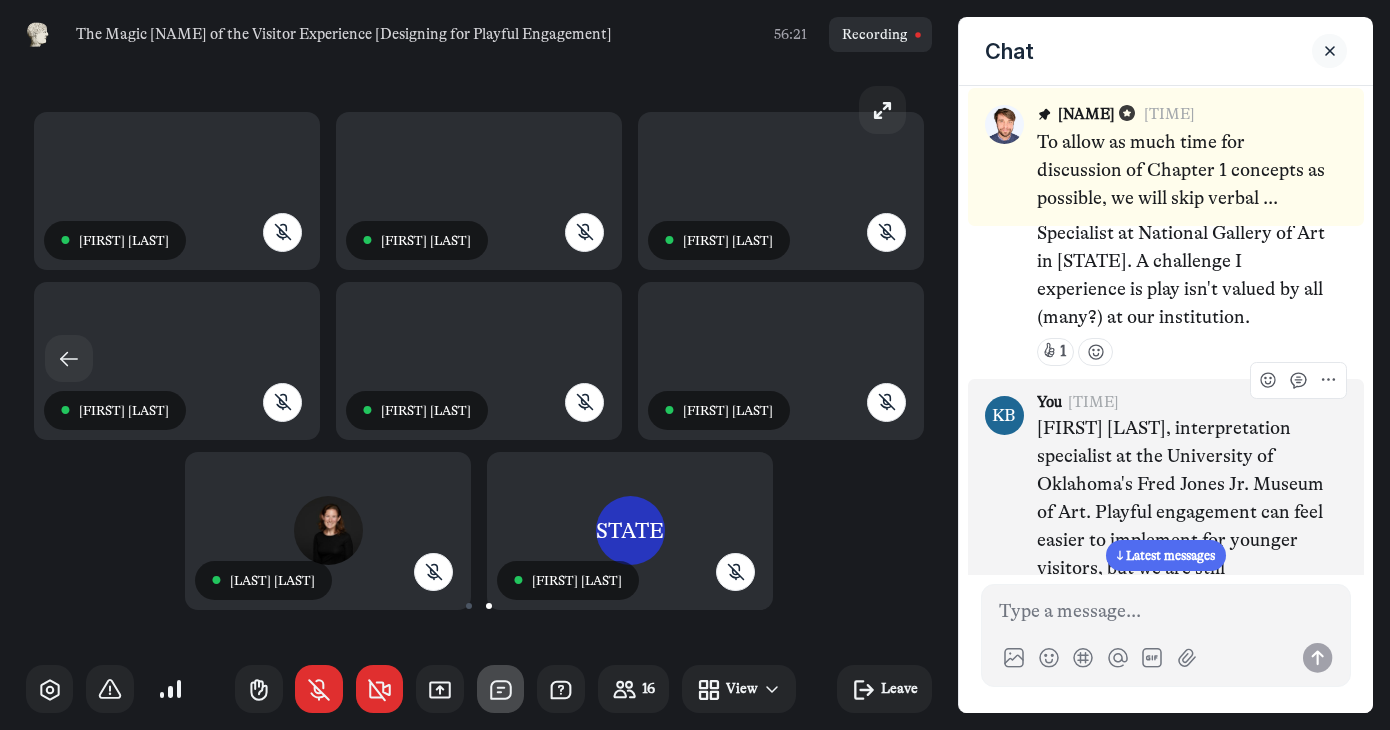 scroll, scrollTop: 5096, scrollLeft: 0, axis: vertical 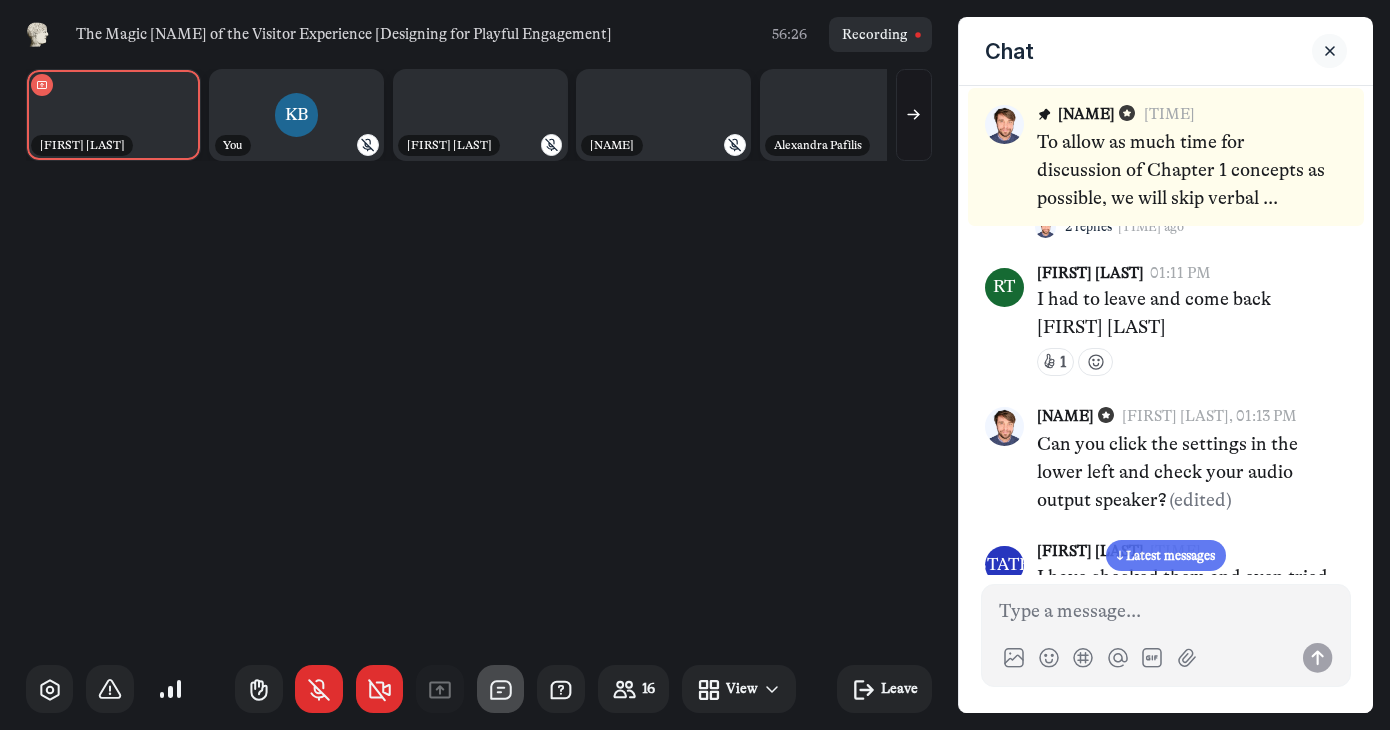 click on "↓ Latest messages" at bounding box center [1166, 555] 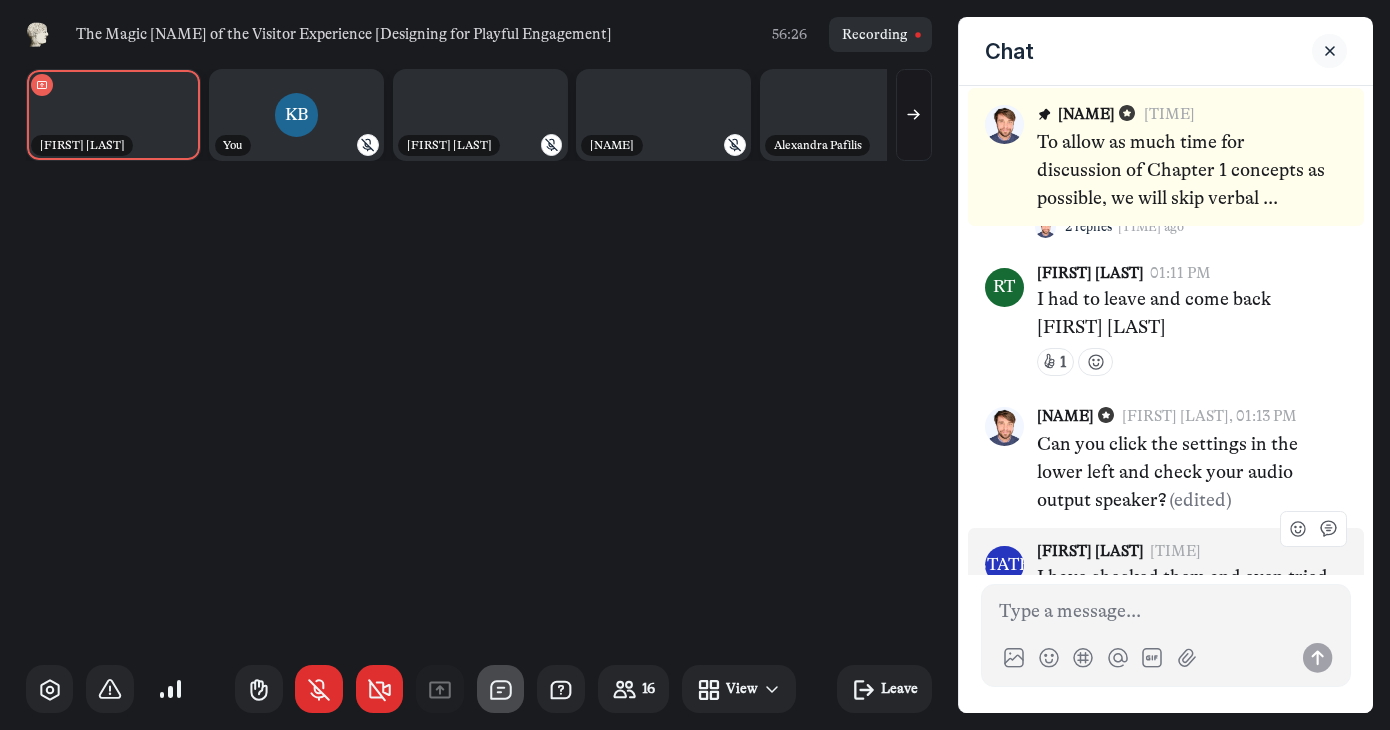 scroll, scrollTop: 4845, scrollLeft: 0, axis: vertical 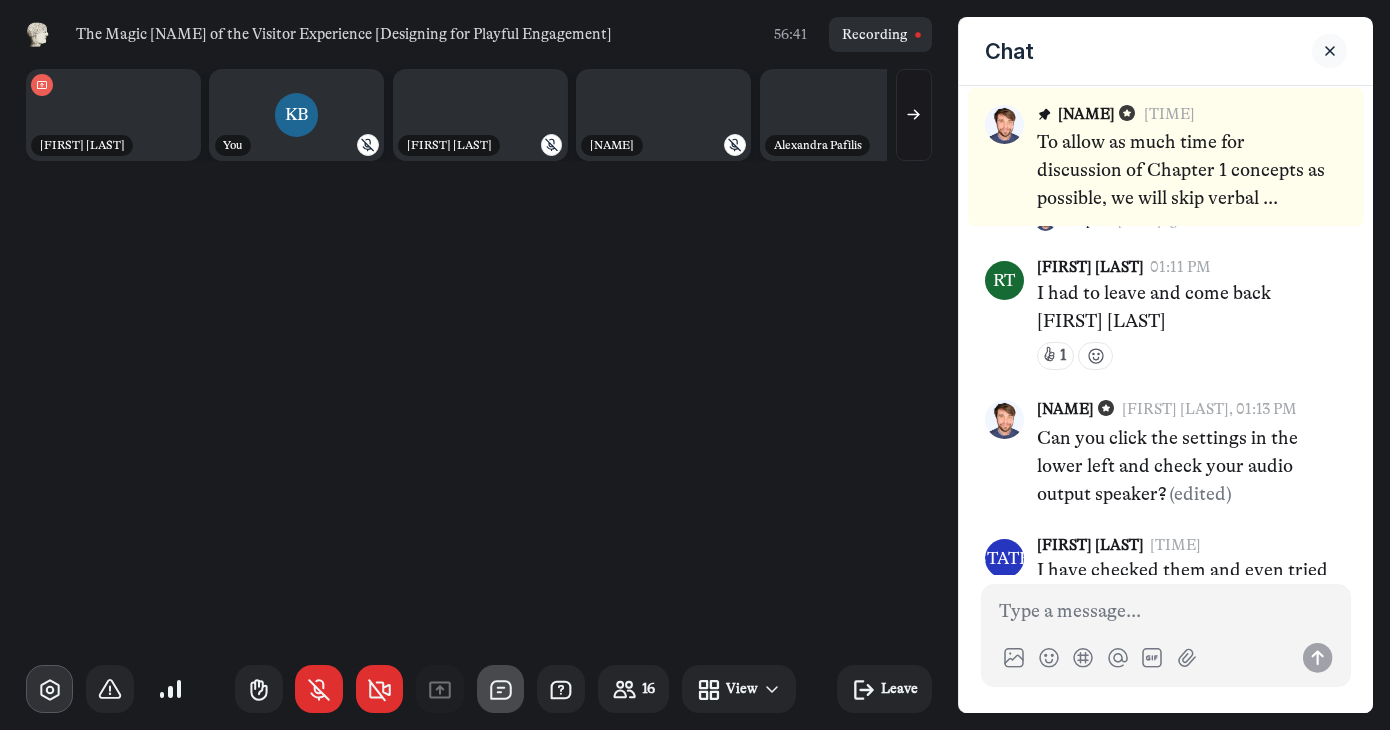click 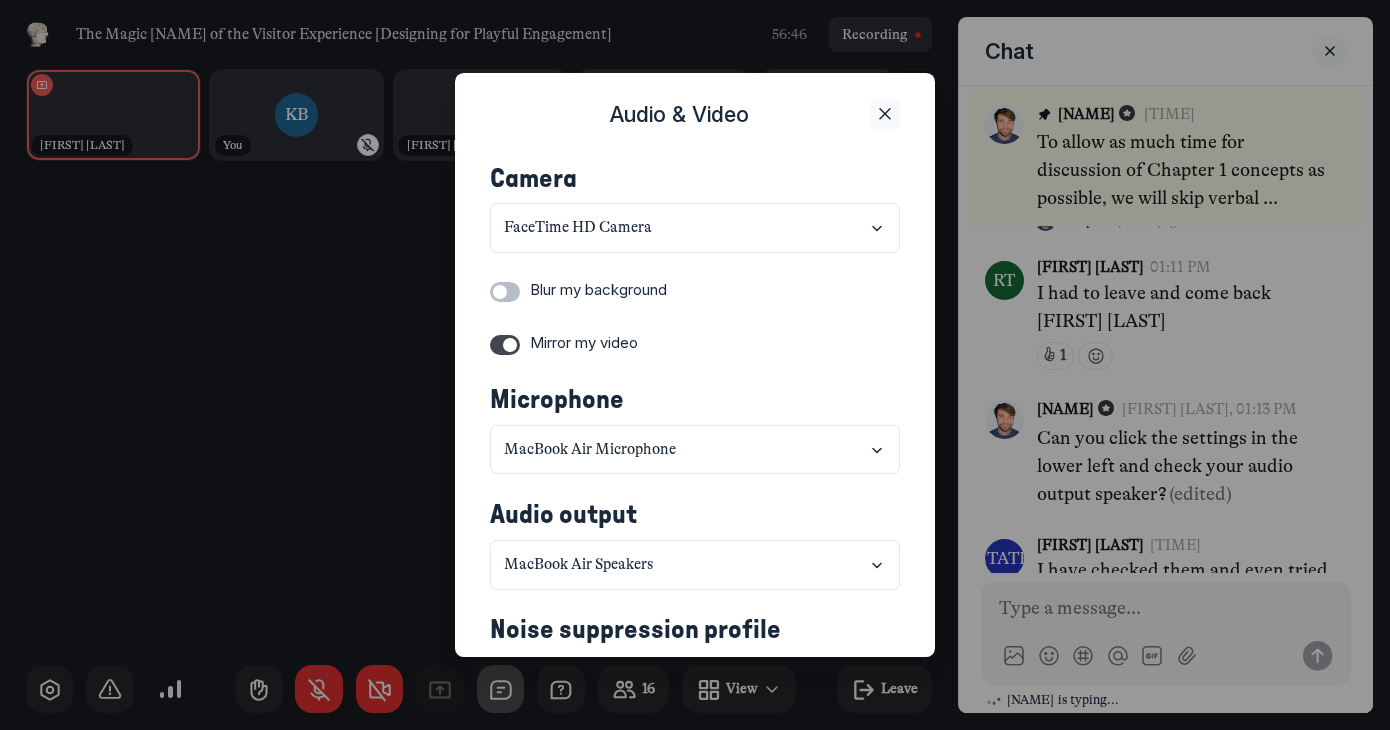 click 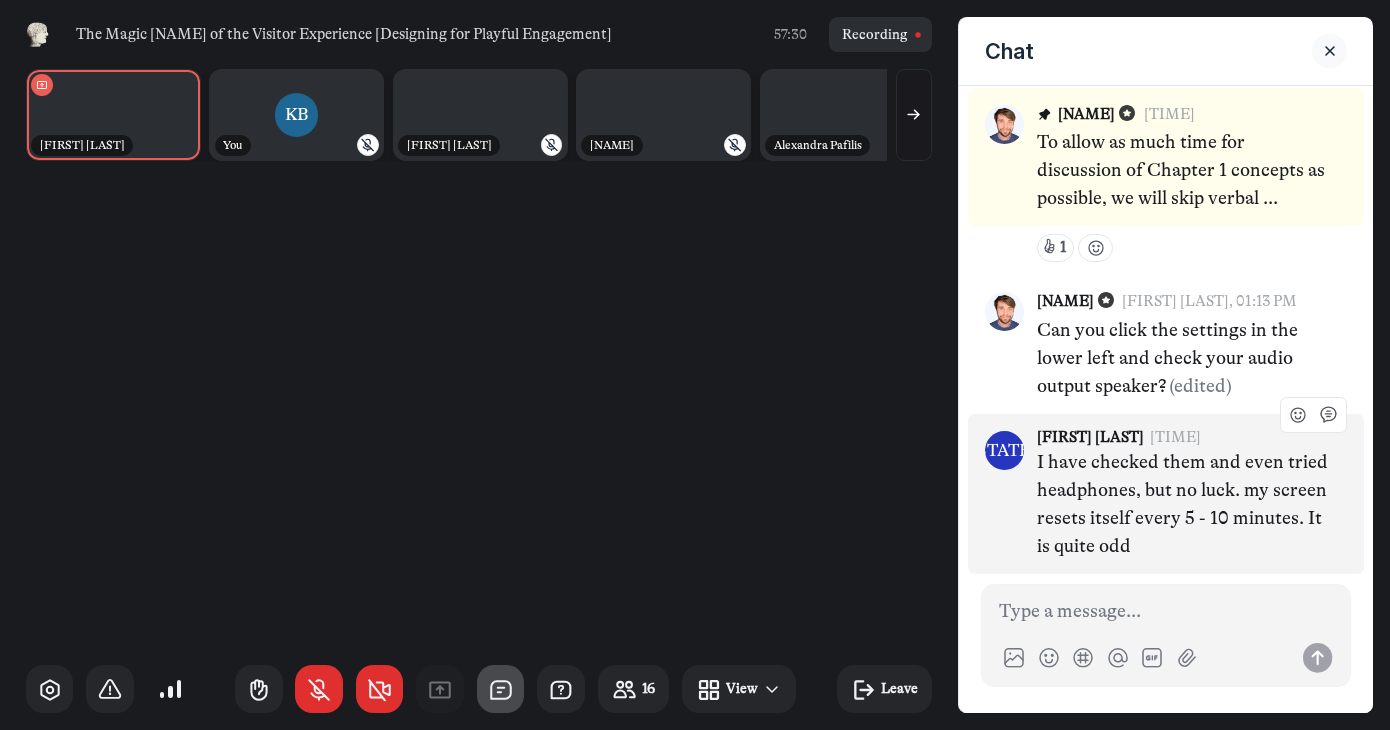 scroll, scrollTop: 5055, scrollLeft: 0, axis: vertical 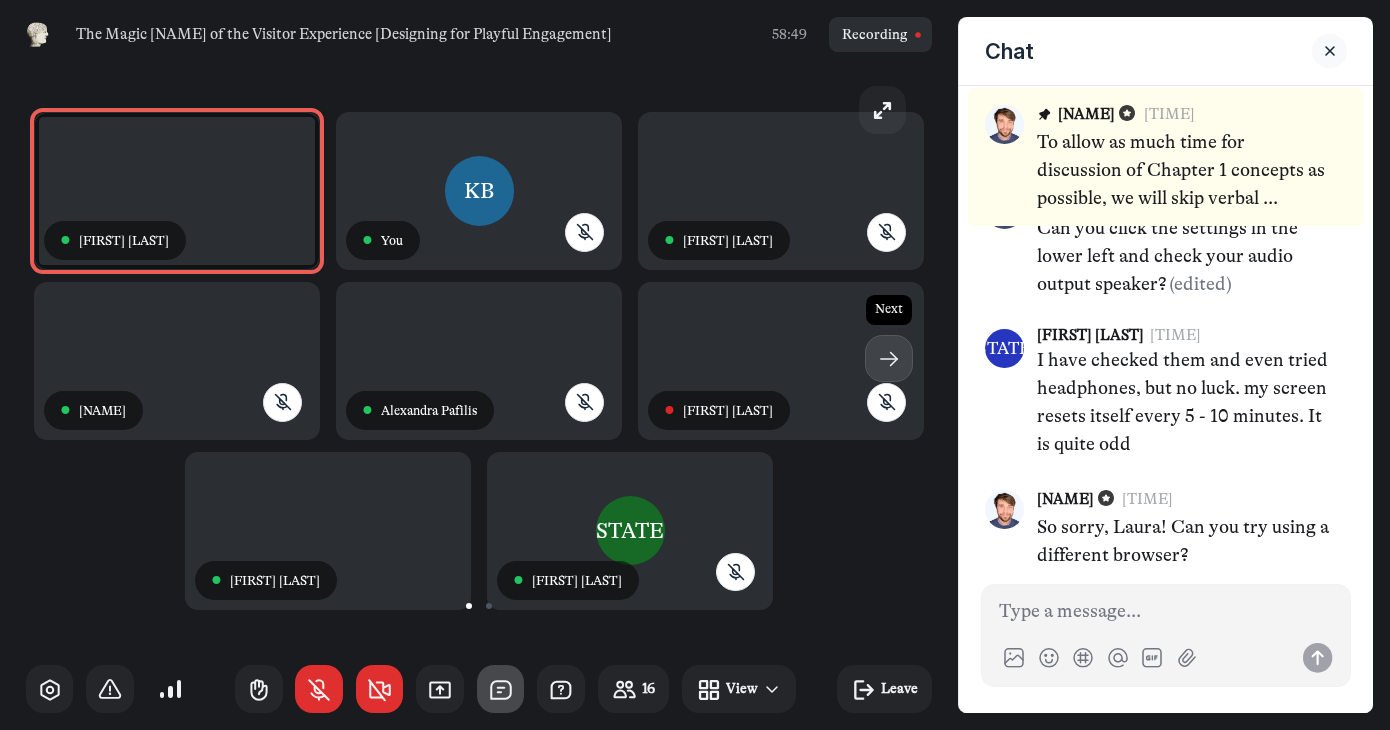 click 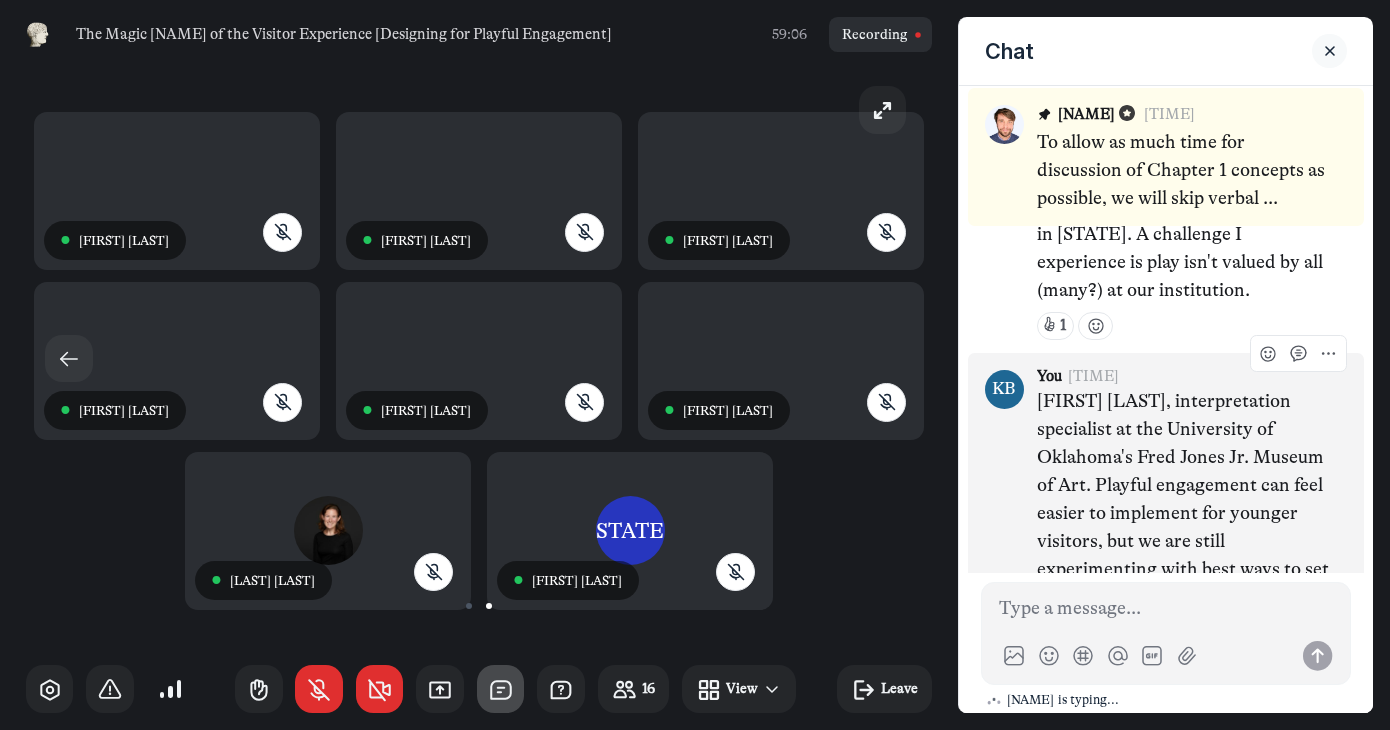 scroll, scrollTop: 5057, scrollLeft: 0, axis: vertical 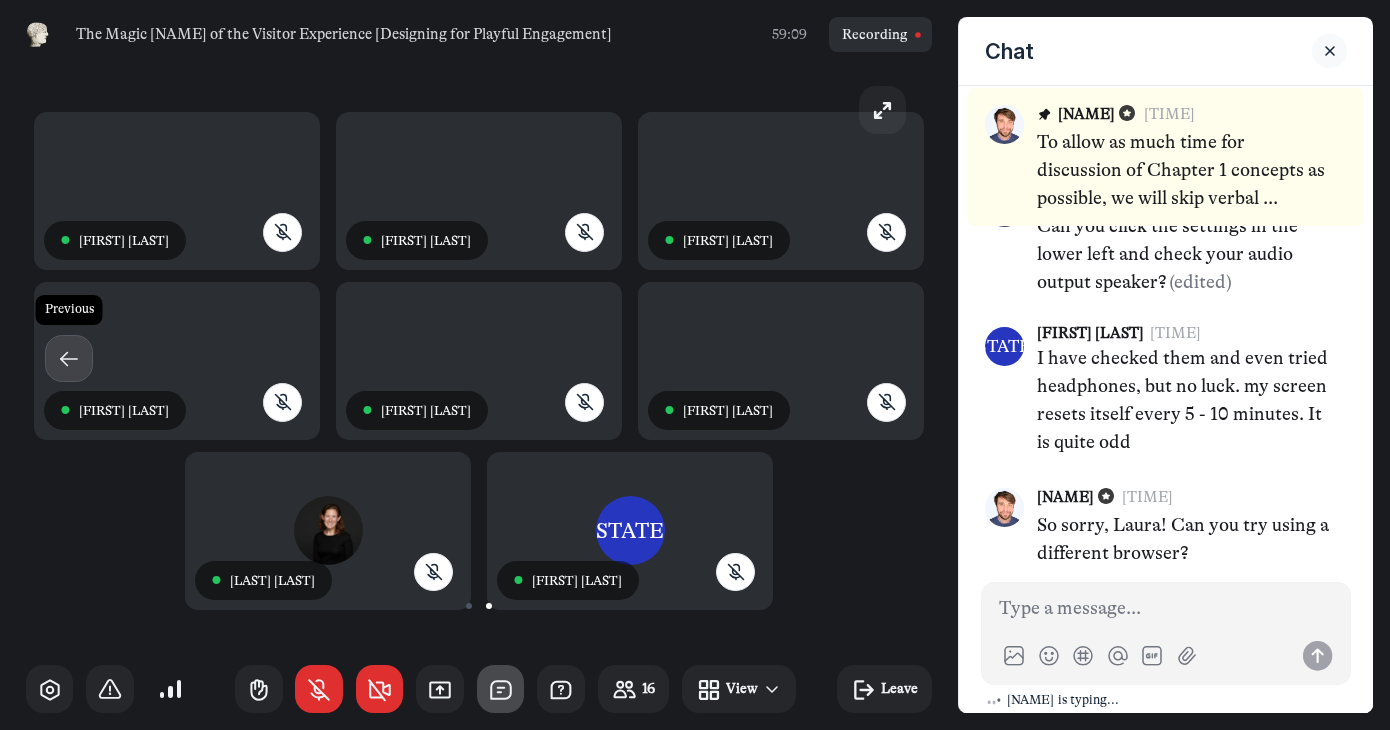 click at bounding box center (69, 359) 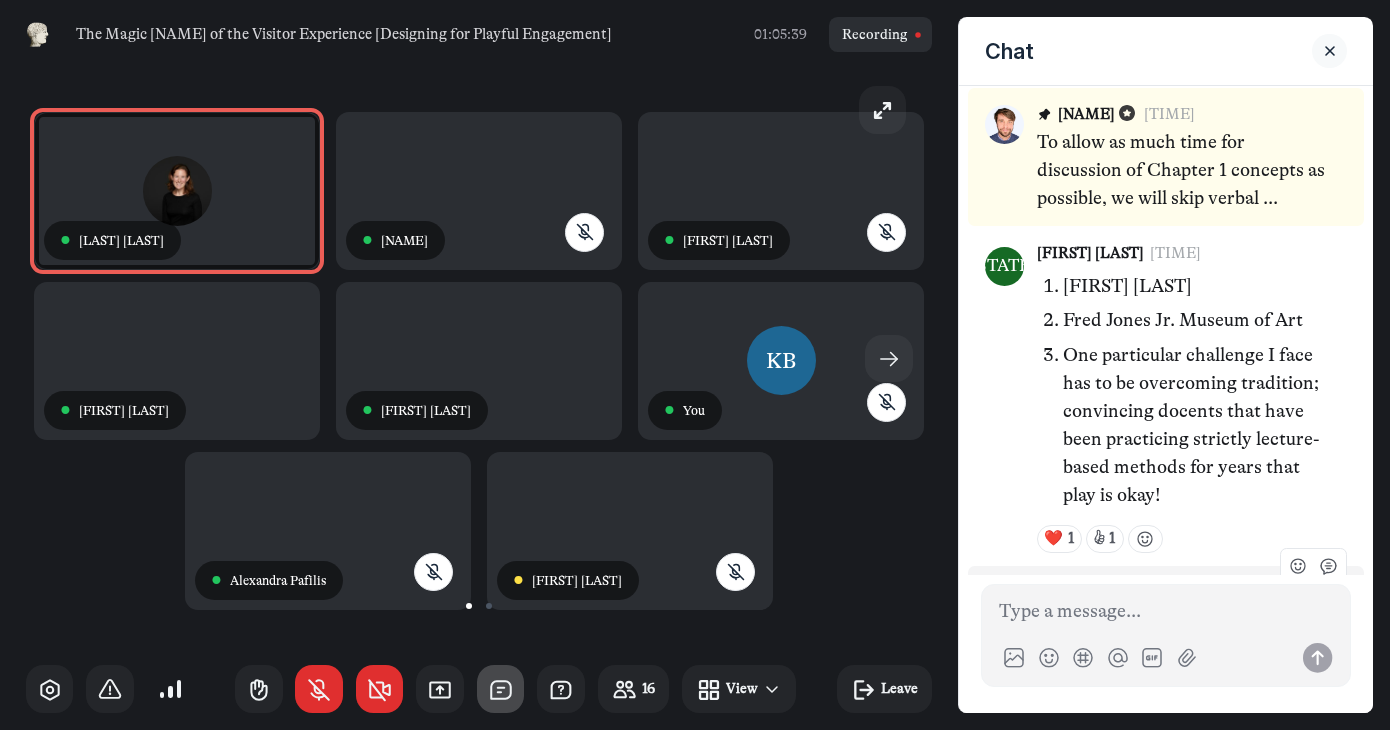 scroll, scrollTop: 1396, scrollLeft: 0, axis: vertical 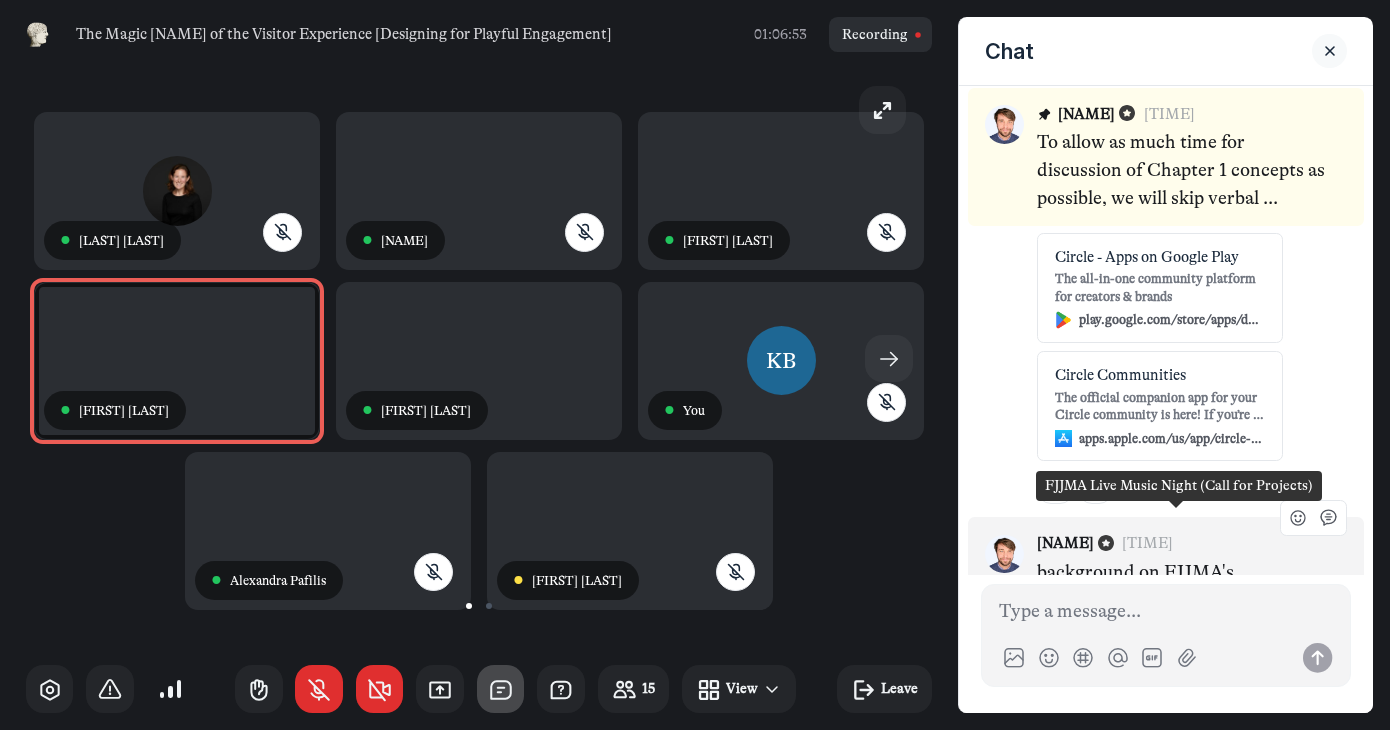 click on "FJJMA Live Music Night (Call for Projects)" at bounding box center (1172, 614) 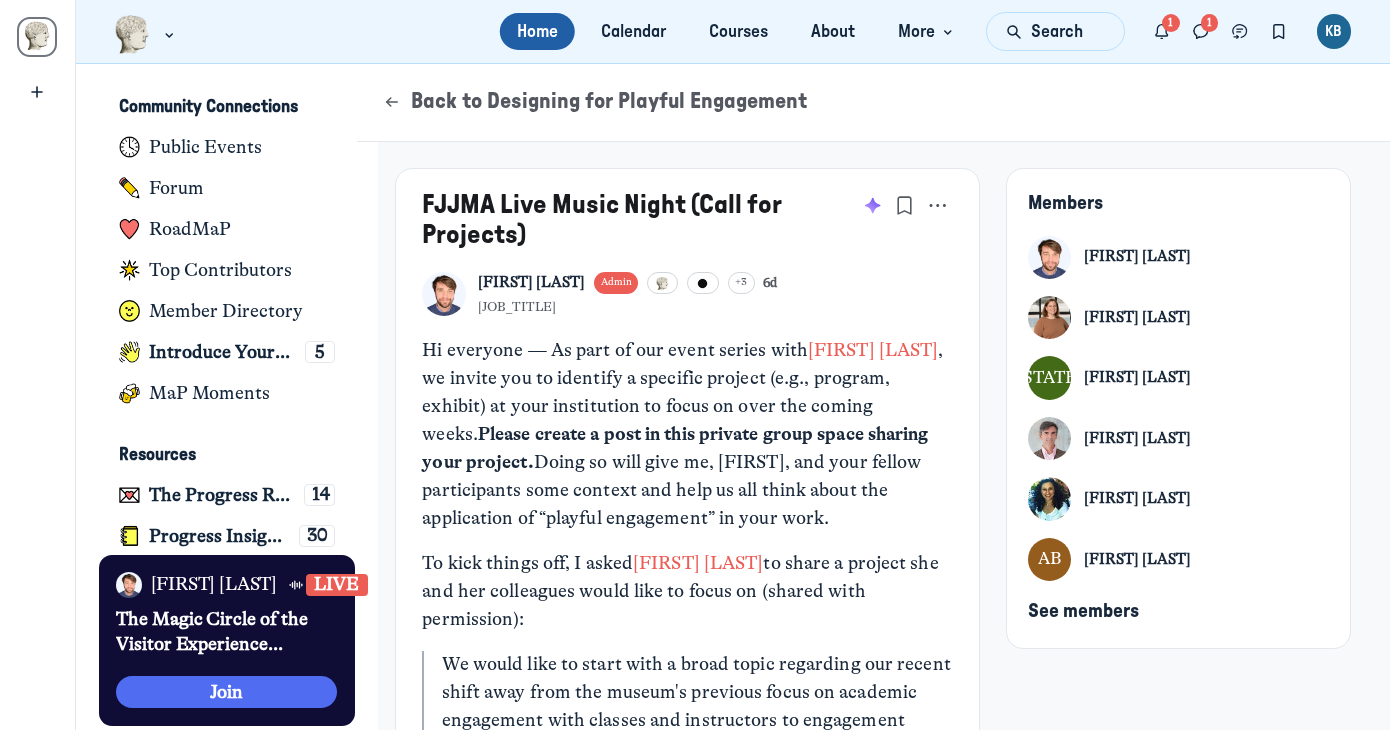 scroll, scrollTop: 0, scrollLeft: 0, axis: both 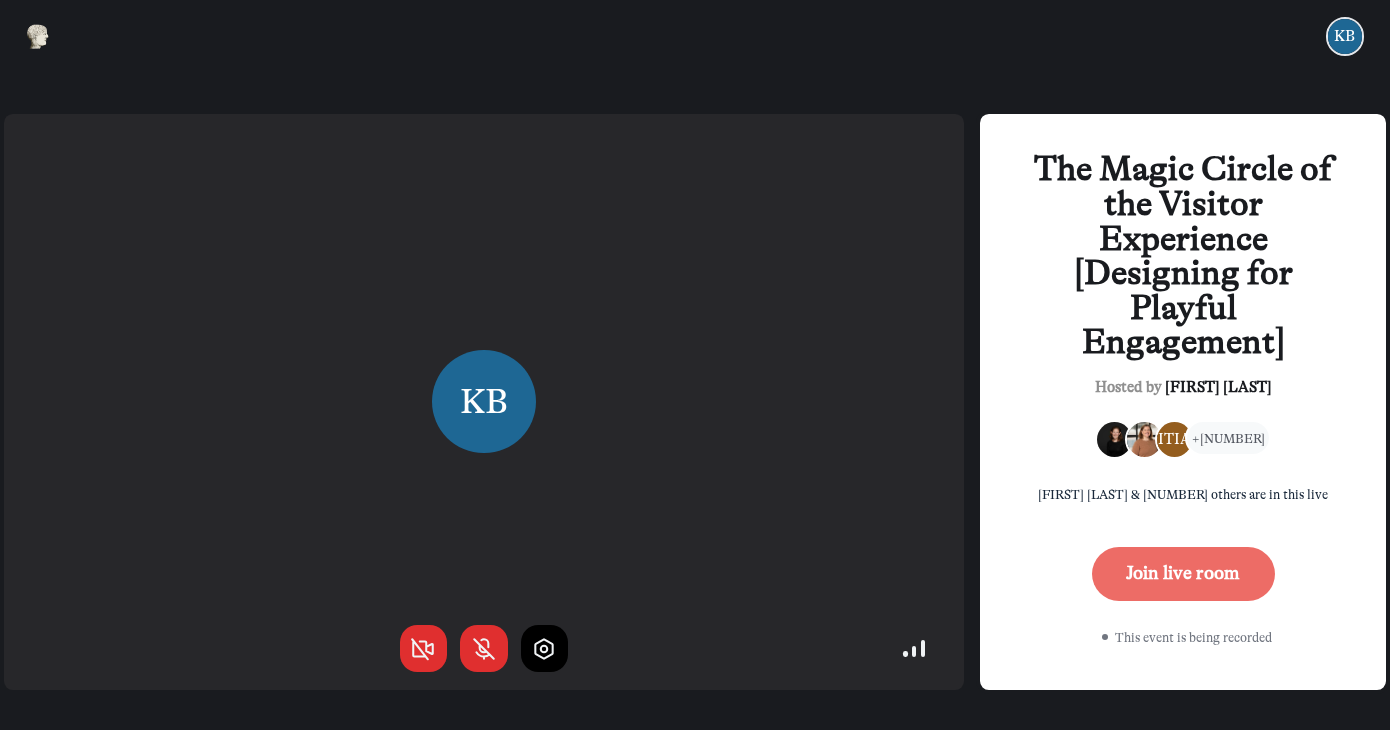click on "Join live room" at bounding box center (1183, 574) 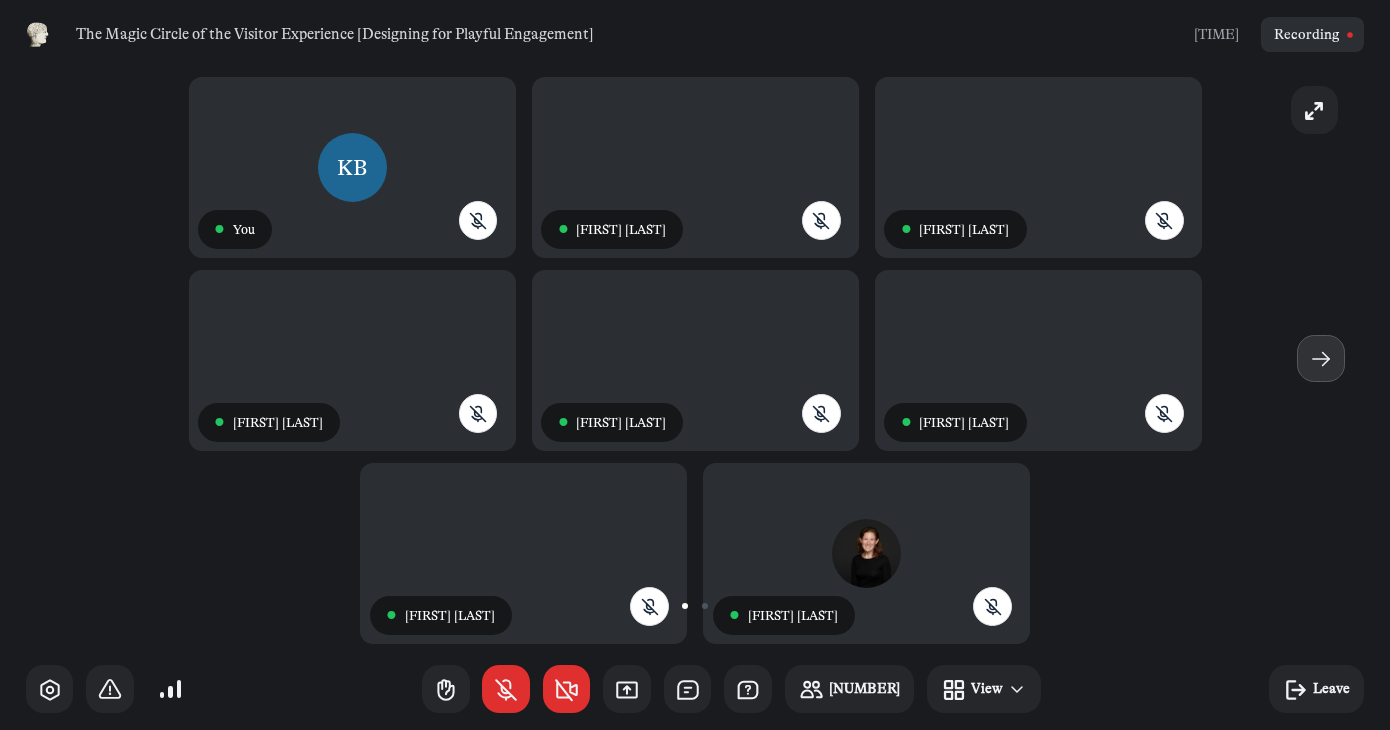 click 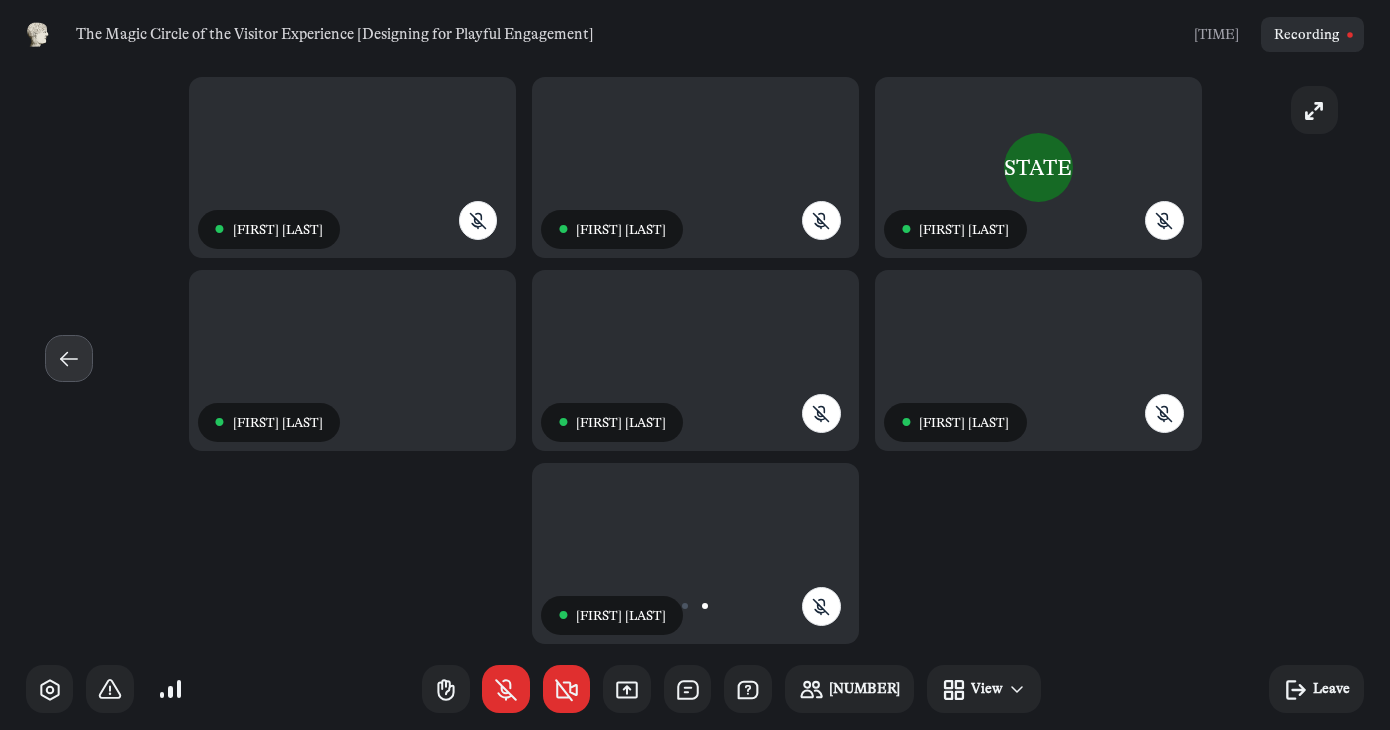 click 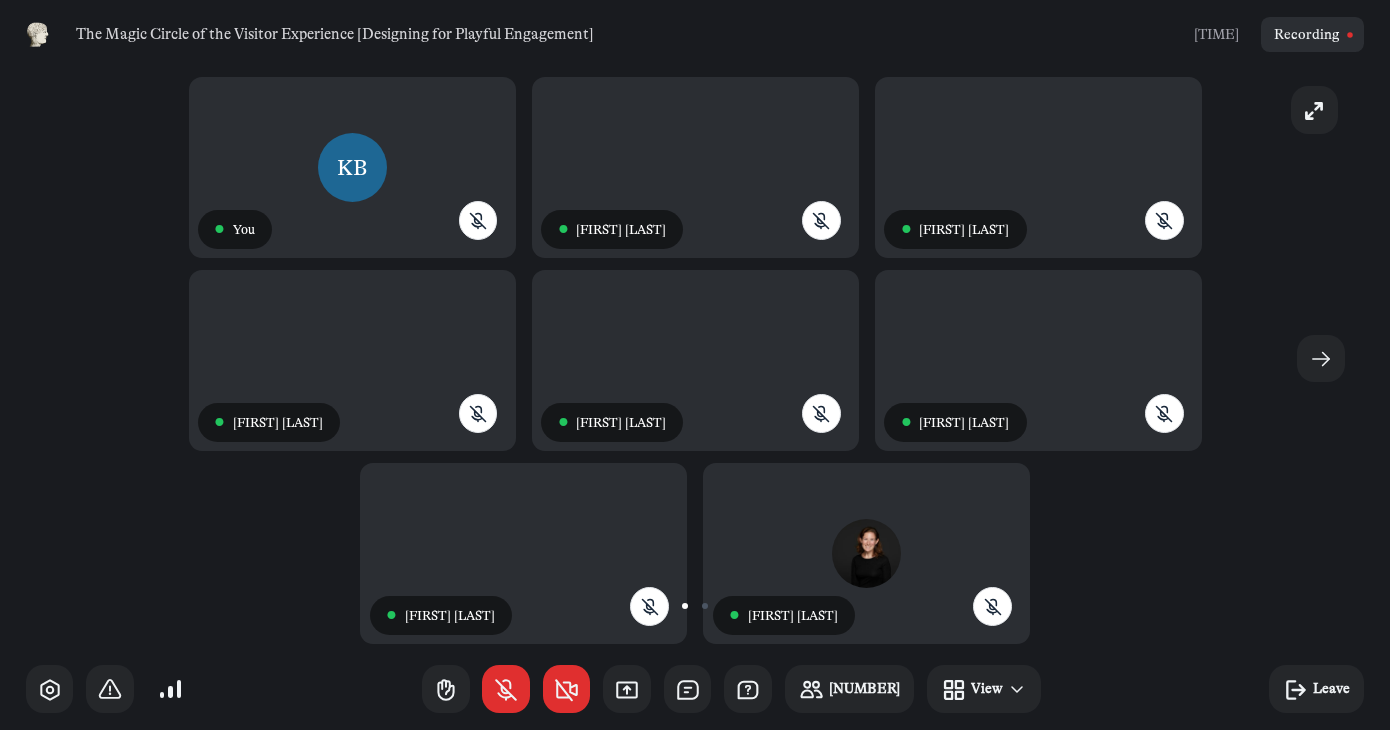 click on "KB ● You ● Aimee Mussman ● Lisa Eldred ● Rachel Trinkley ● Alexandra Pafilis ● Nathan C Jones ● Amanda Boehm-Garcia RE ● Roslyn Esperon" at bounding box center [695, 358] 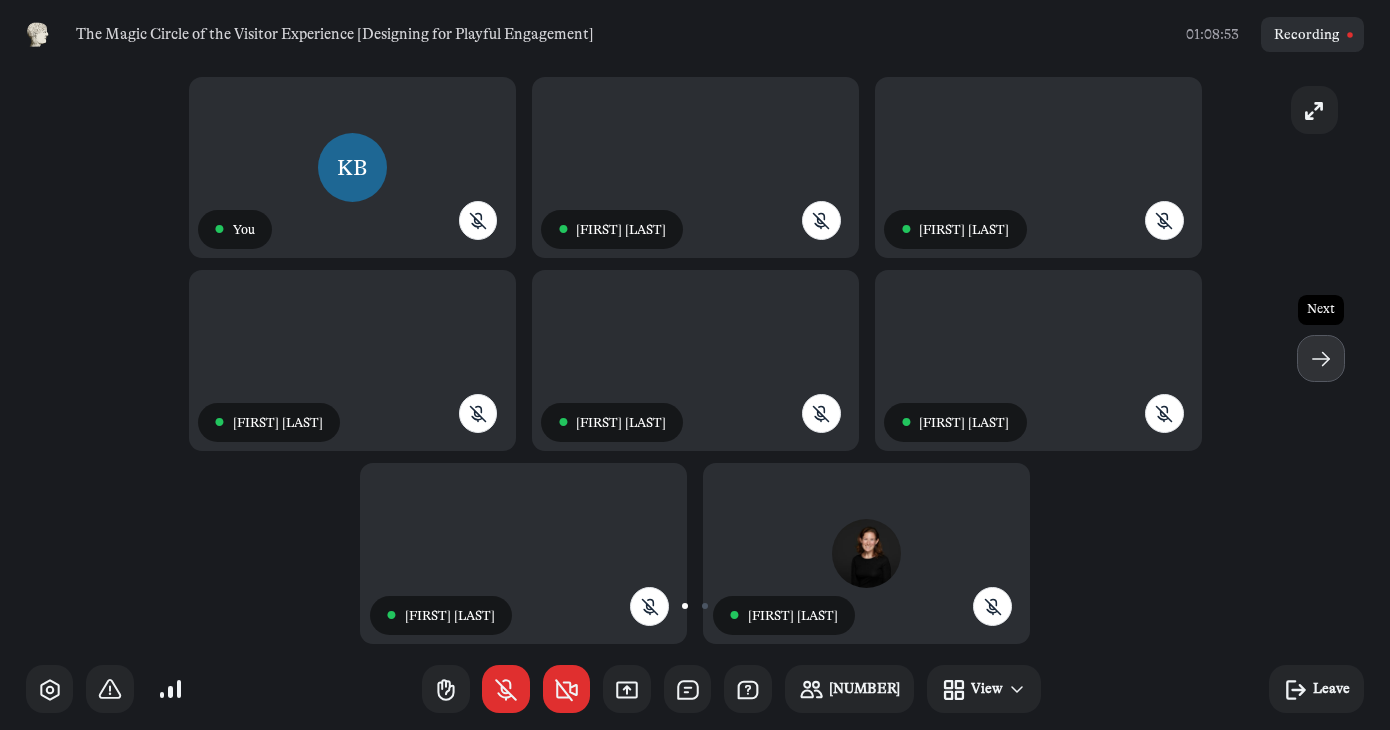 click 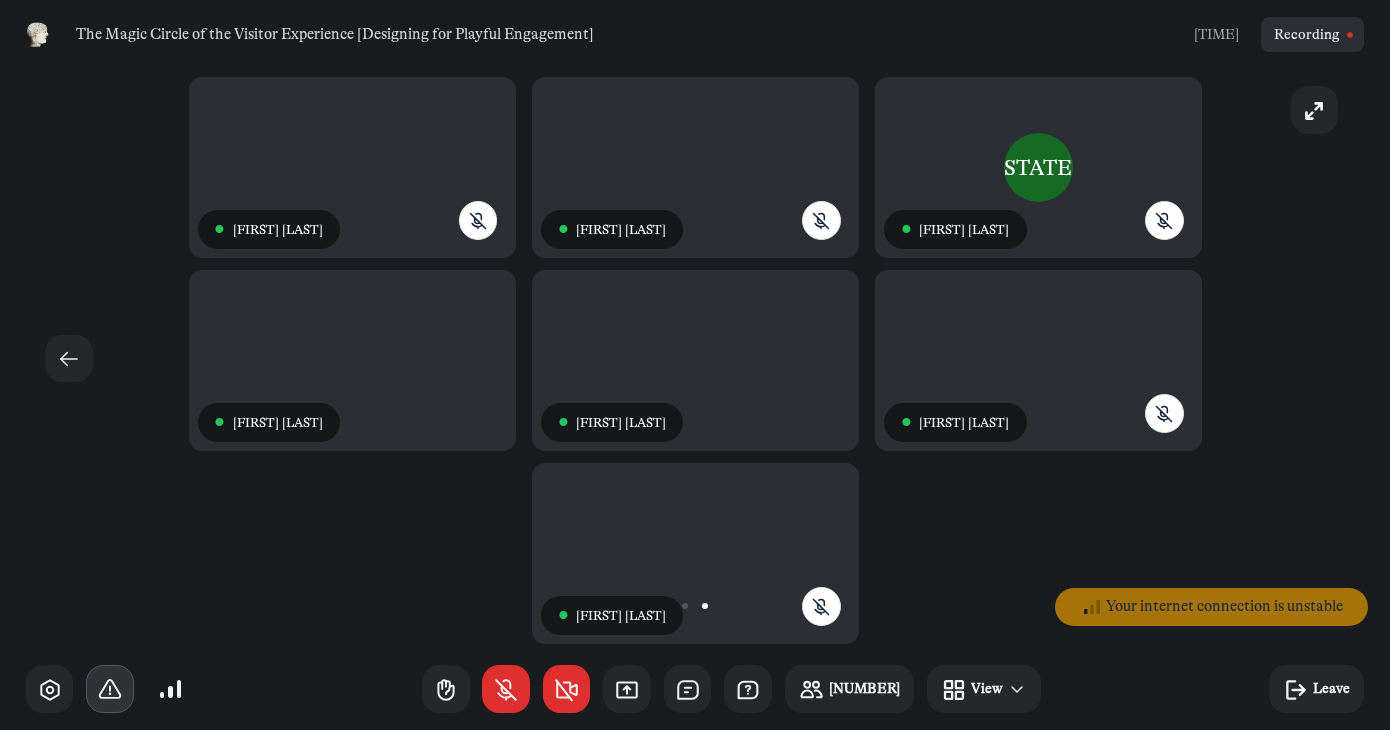 click 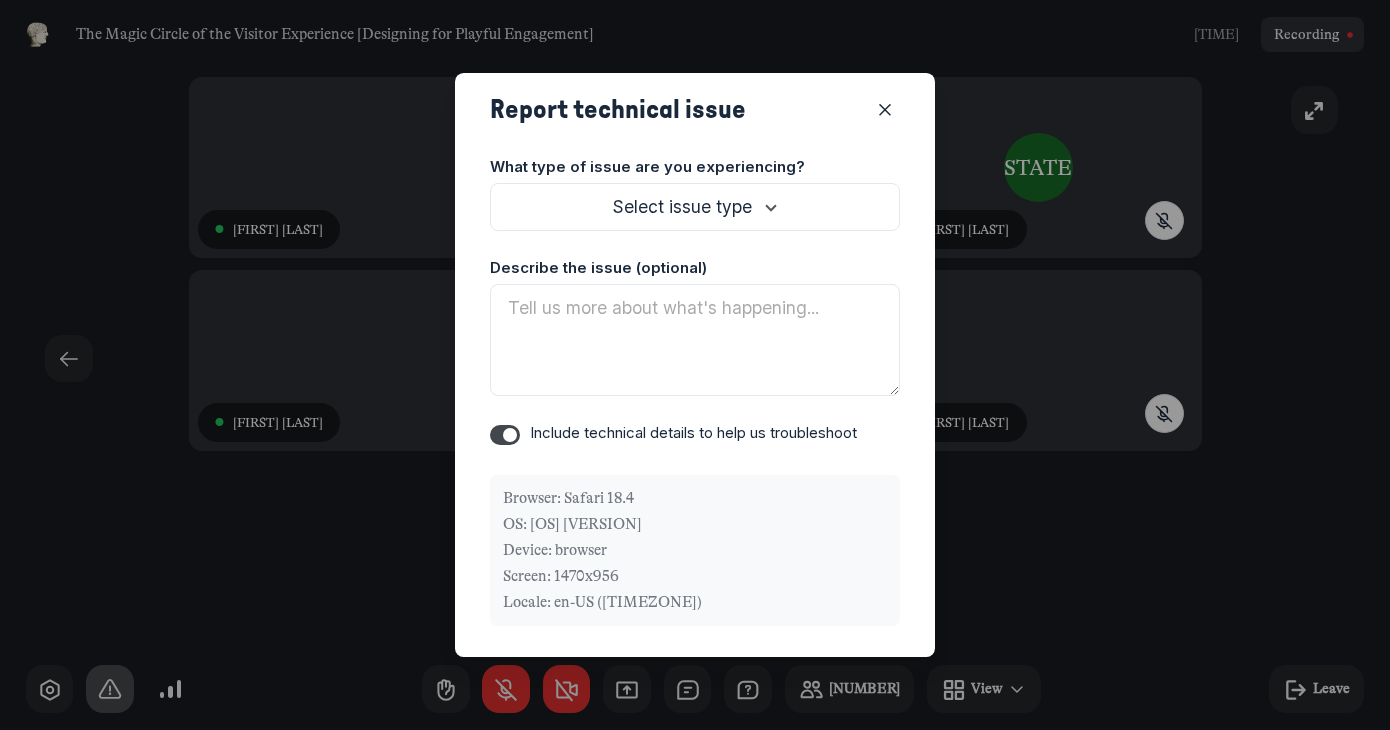 click on "Select issue type" at bounding box center (695, 207) 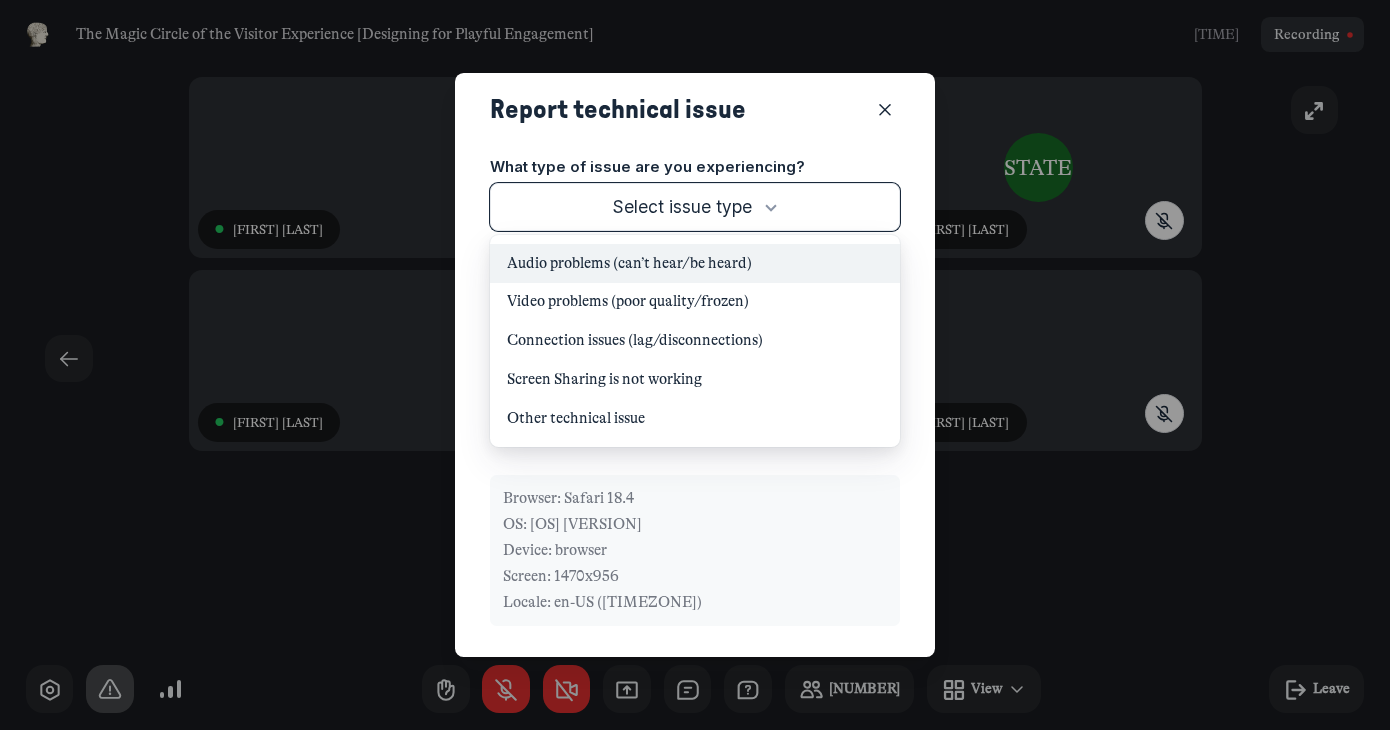 click on "Audio problems (can’t hear/be heard)" at bounding box center [695, 263] 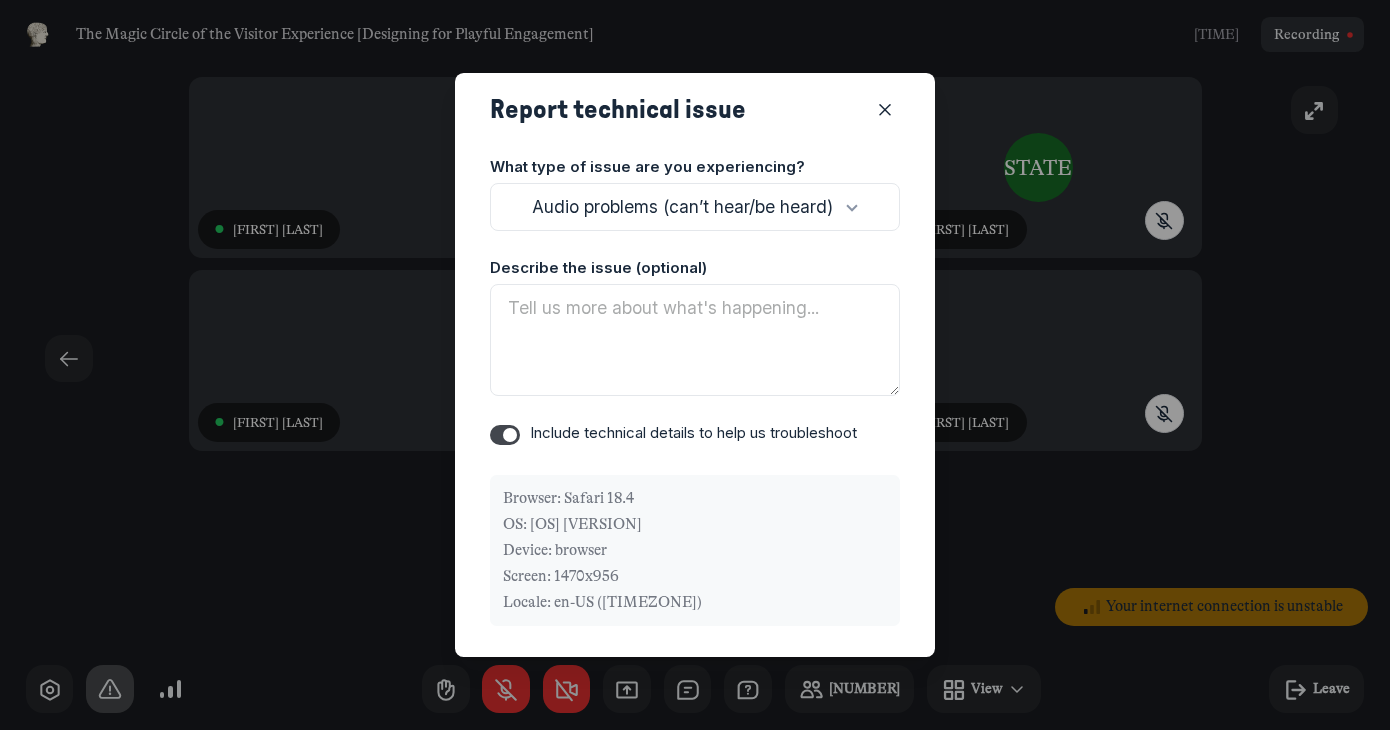 click on "Toggle switch" at bounding box center [505, 435] 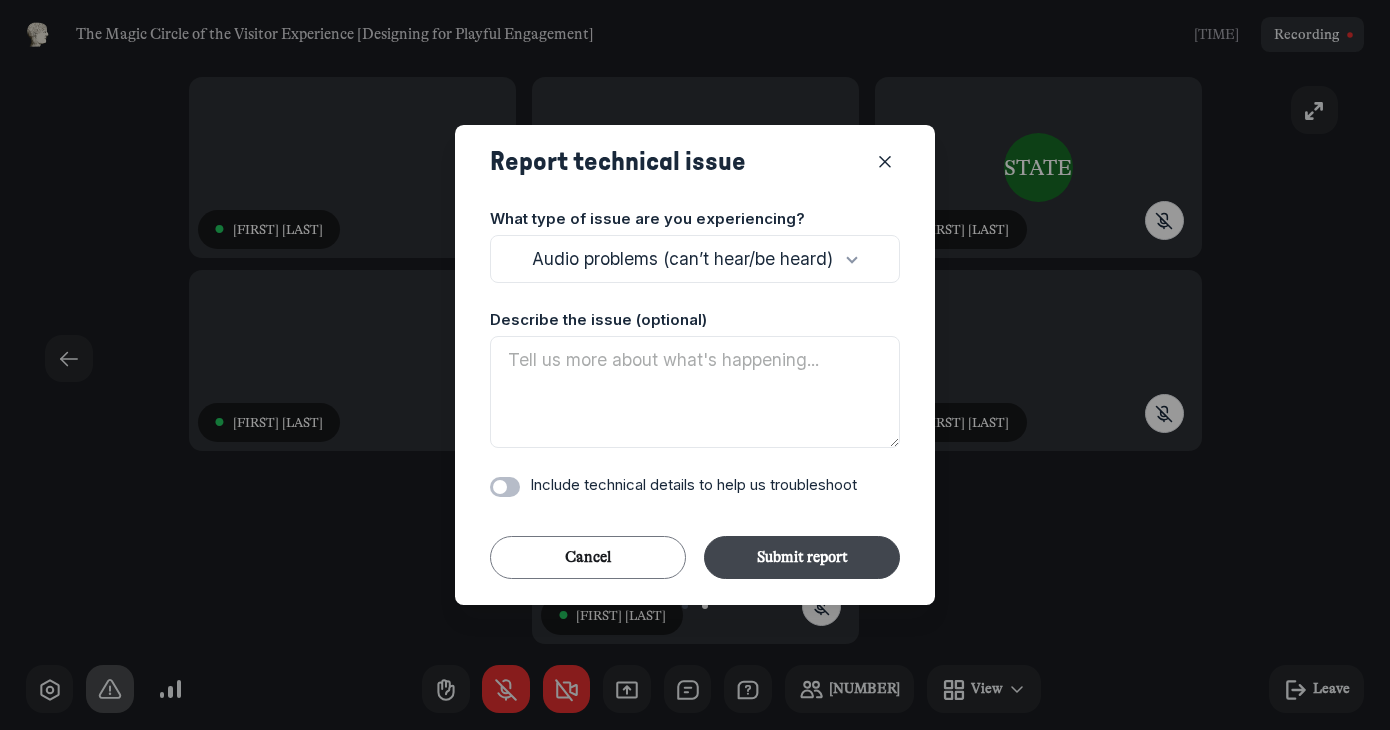 click on "Submit report" at bounding box center (802, 557) 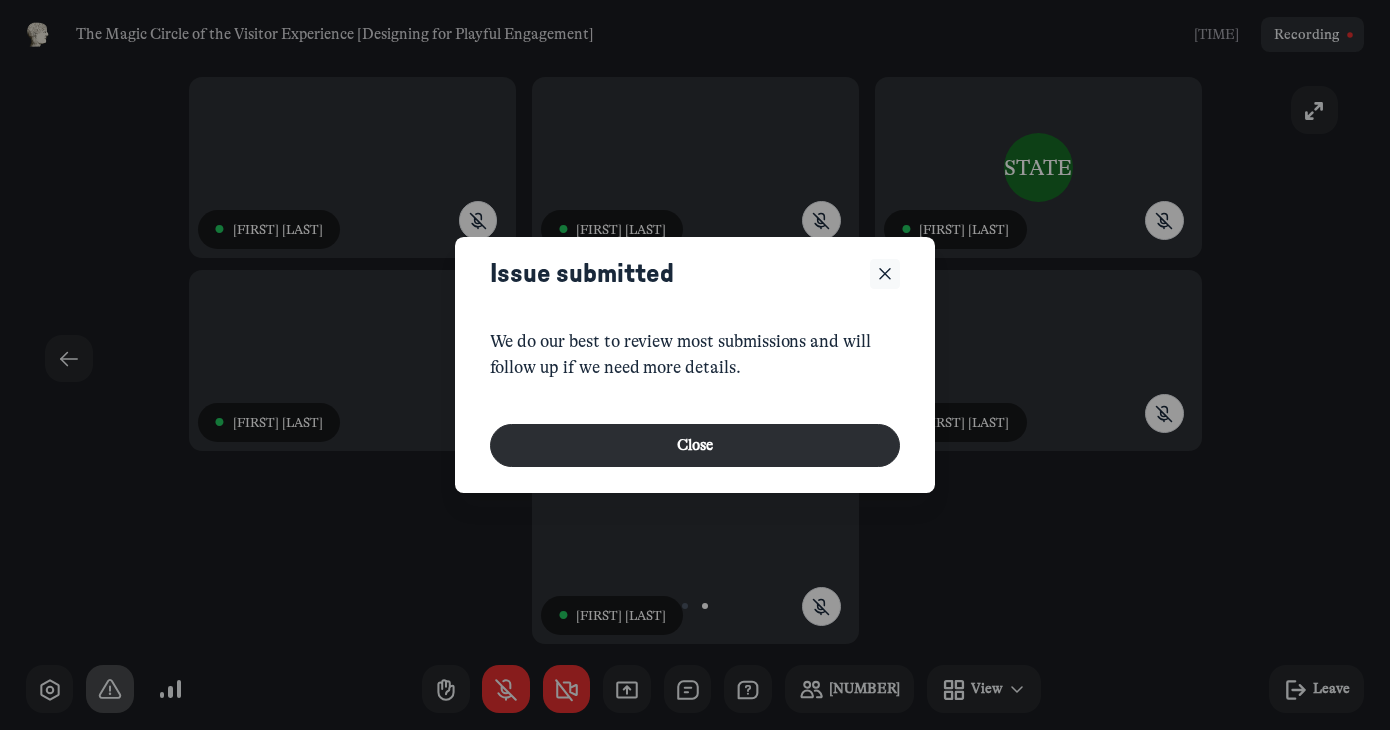 click 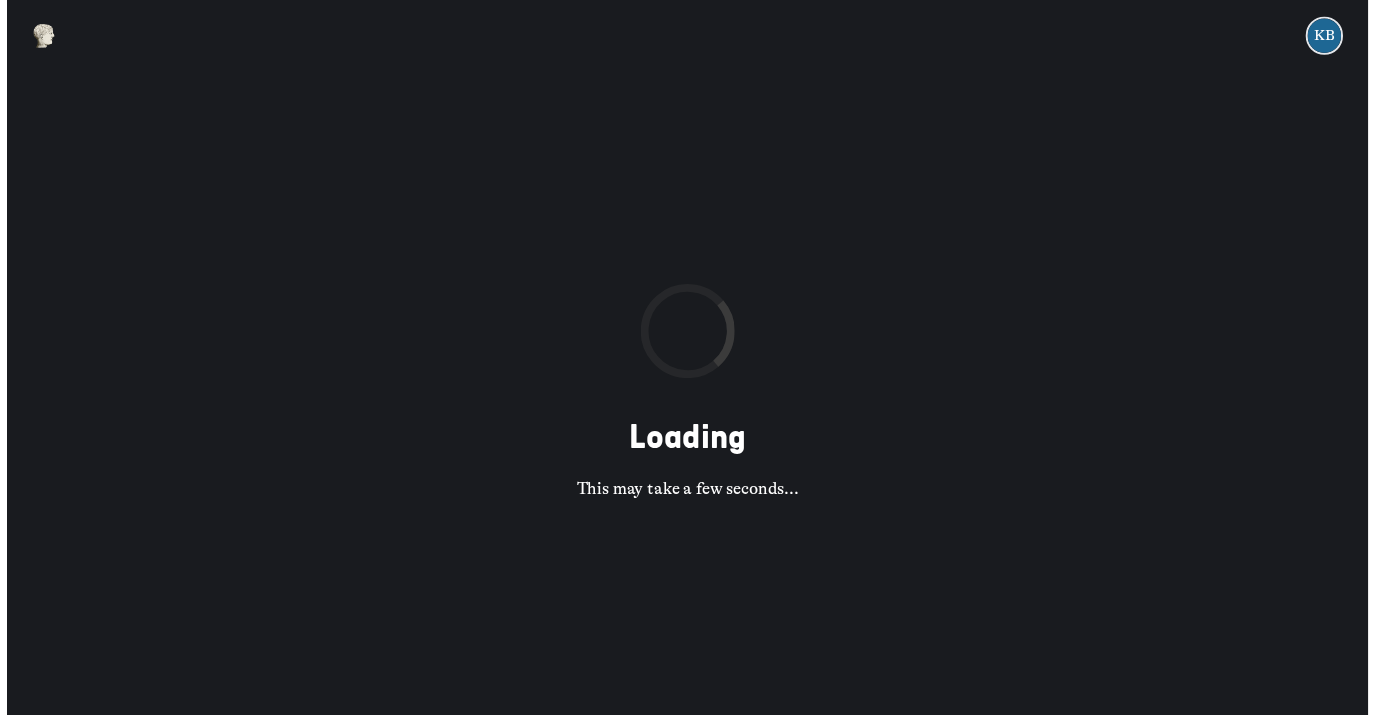 scroll, scrollTop: 0, scrollLeft: 0, axis: both 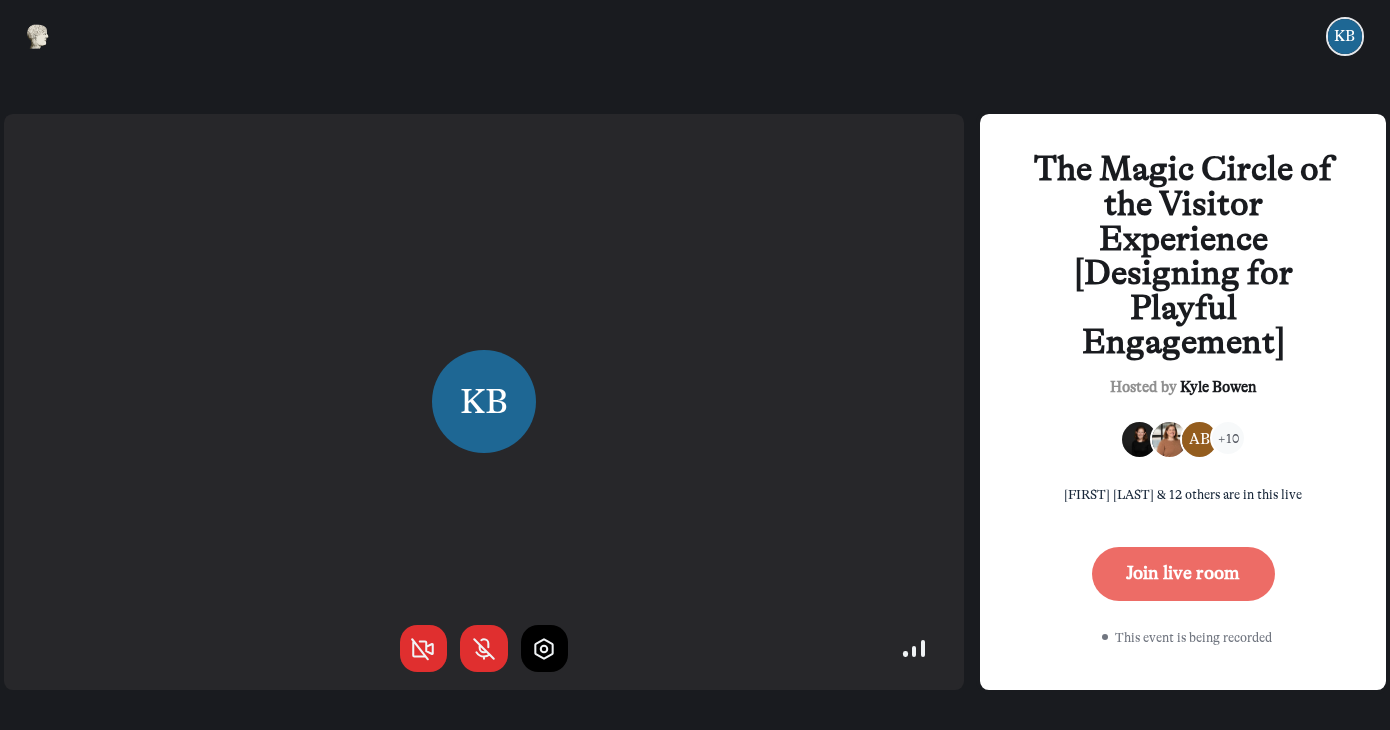 click on "Join live room" at bounding box center (1183, 574) 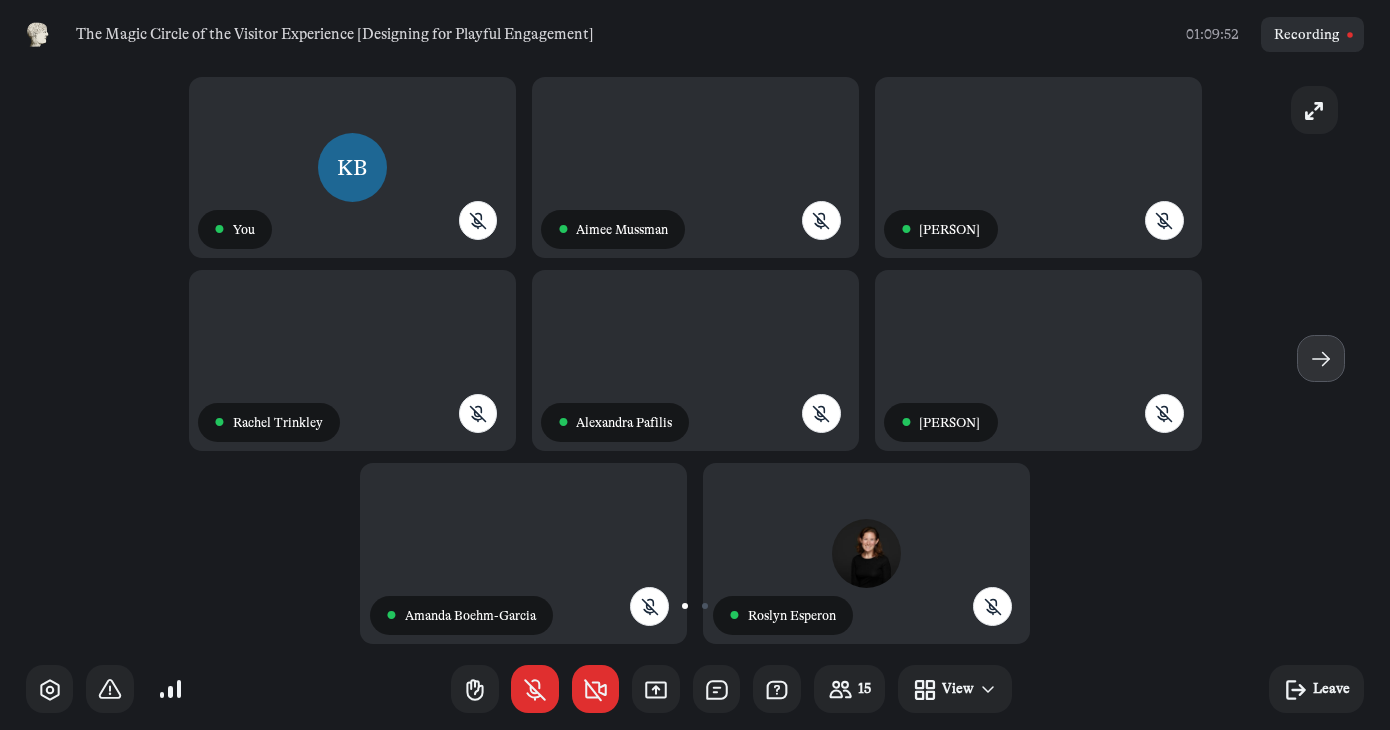 click 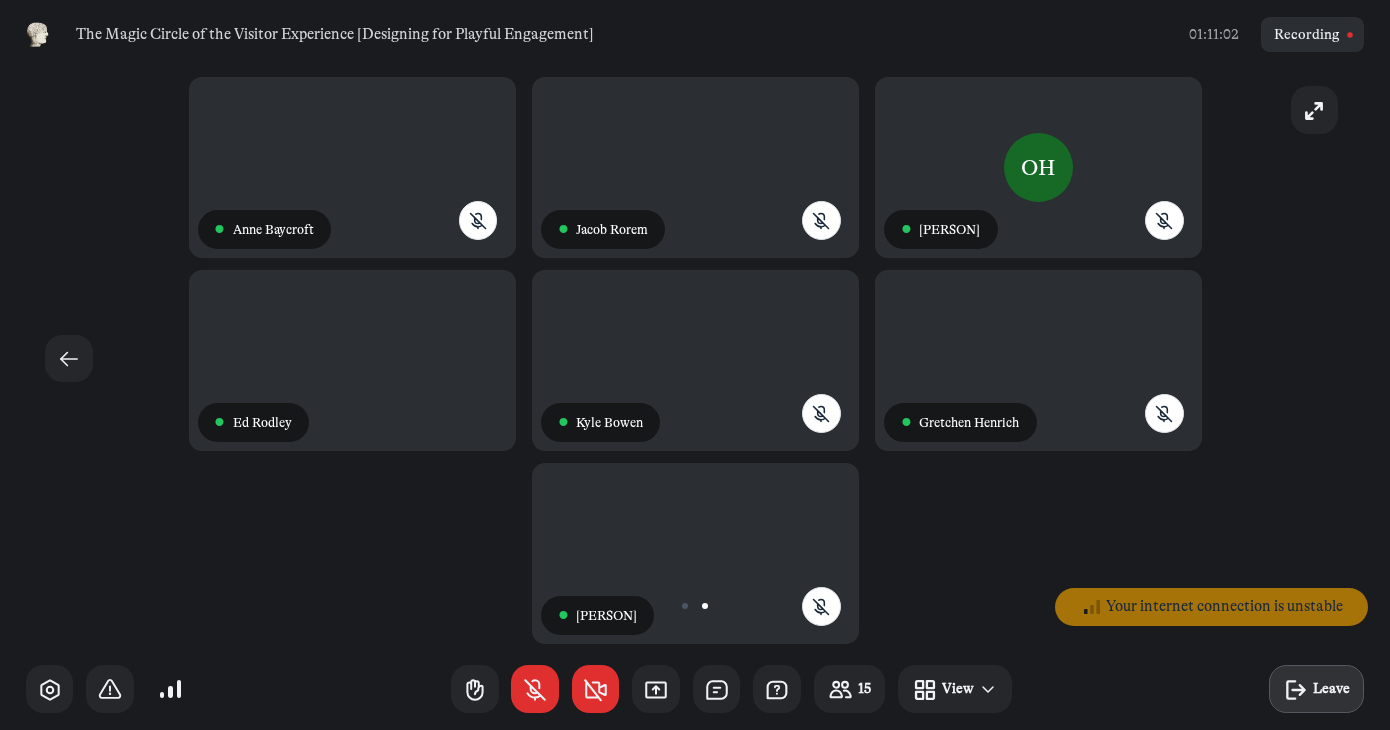 click on "Leave" at bounding box center [1331, 688] 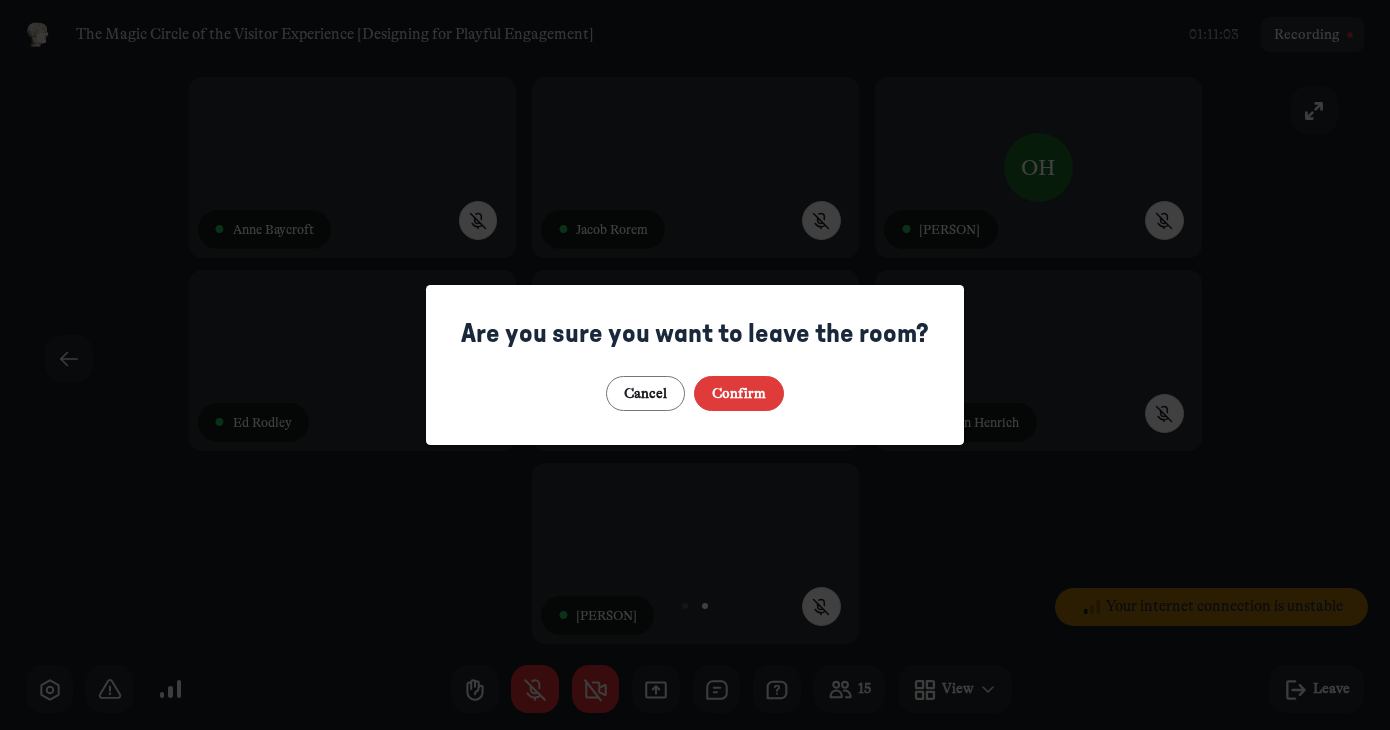 click on "Confirm" at bounding box center [739, 393] 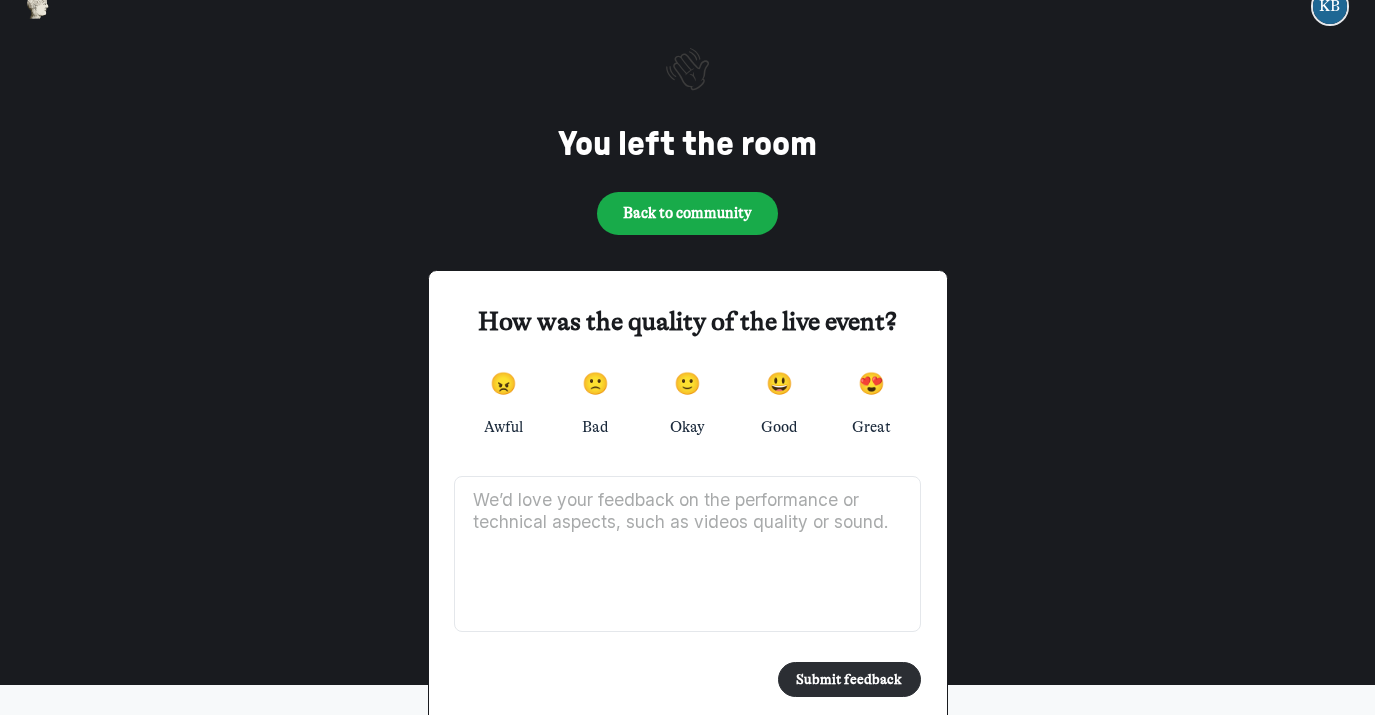 scroll, scrollTop: 45, scrollLeft: 0, axis: vertical 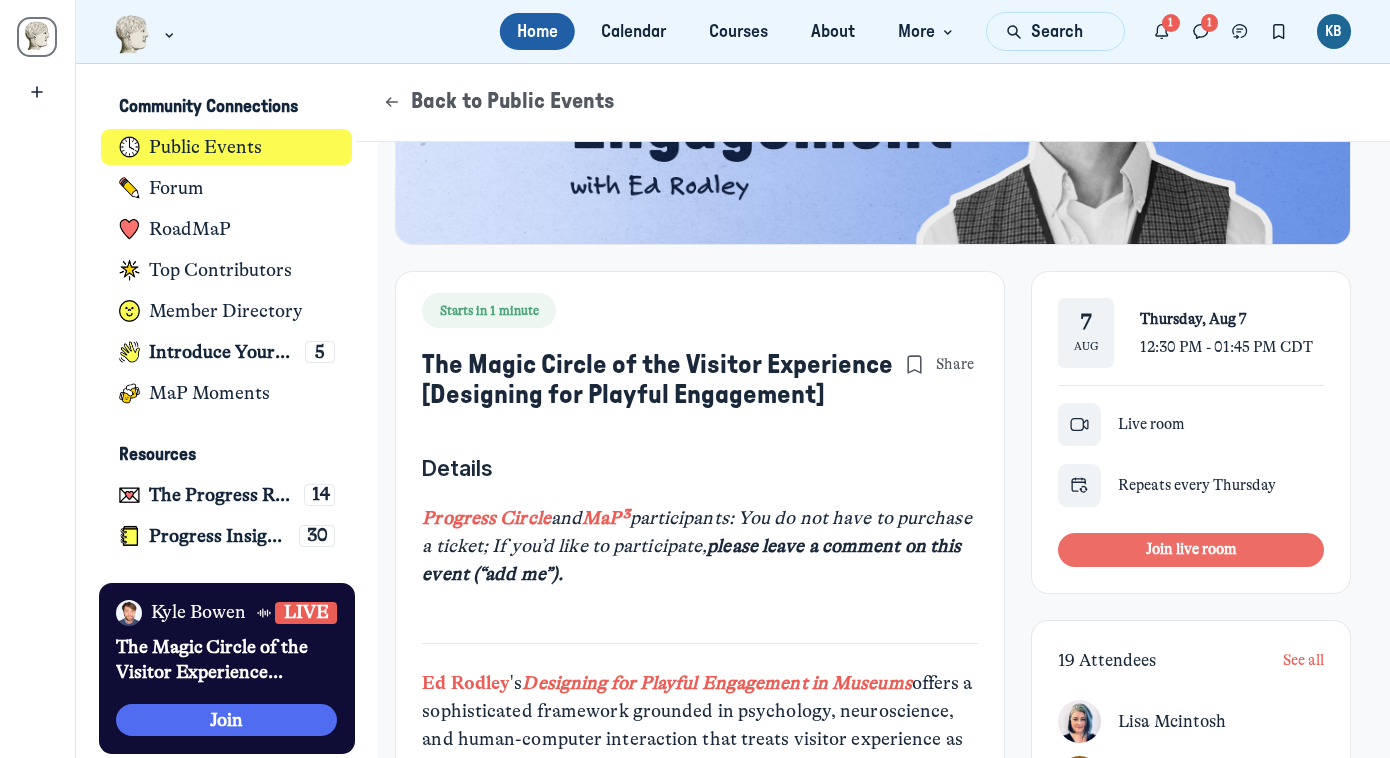 click on "Join live room" at bounding box center [1191, 549] 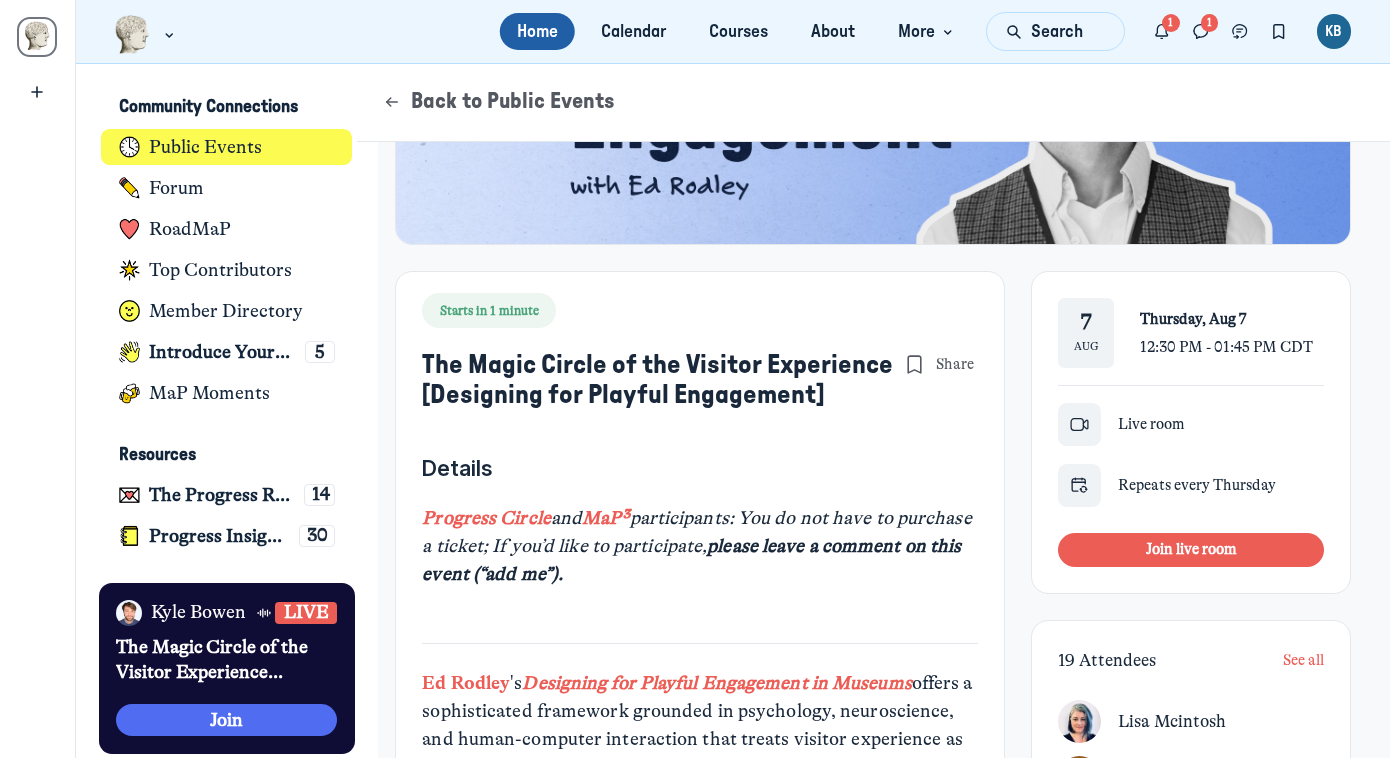 scroll, scrollTop: 4899, scrollLeft: 3931, axis: both 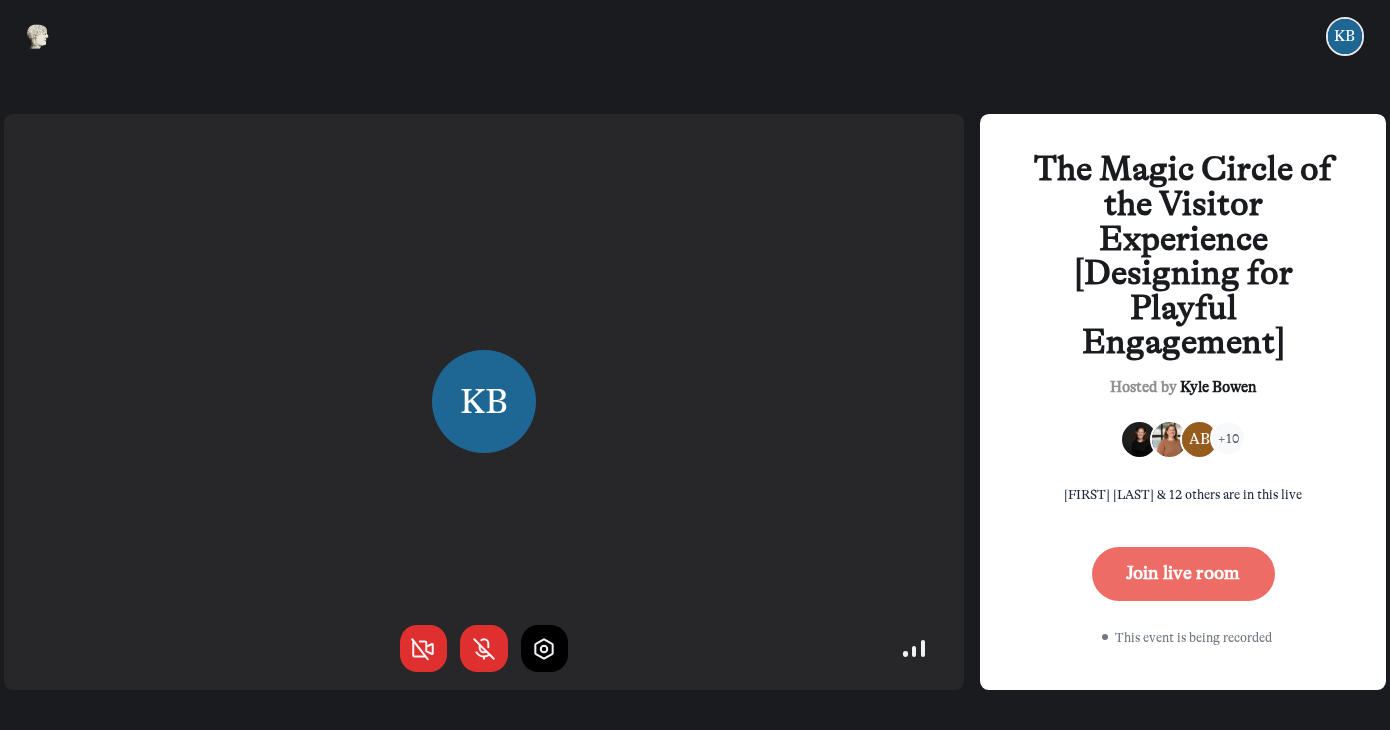 click on "Join live room" at bounding box center [1183, 574] 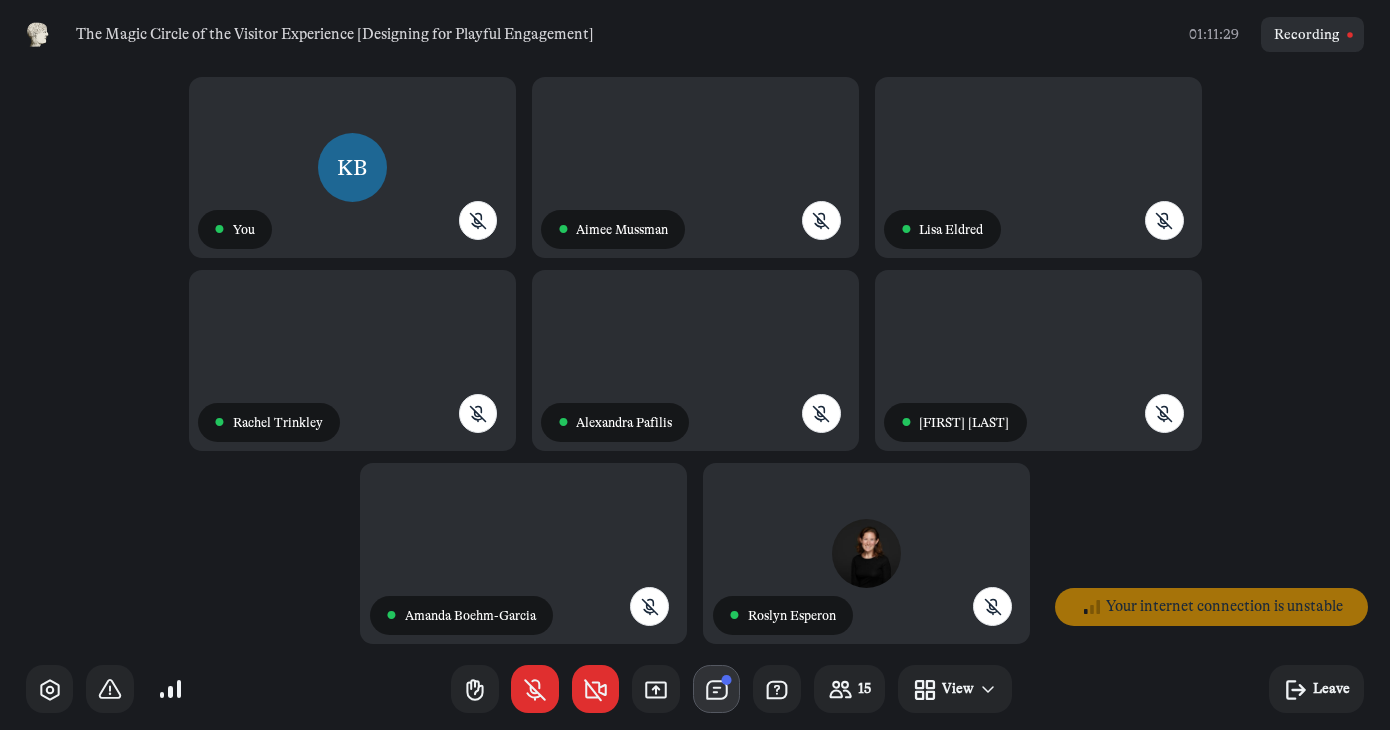click 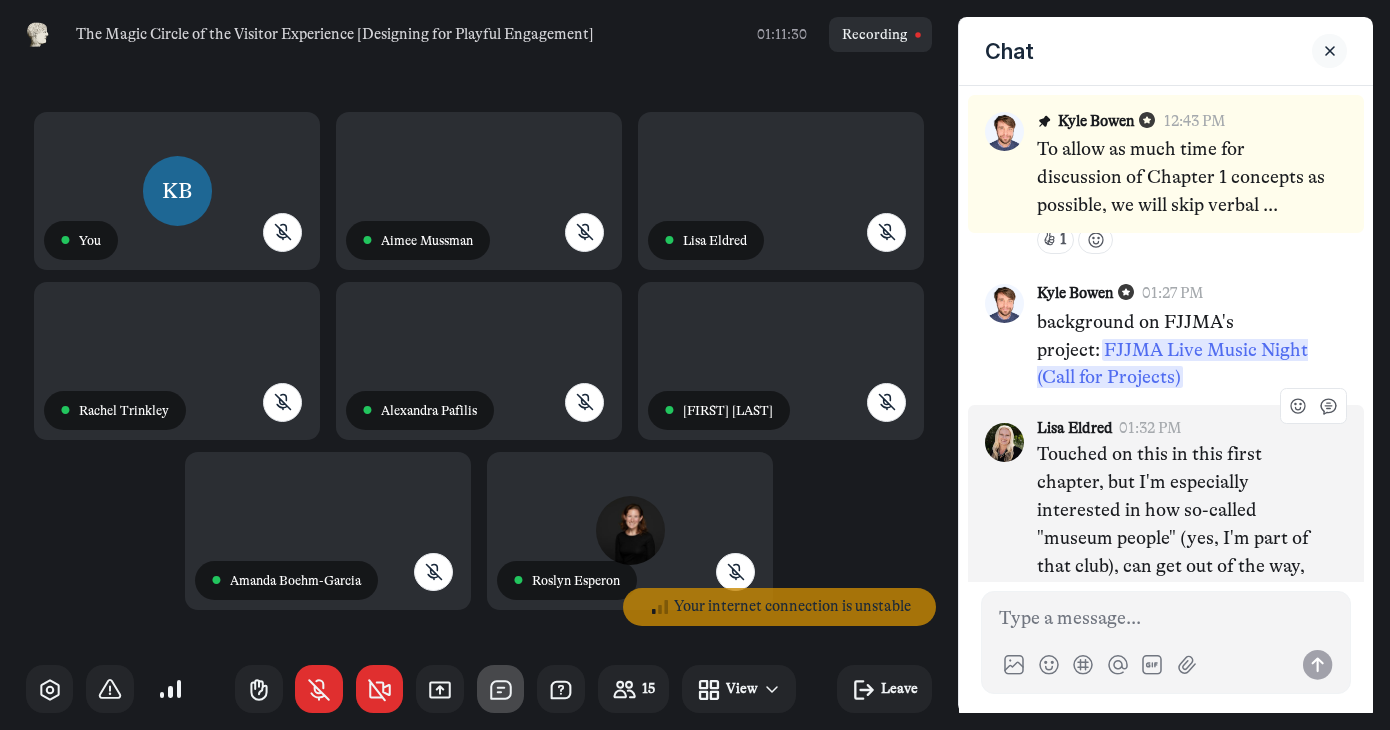 scroll, scrollTop: 5422, scrollLeft: 0, axis: vertical 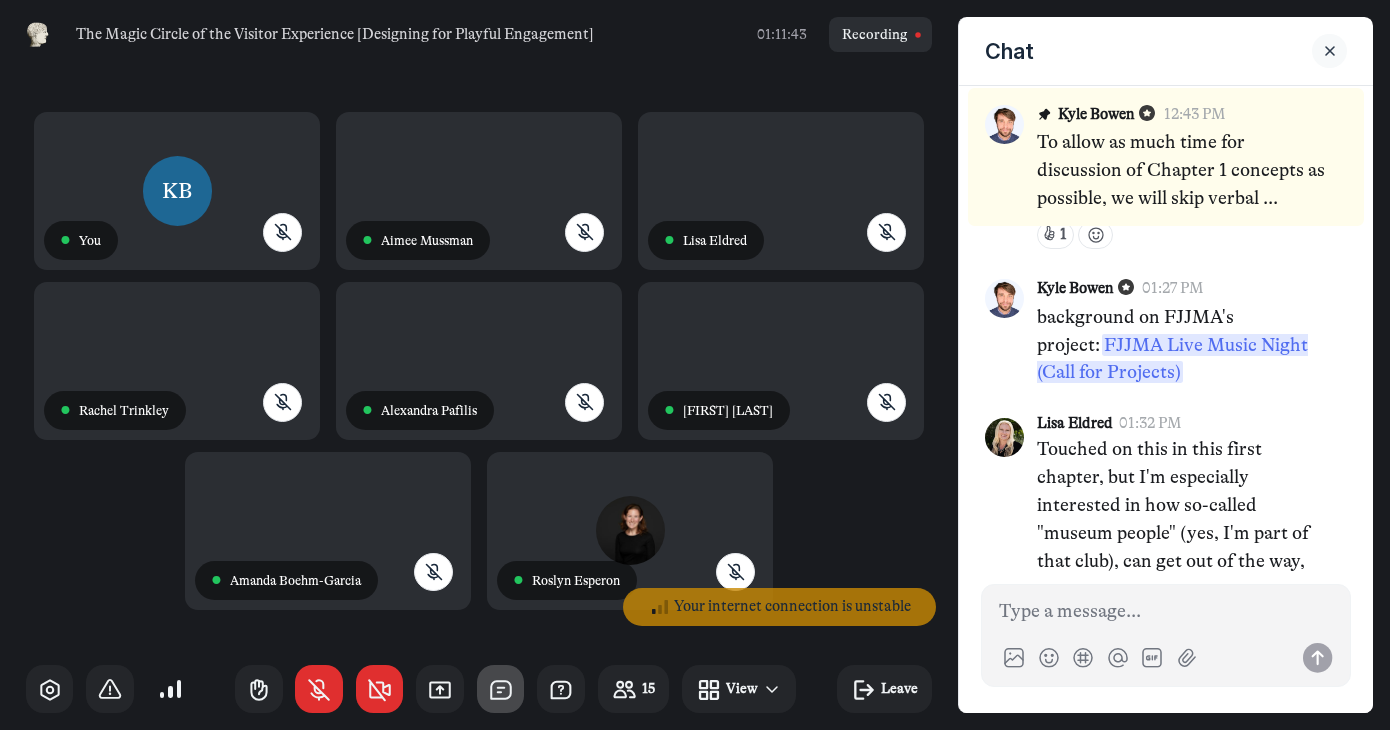 click 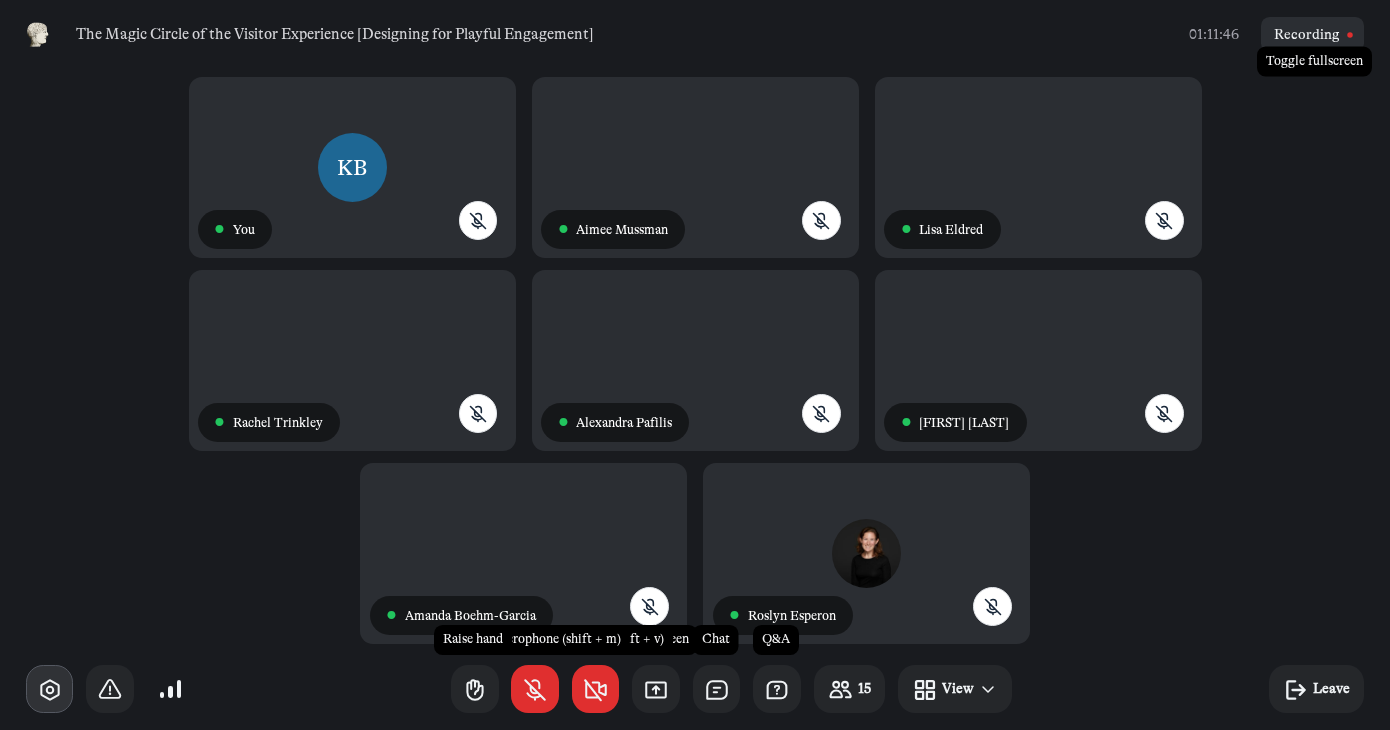click 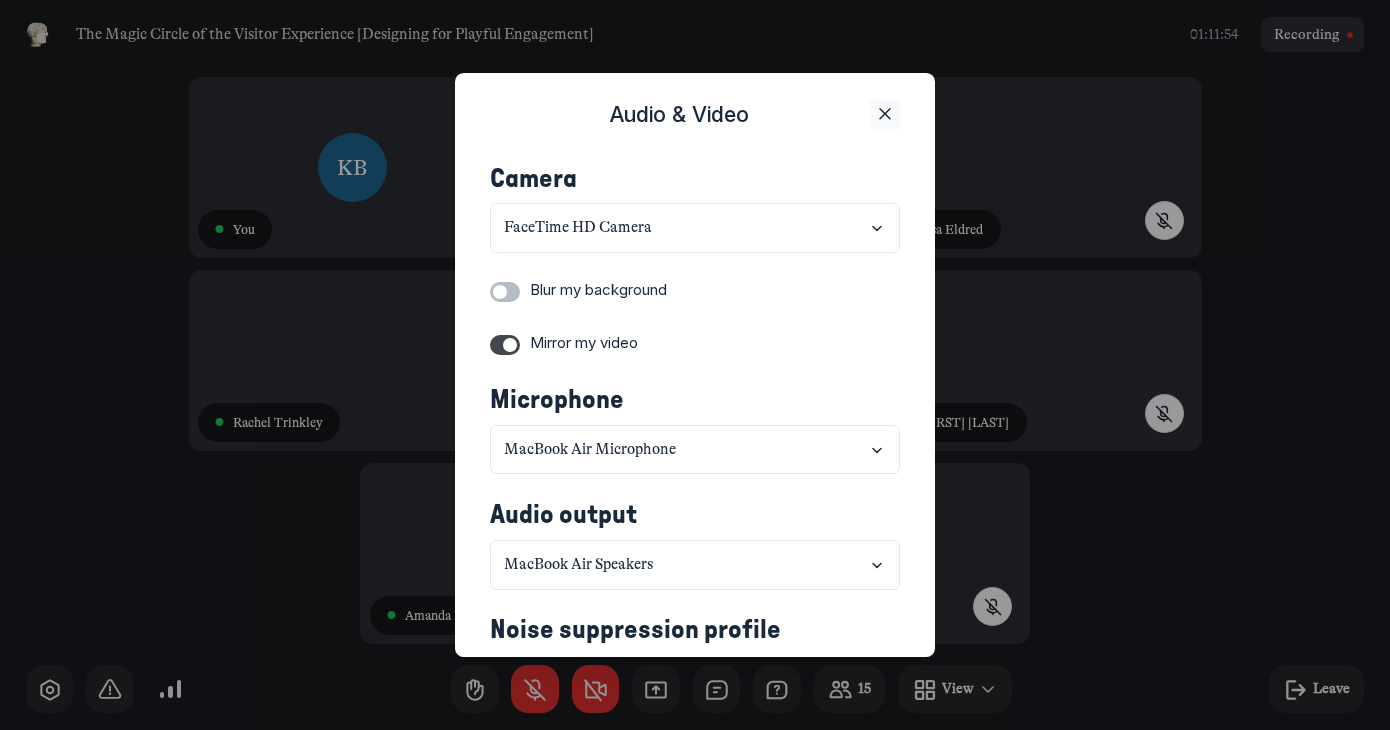 click 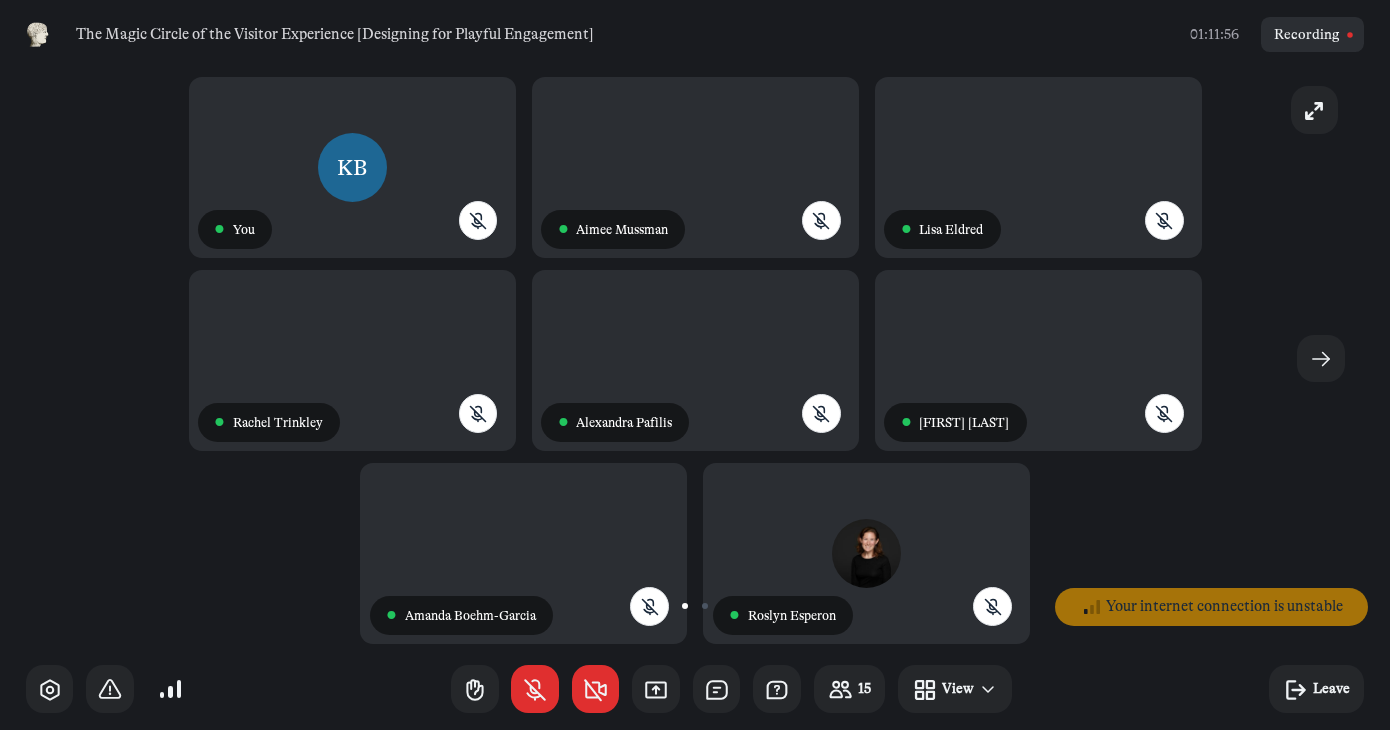 click on "KB ● You ● [FIRST] [LAST] ● [FIRST] [LAST] ● [FIRST] [LAST] ● [FIRST] [LAST] ● [FIRST] [LAST] RE ● [FIRST] [LAST] Your internet connection is unstable" at bounding box center (695, 358) 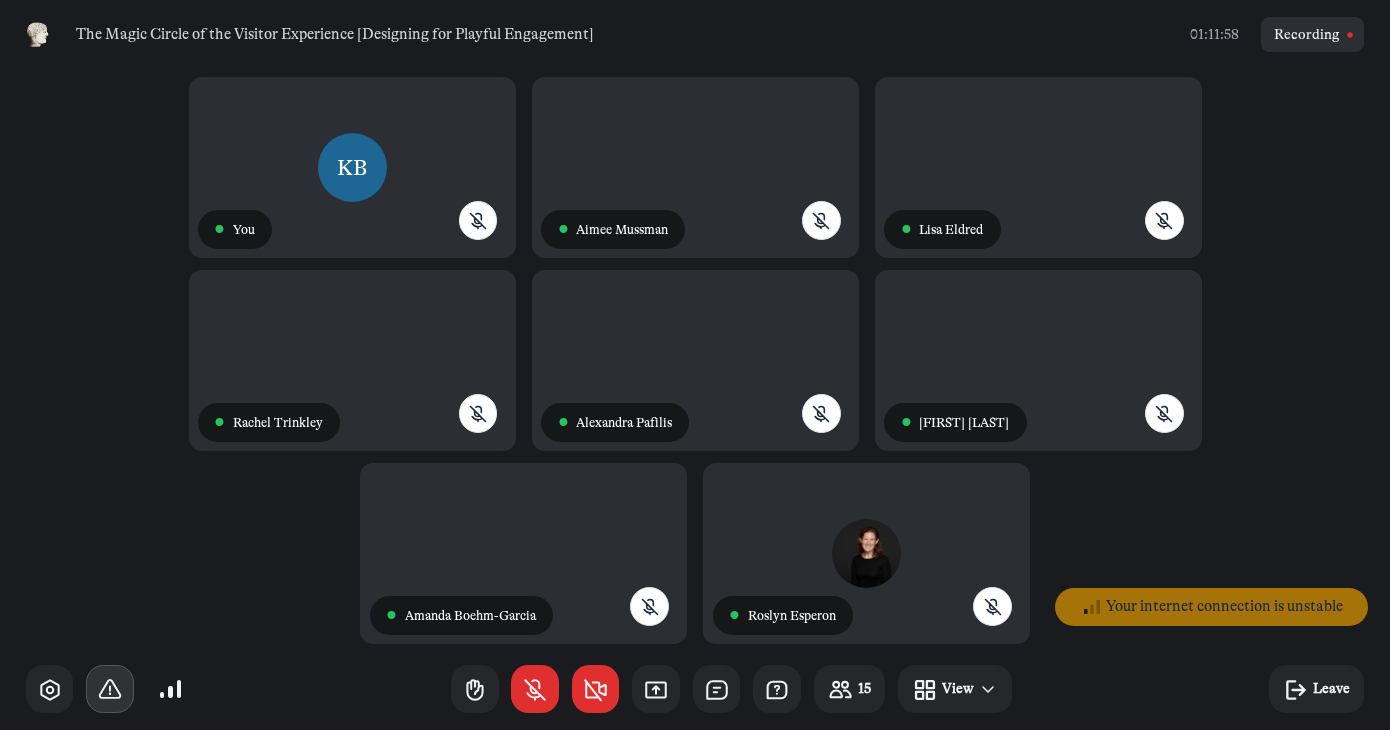 click at bounding box center (110, 689) 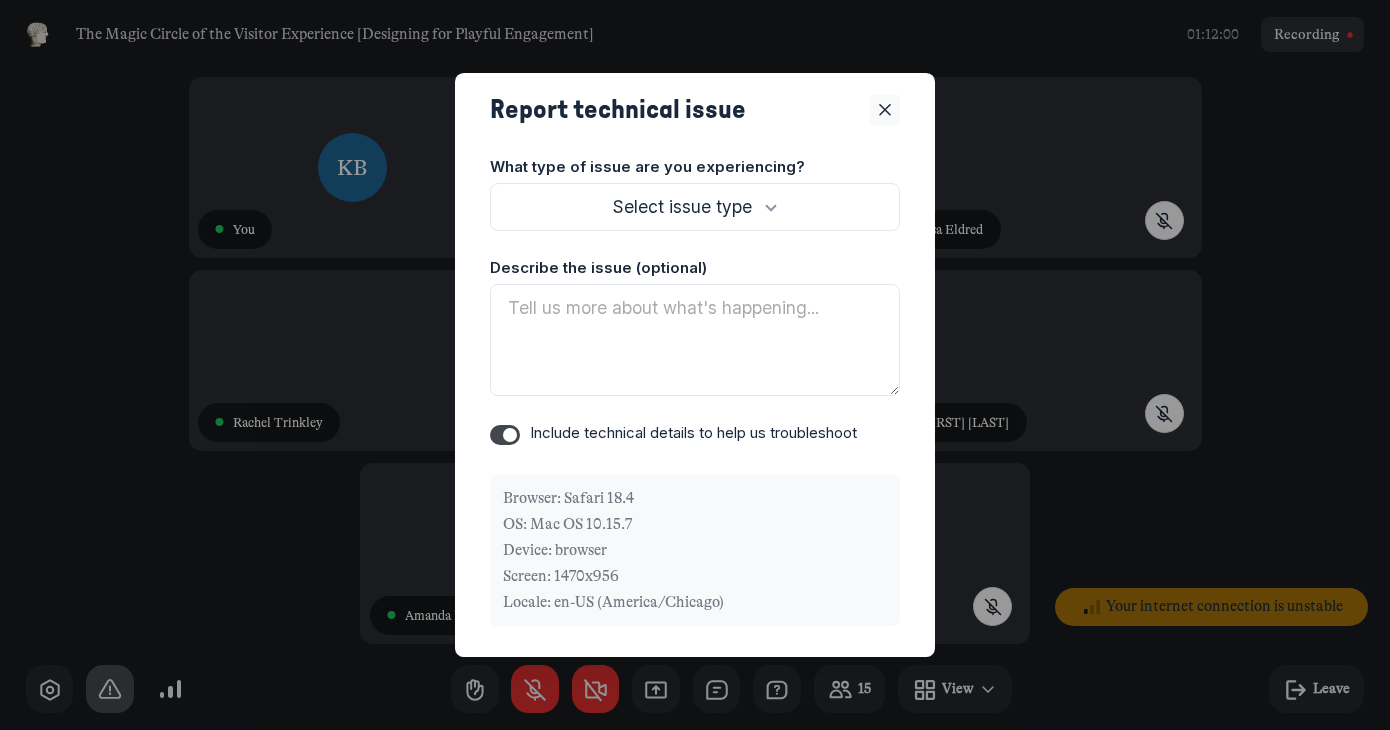click 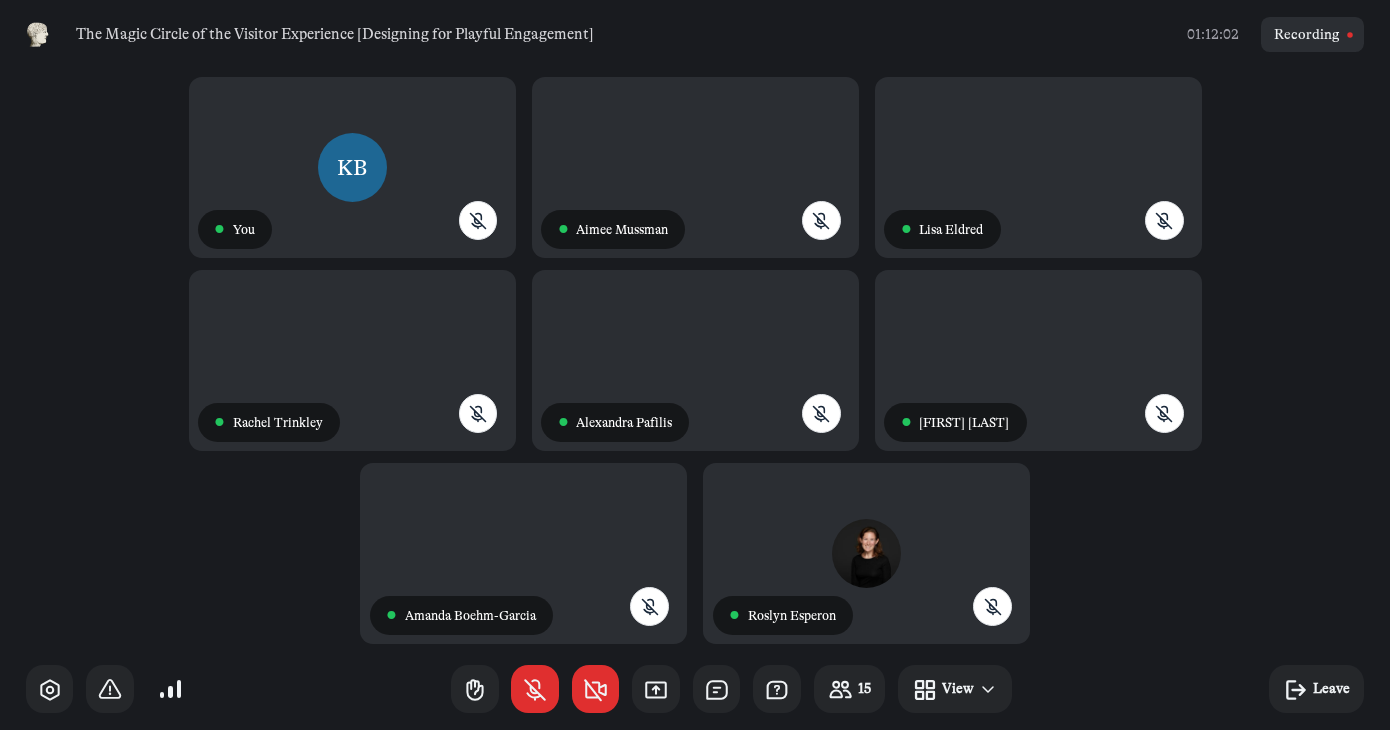 click at bounding box center (171, 689) 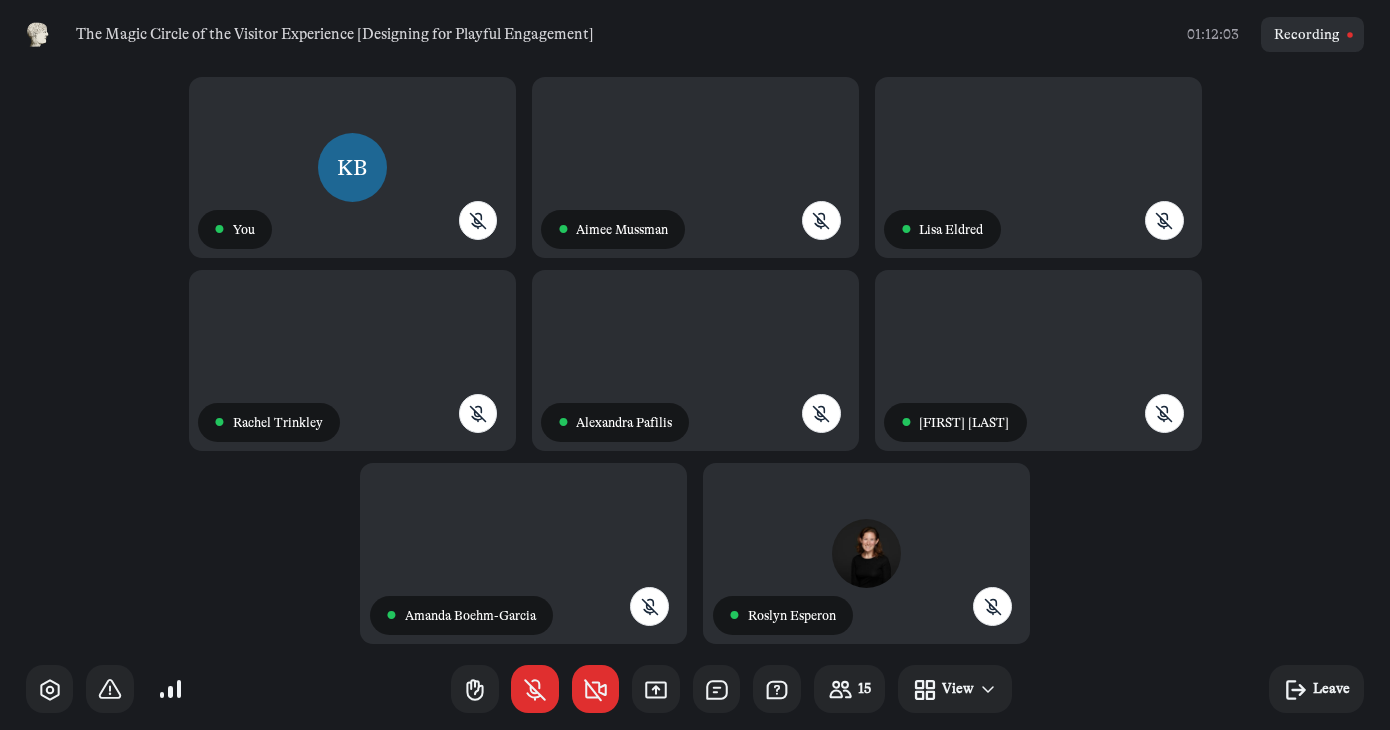 click at bounding box center [170, 692] 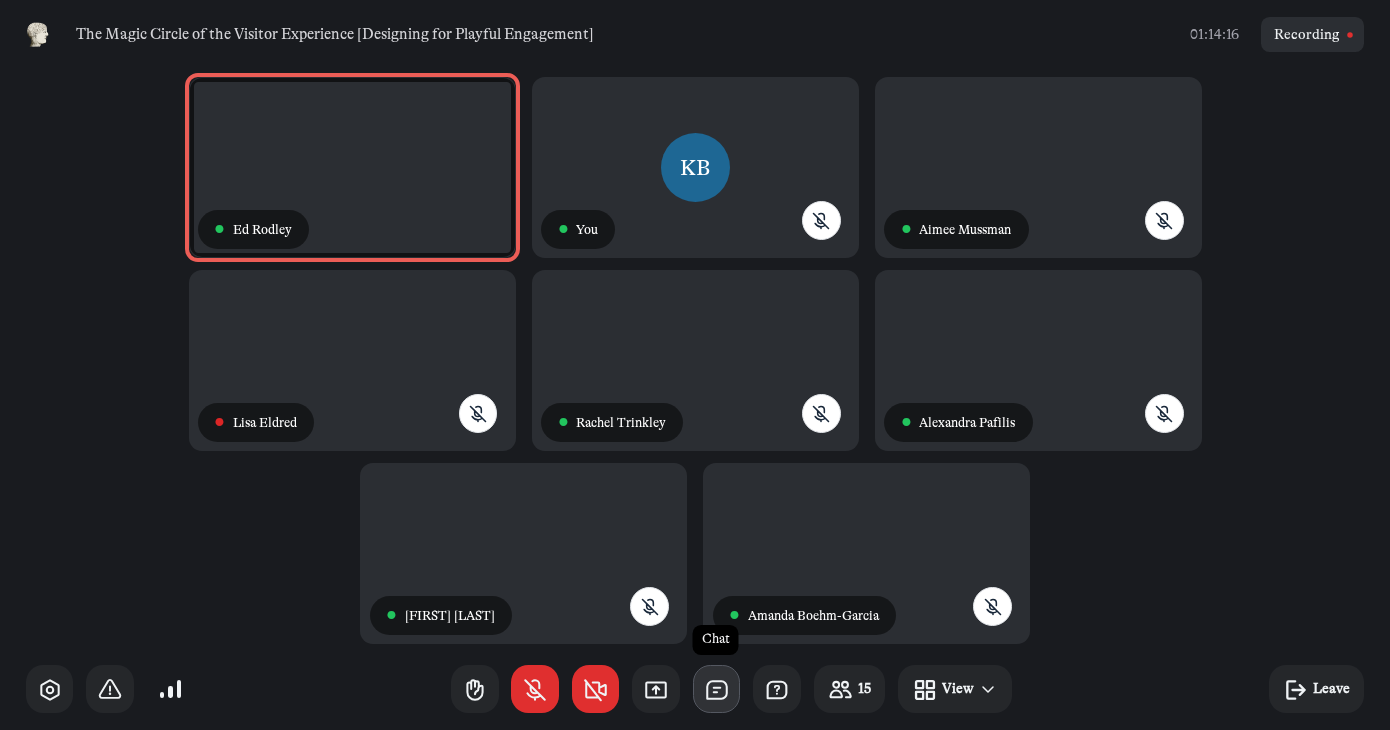 click 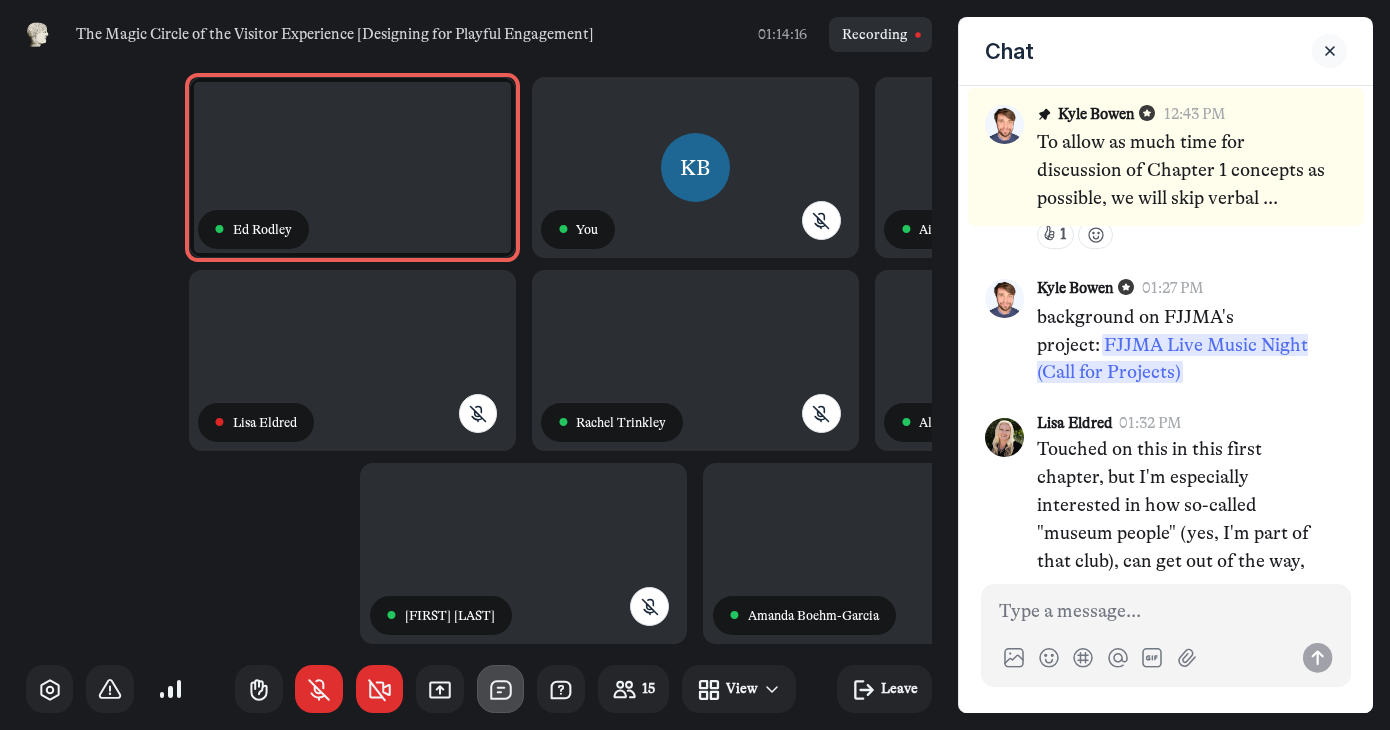 scroll, scrollTop: 5457, scrollLeft: 0, axis: vertical 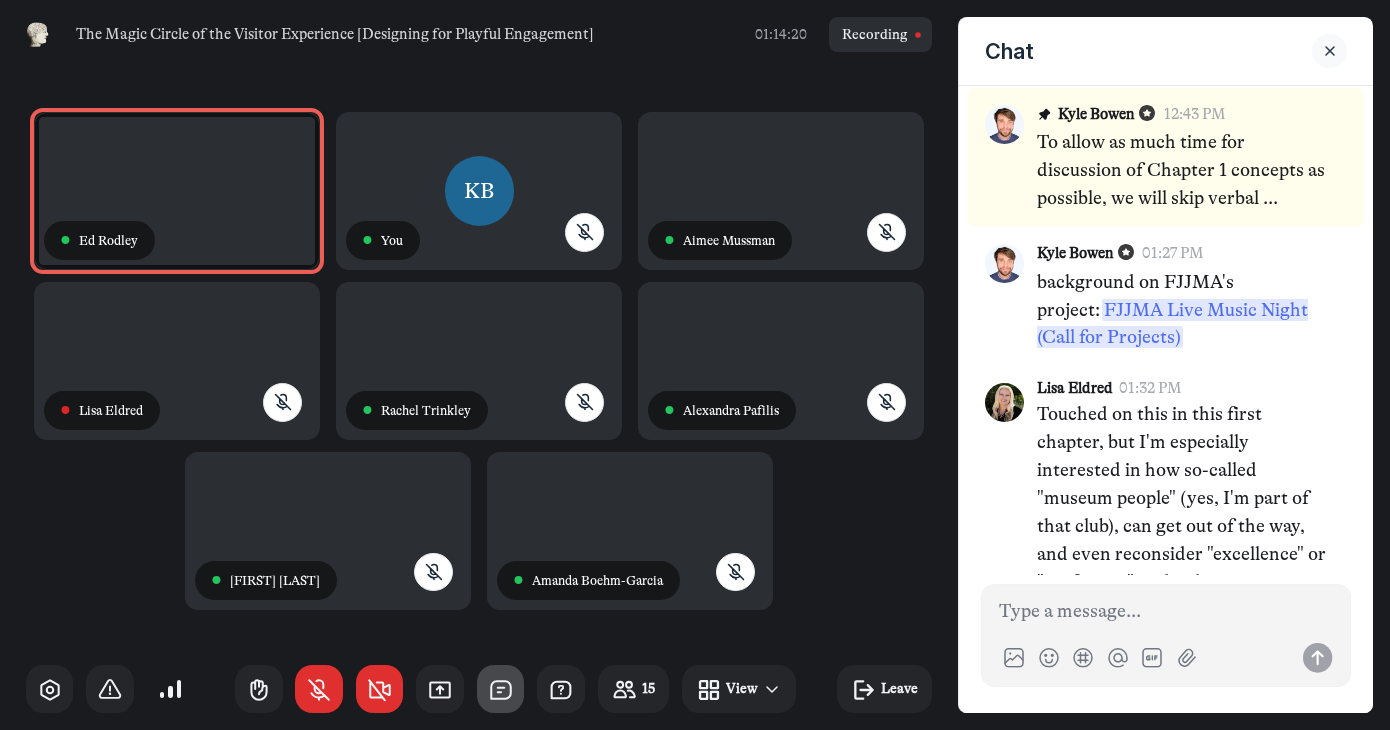 click 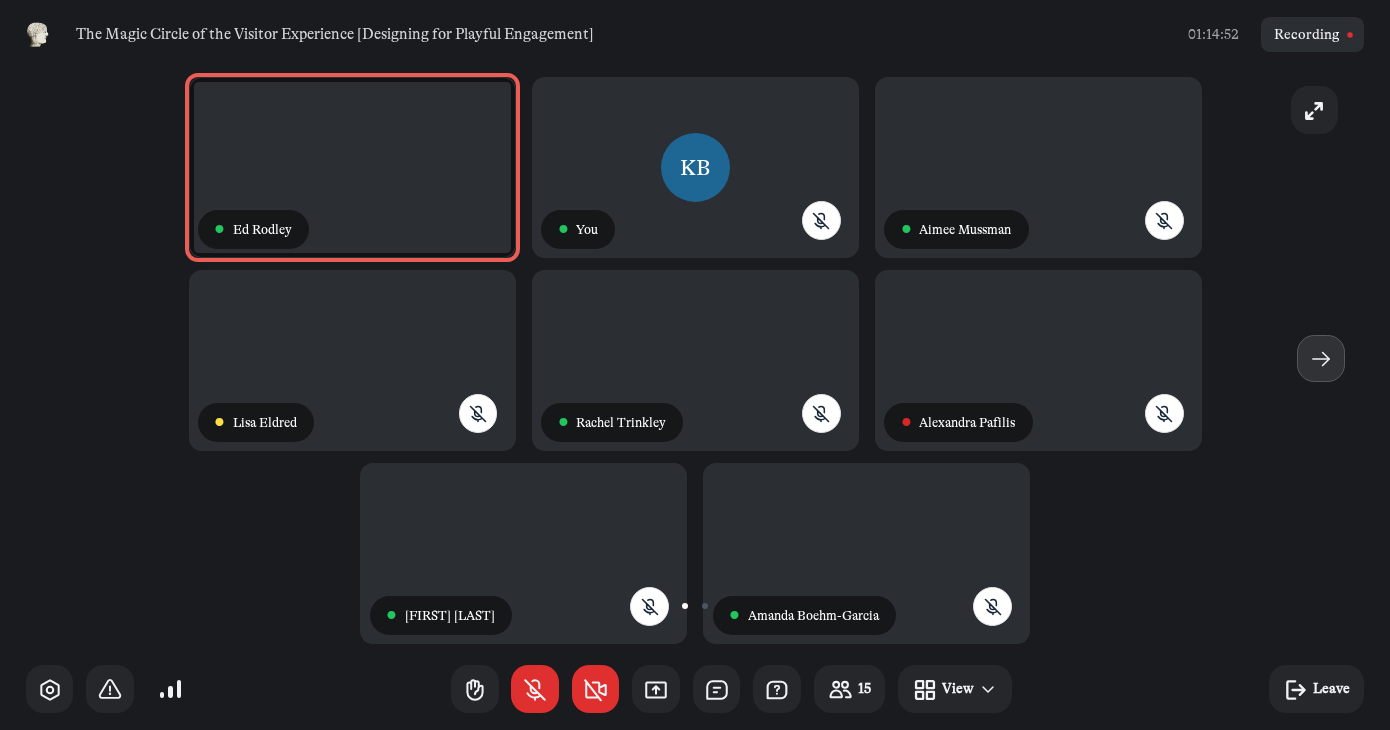 click 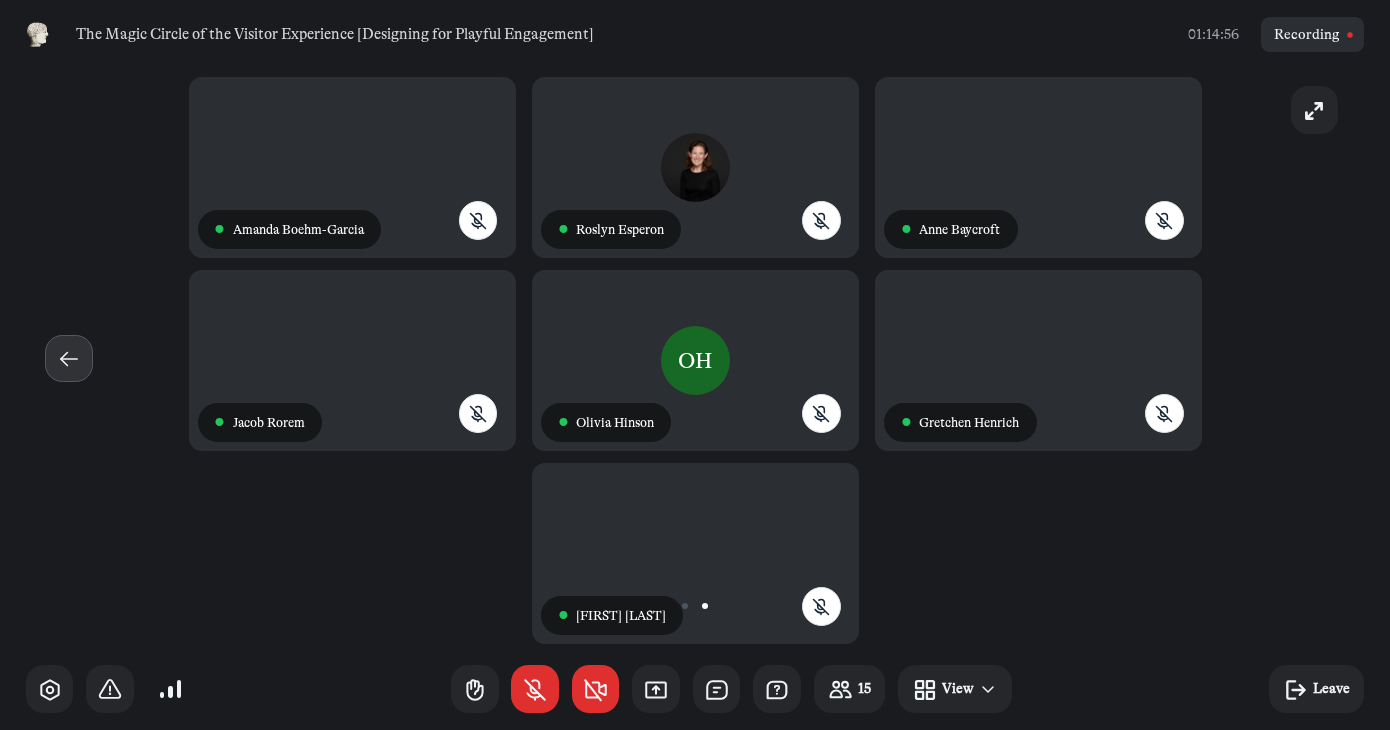 click 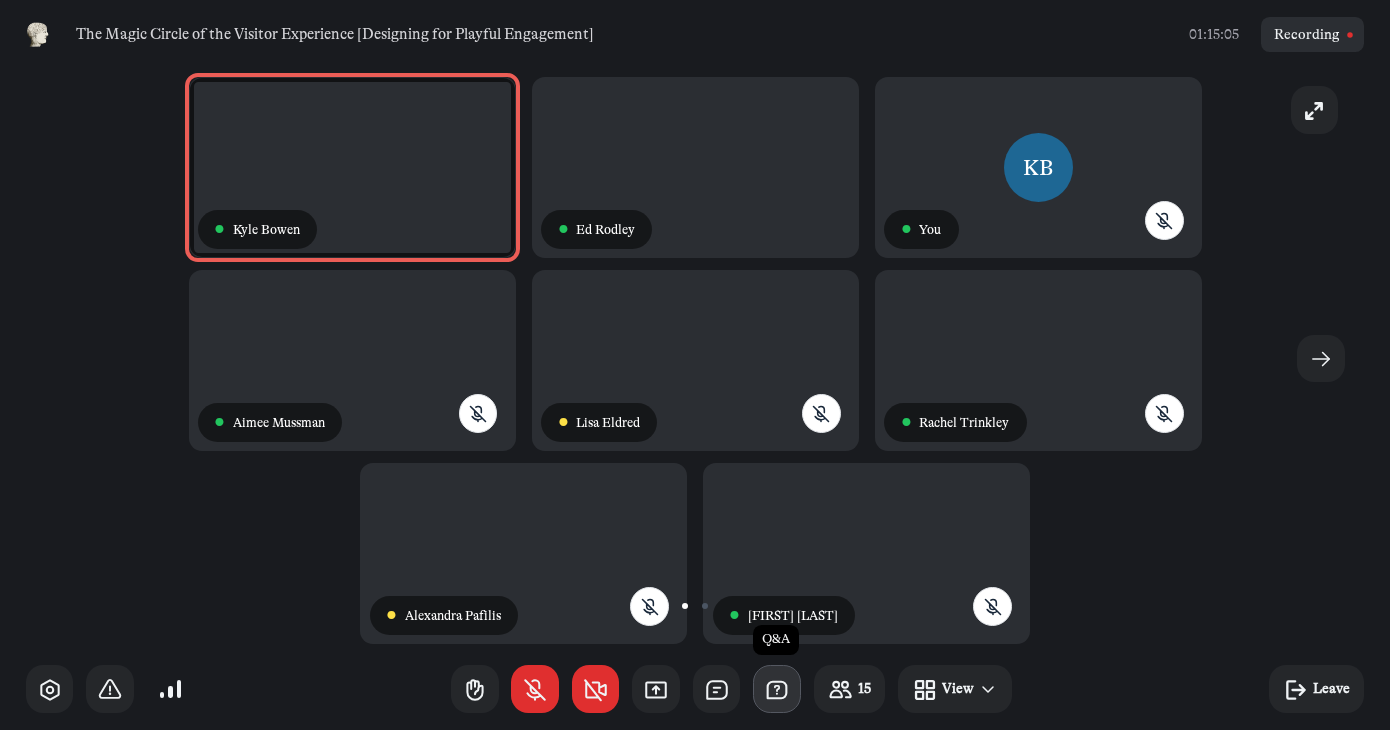 click 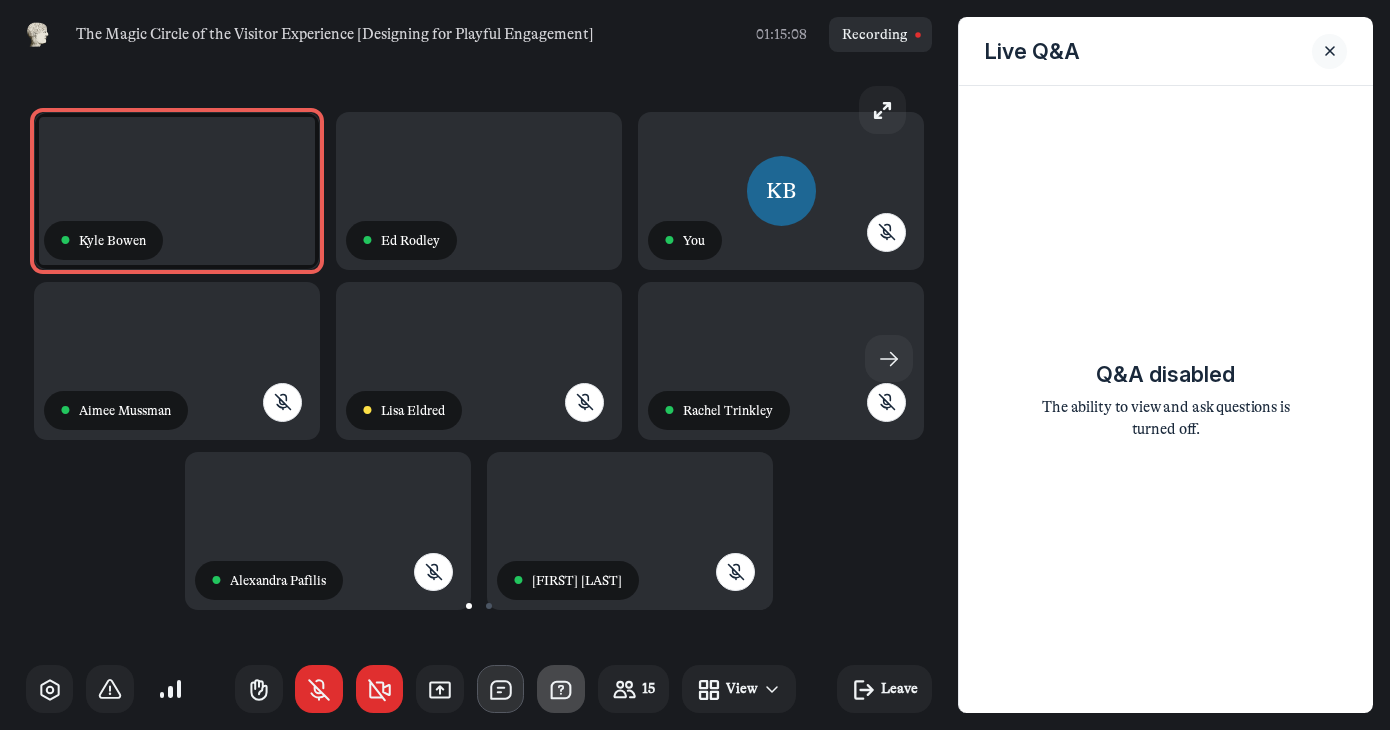 click 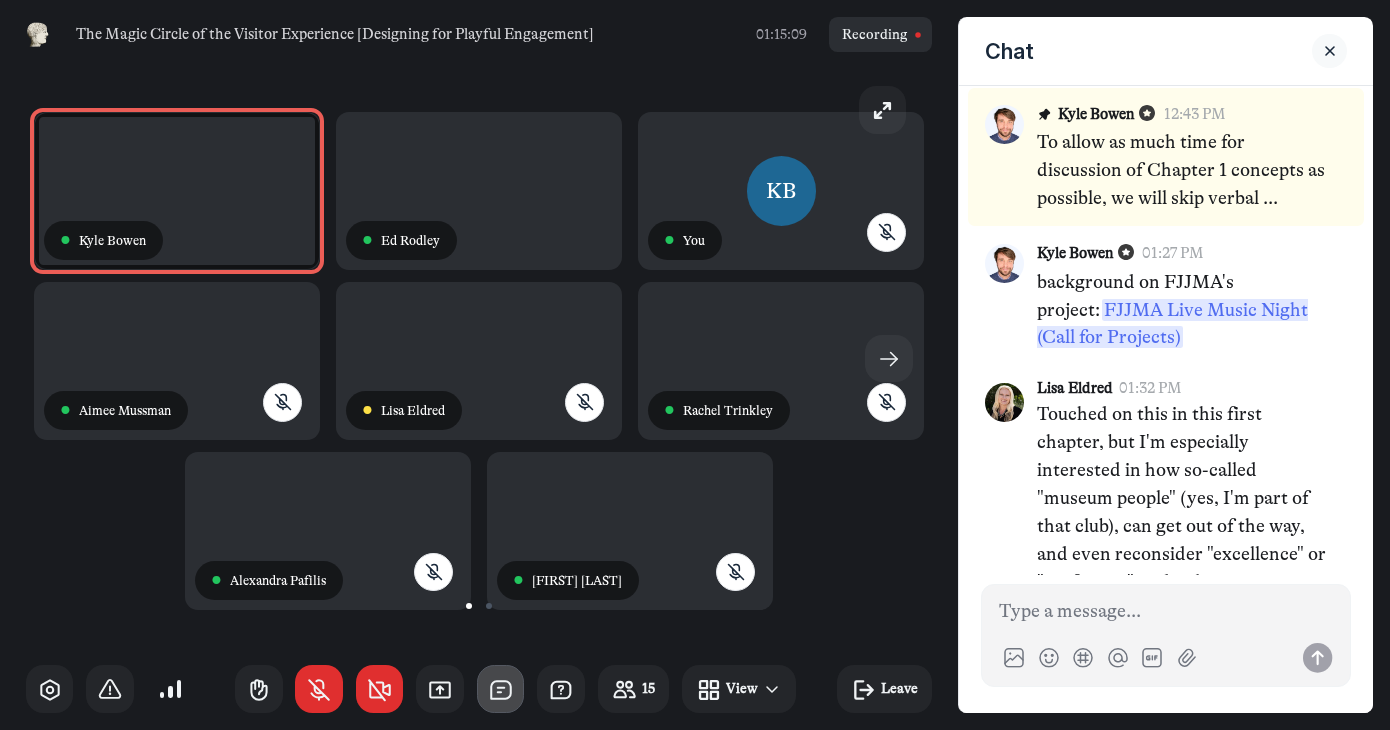 scroll, scrollTop: 5457, scrollLeft: 0, axis: vertical 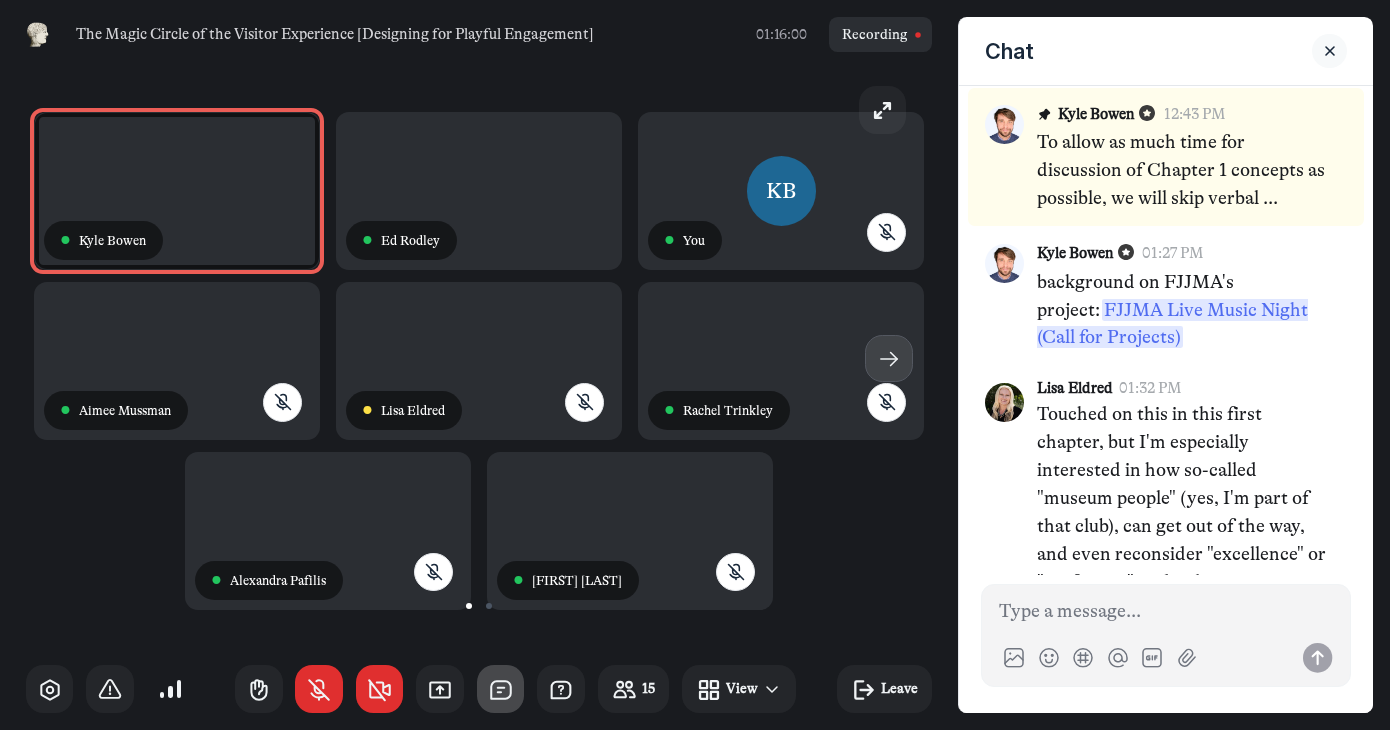 click 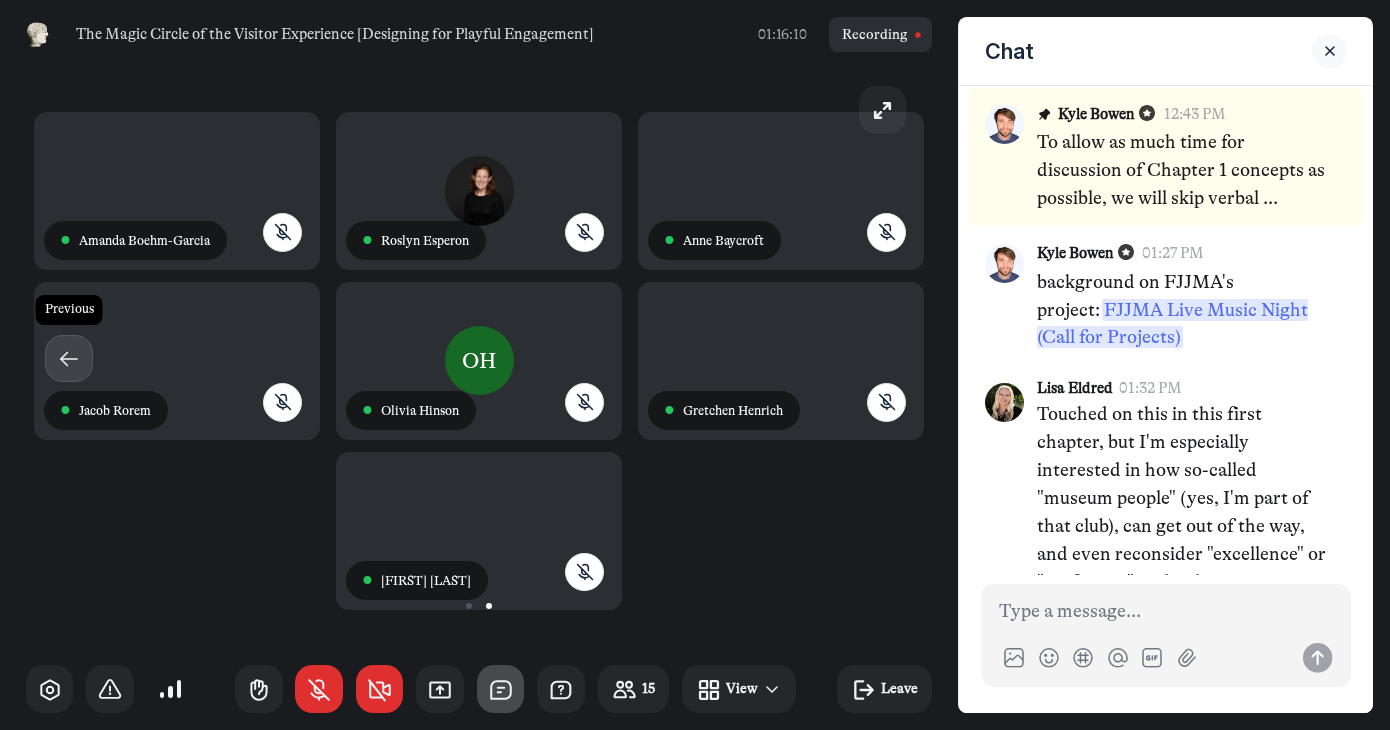 click 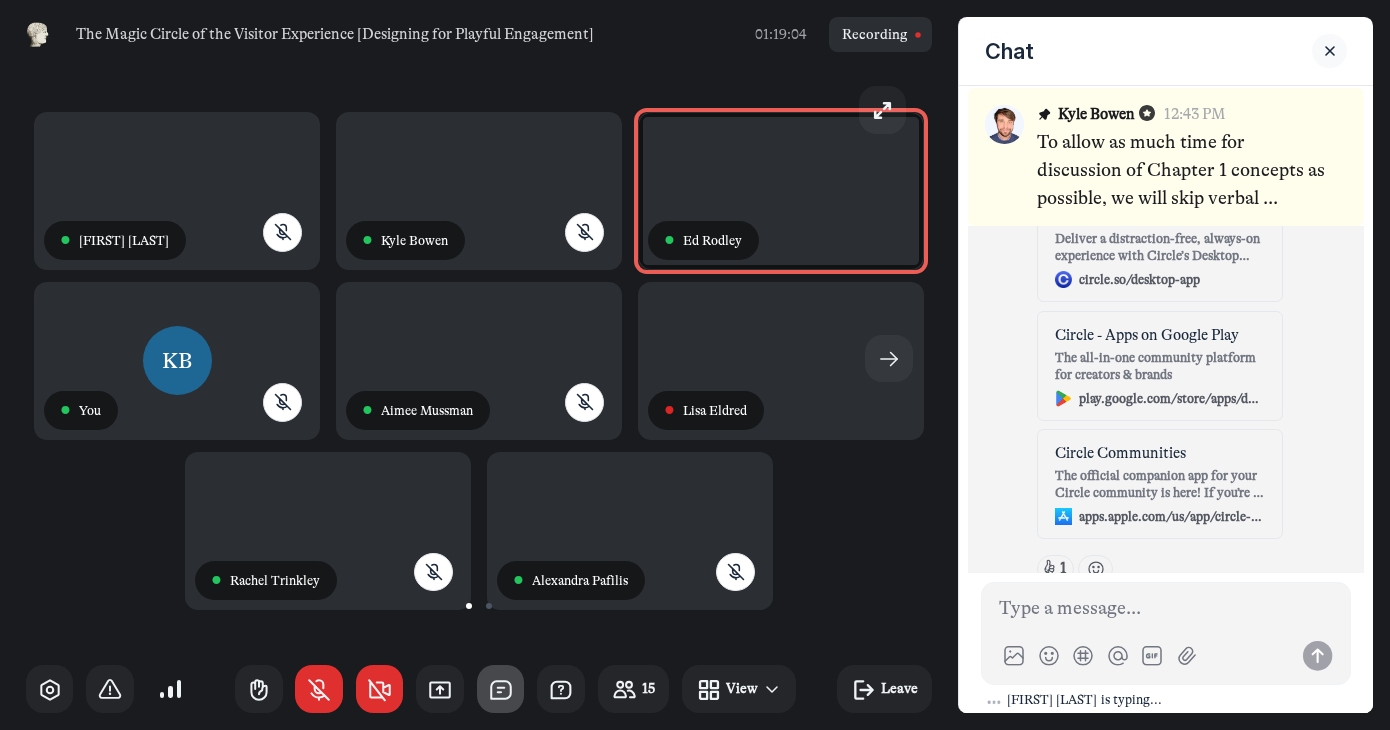 scroll, scrollTop: 6618, scrollLeft: 0, axis: vertical 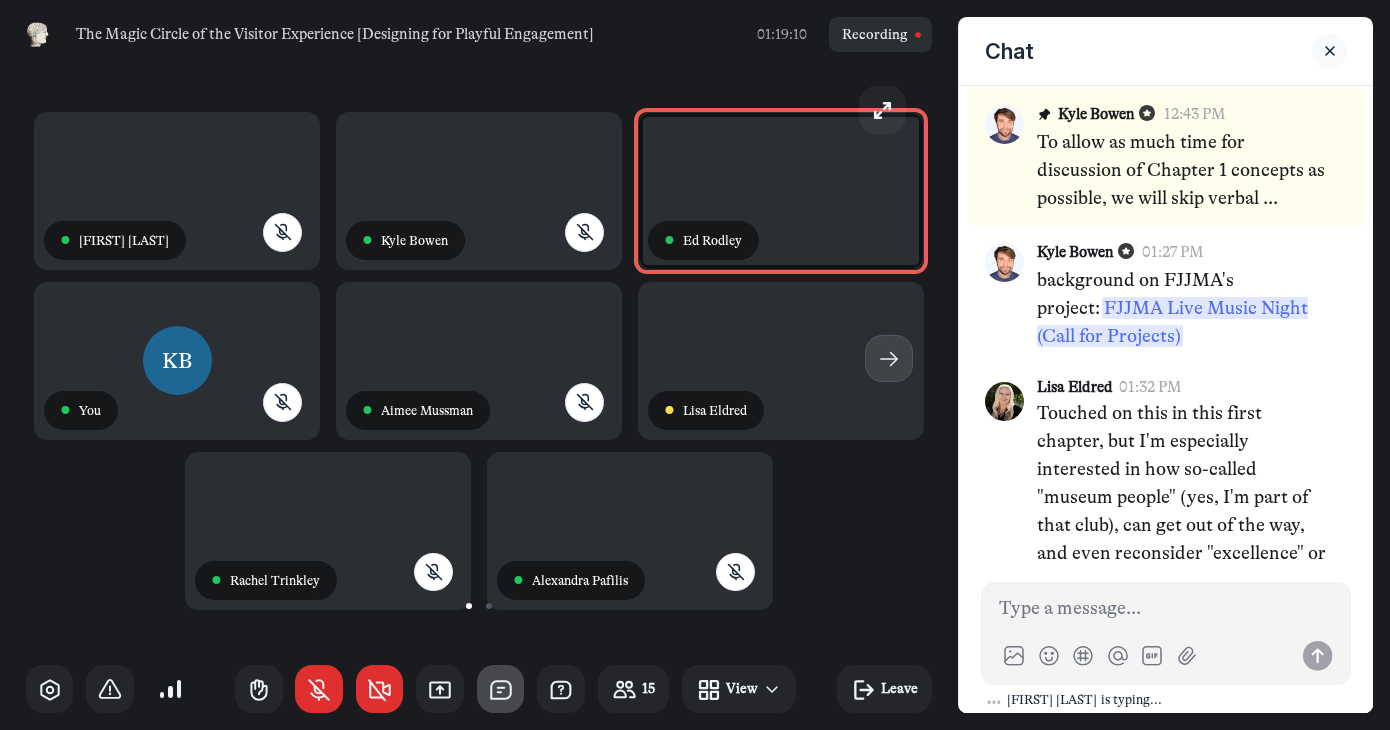 click 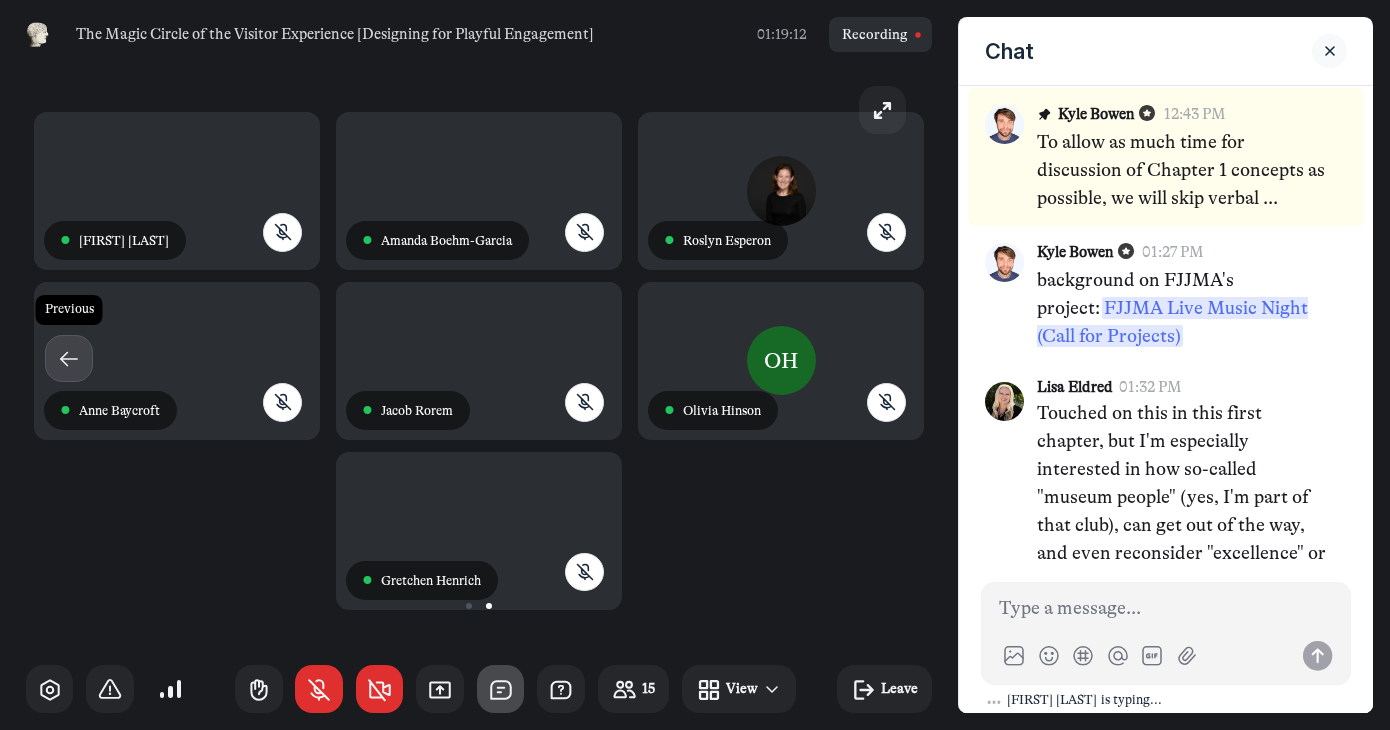 click 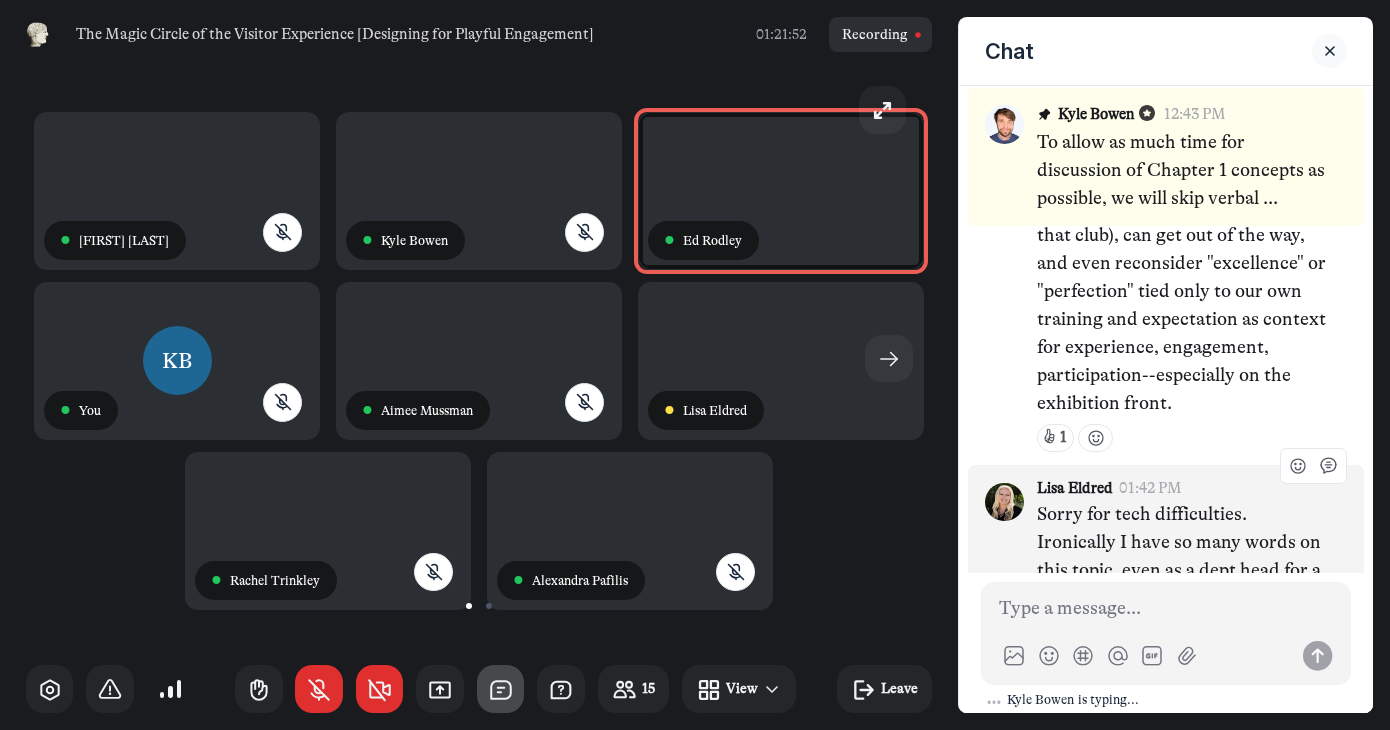 scroll, scrollTop: 6906, scrollLeft: 0, axis: vertical 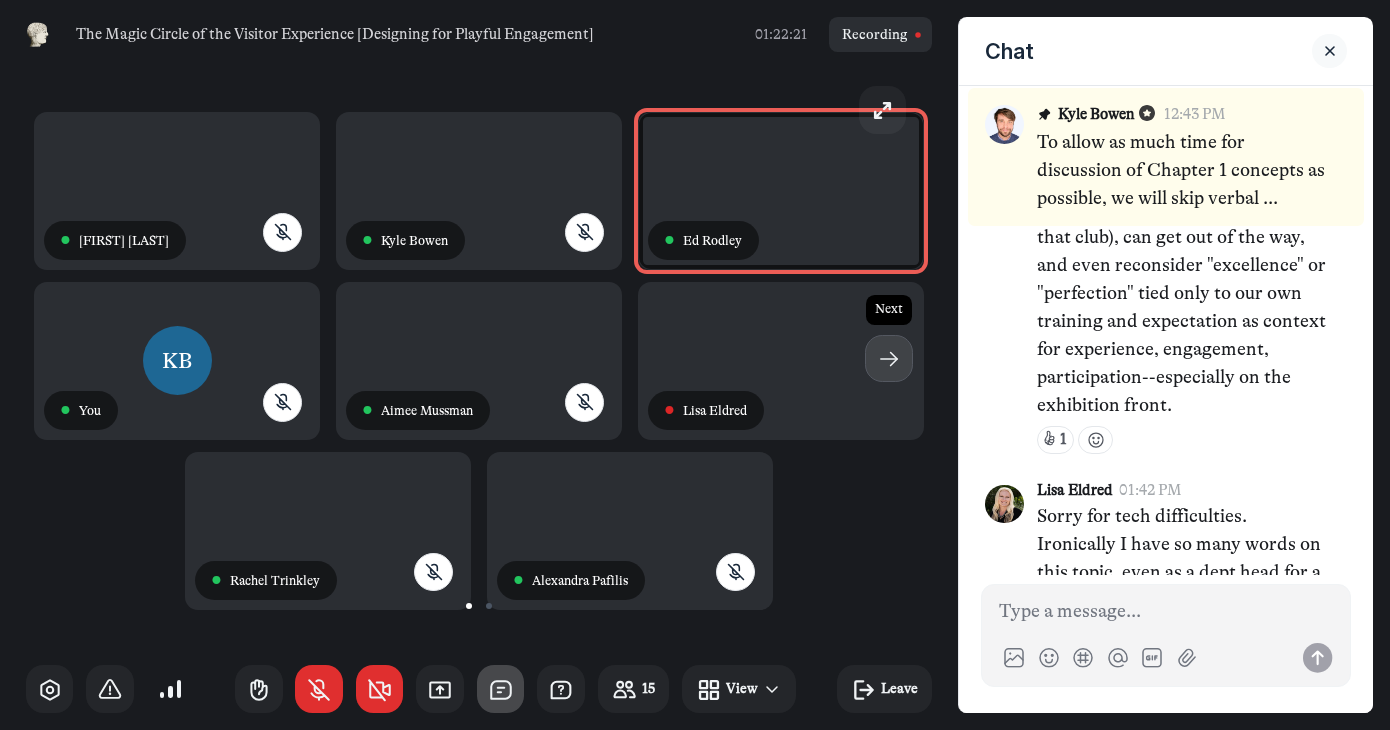 click 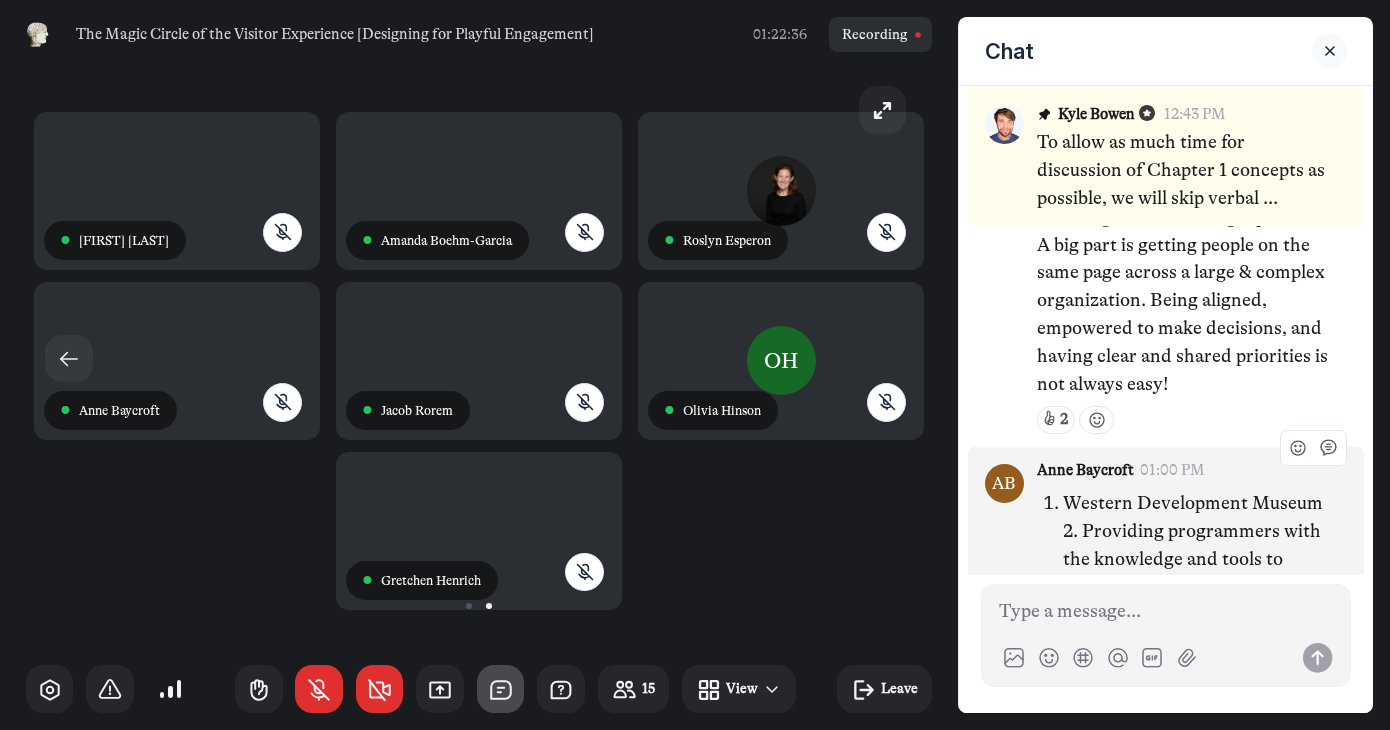 scroll, scrollTop: 3519, scrollLeft: 0, axis: vertical 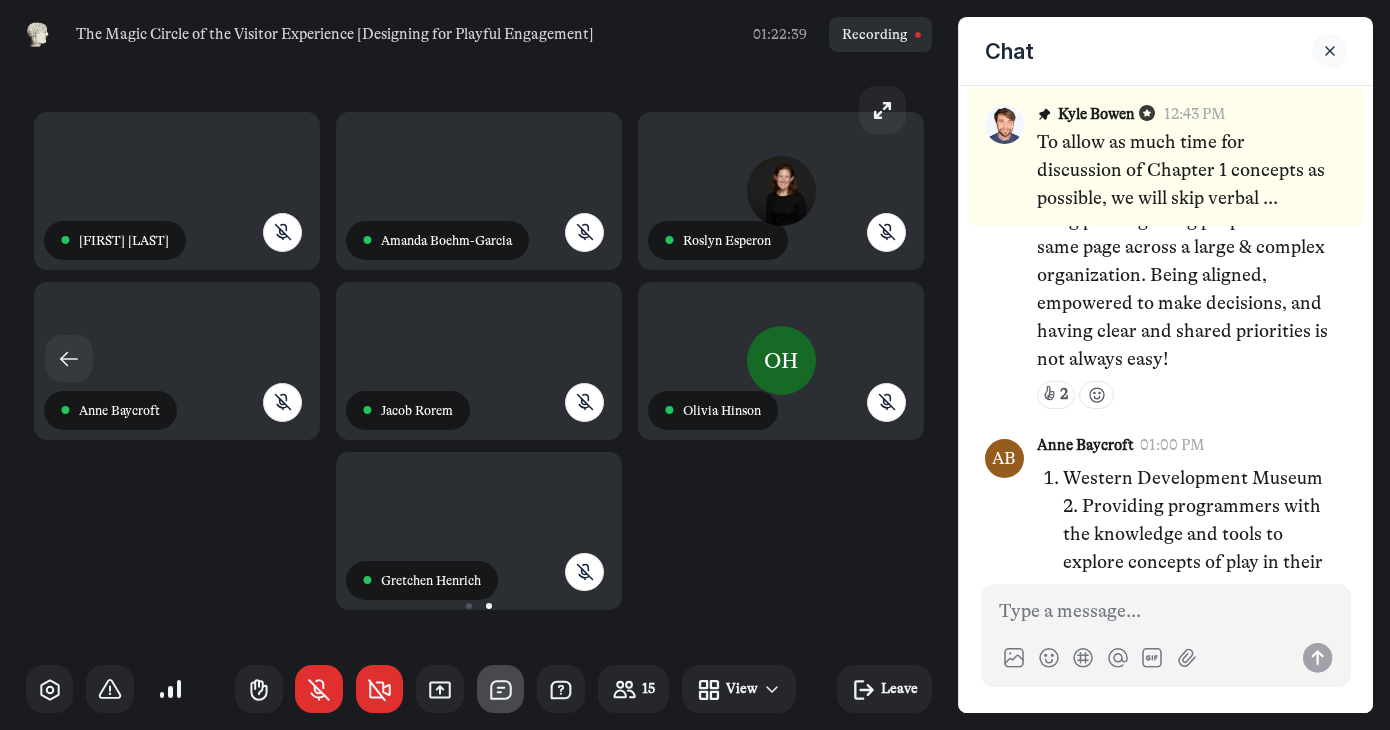 click 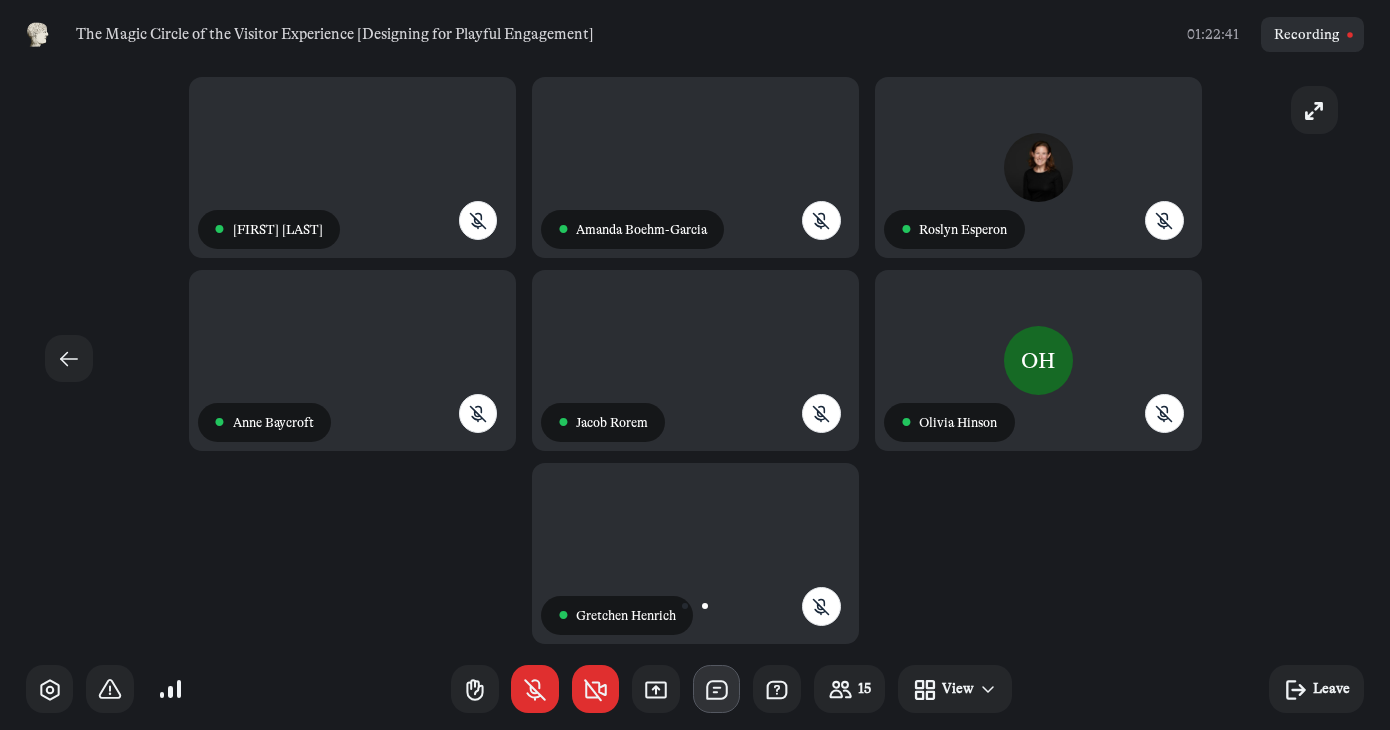 click 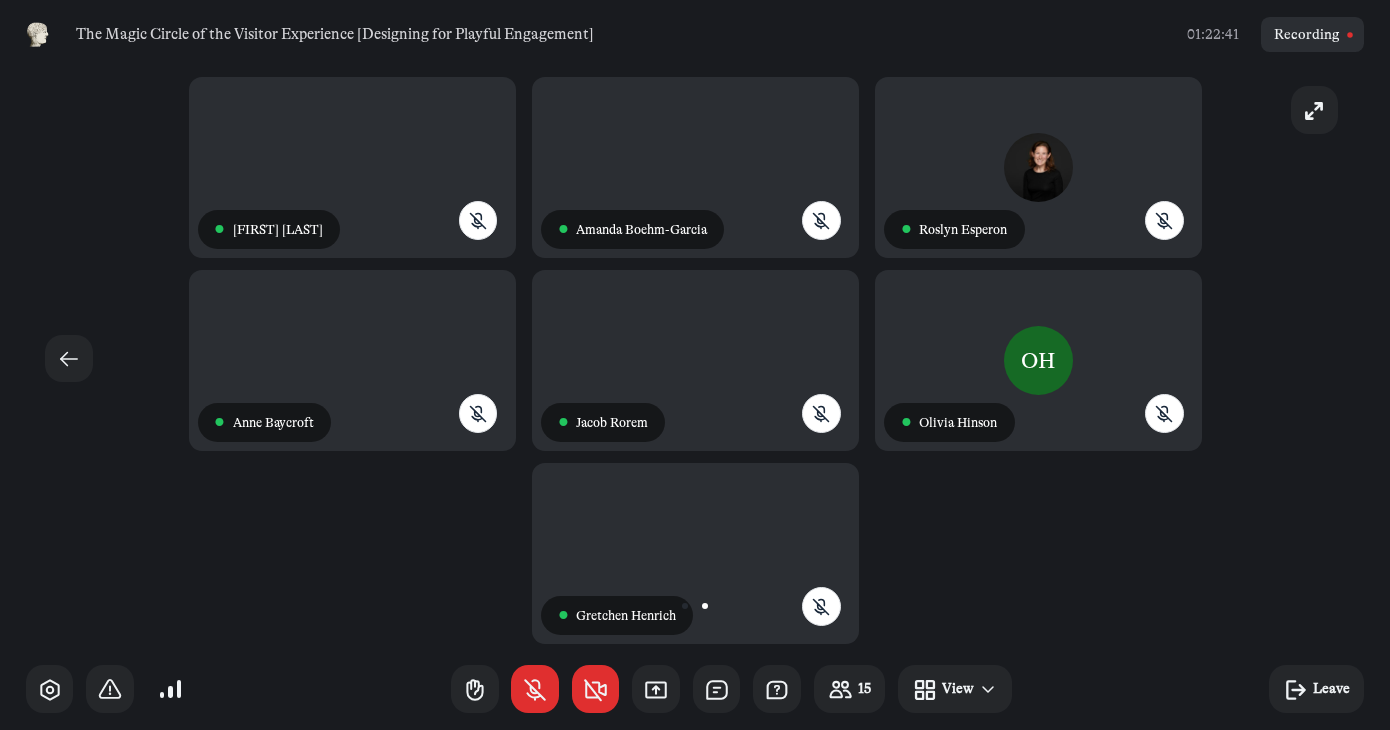 scroll, scrollTop: 6906, scrollLeft: 0, axis: vertical 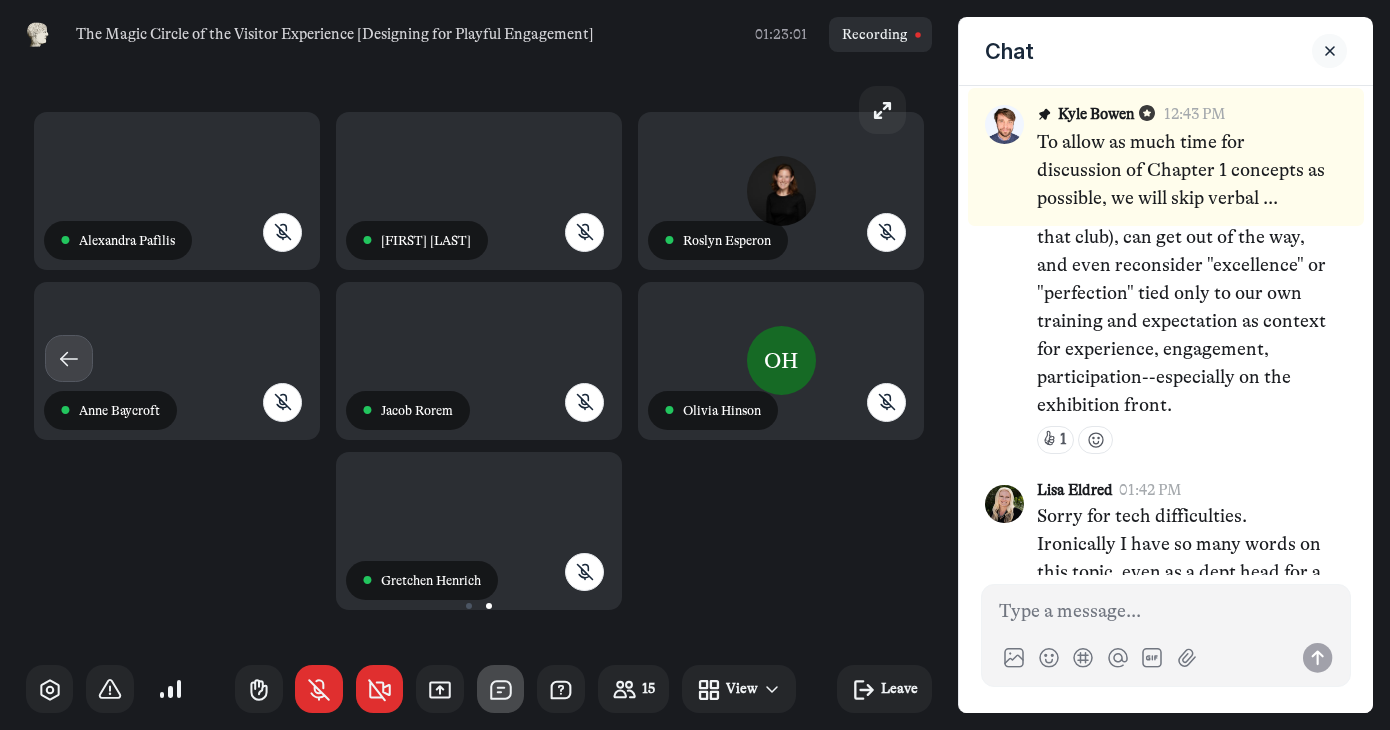 click at bounding box center [69, 359] 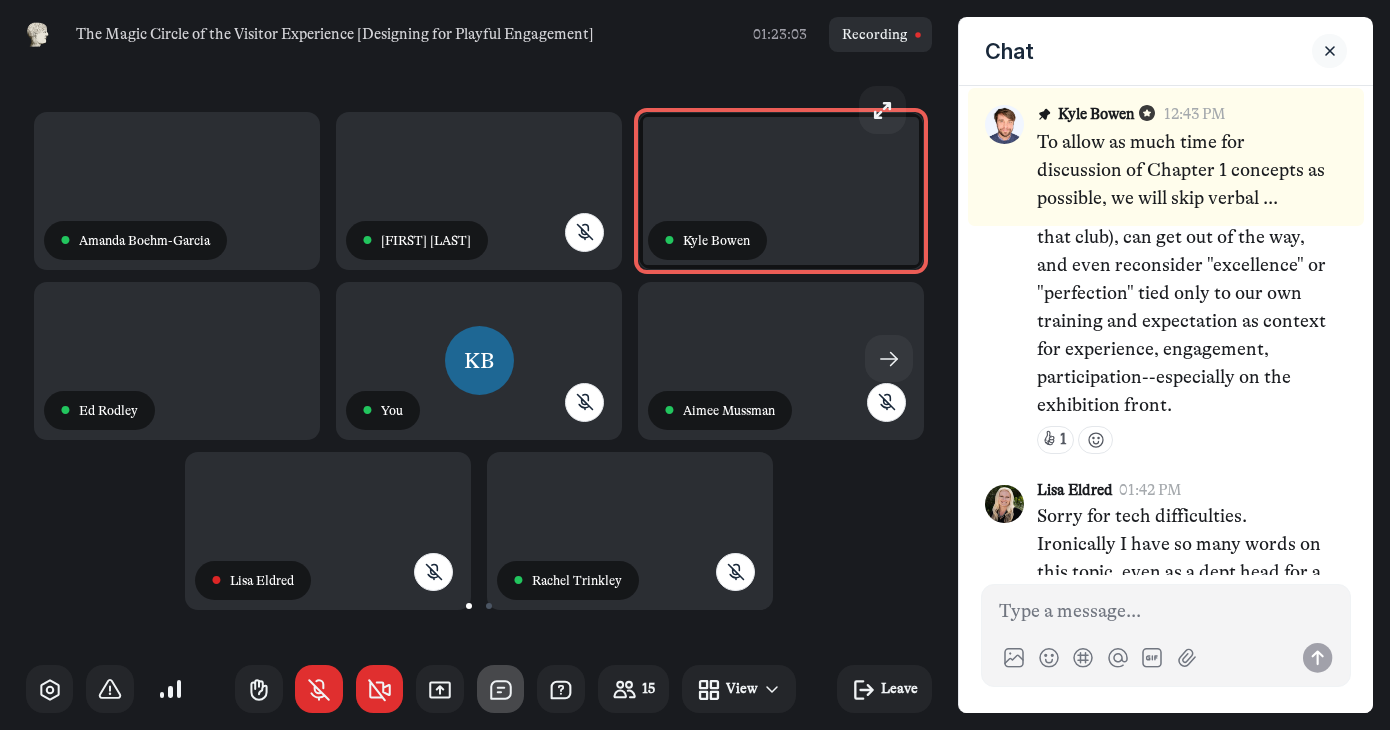 scroll, scrollTop: 7075, scrollLeft: 0, axis: vertical 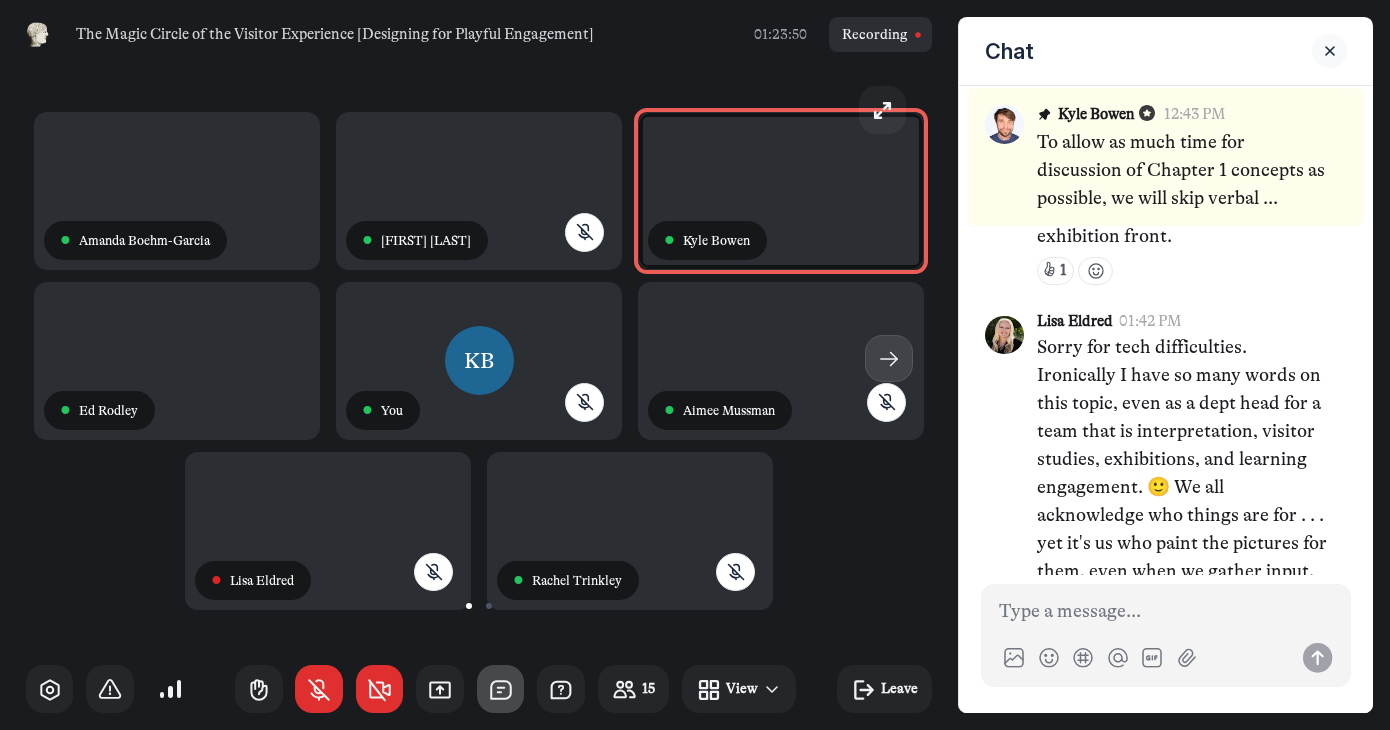 click 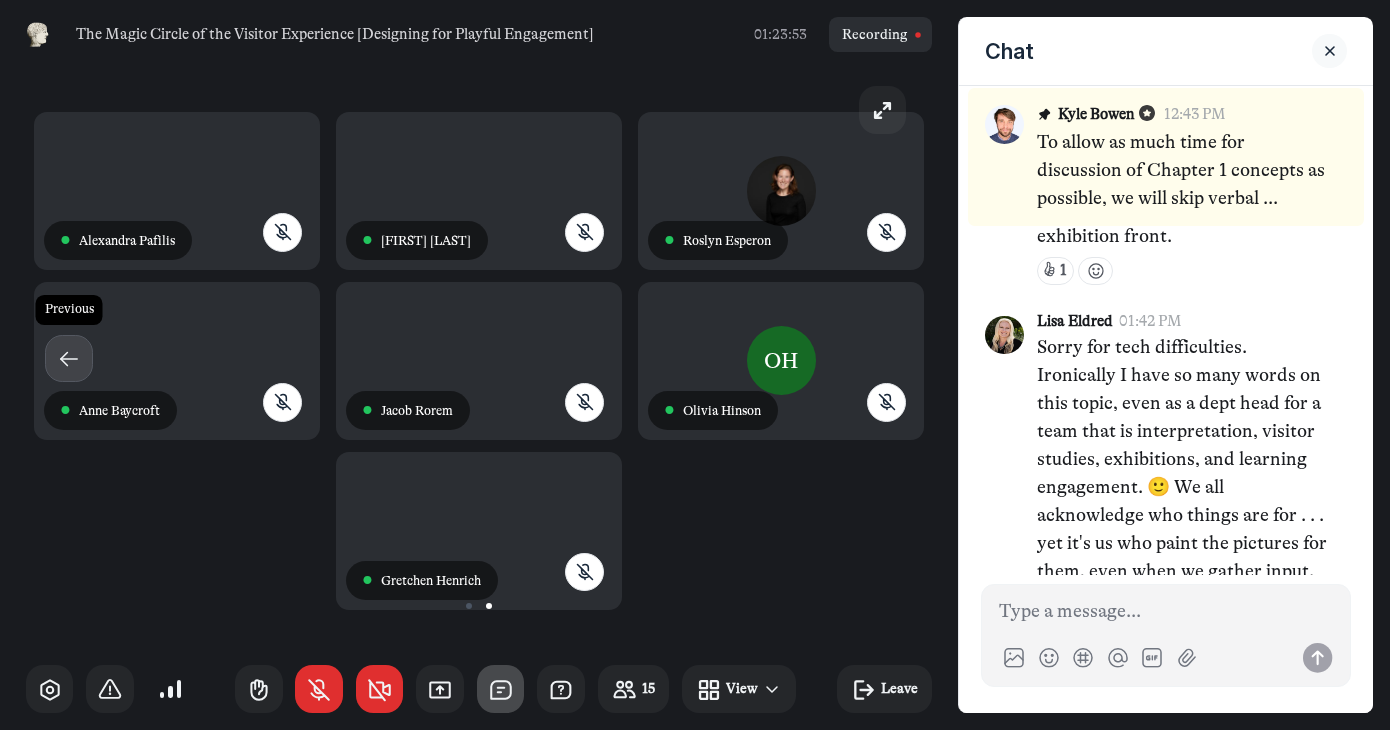 click 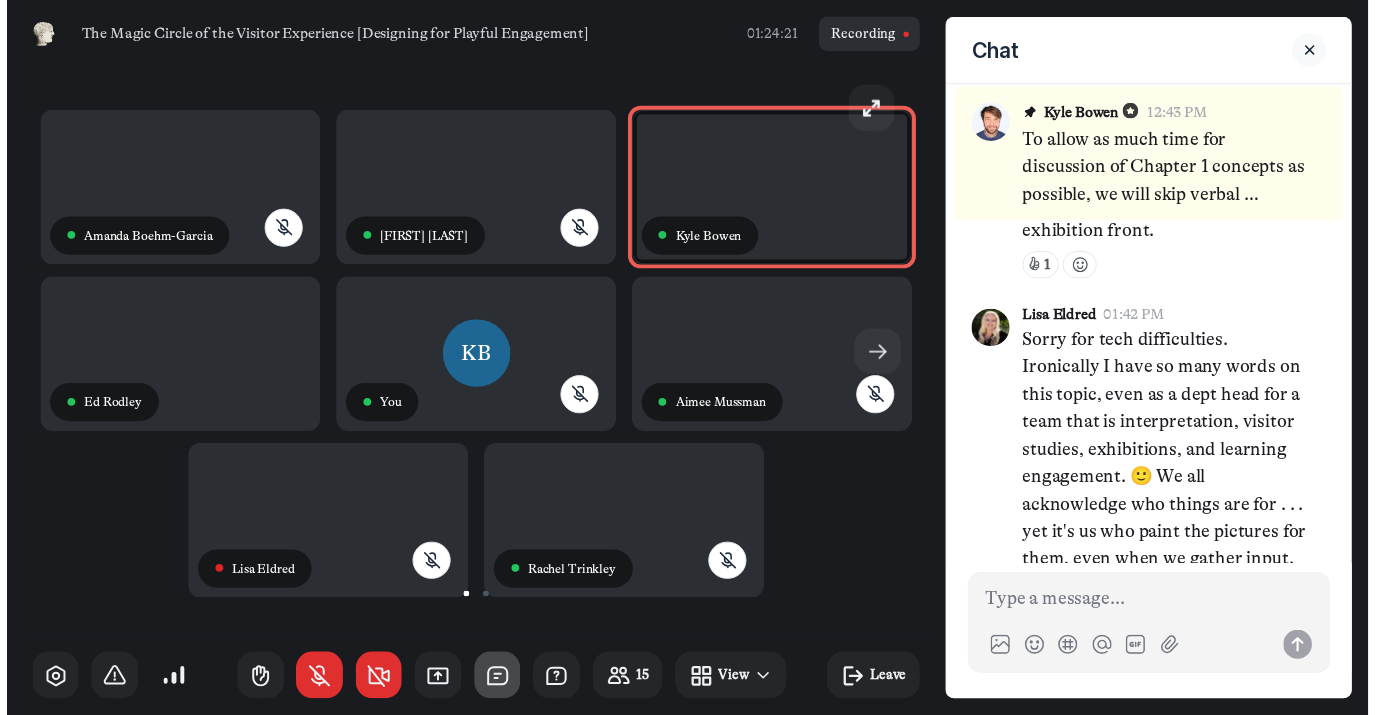 scroll, scrollTop: 7177, scrollLeft: 0, axis: vertical 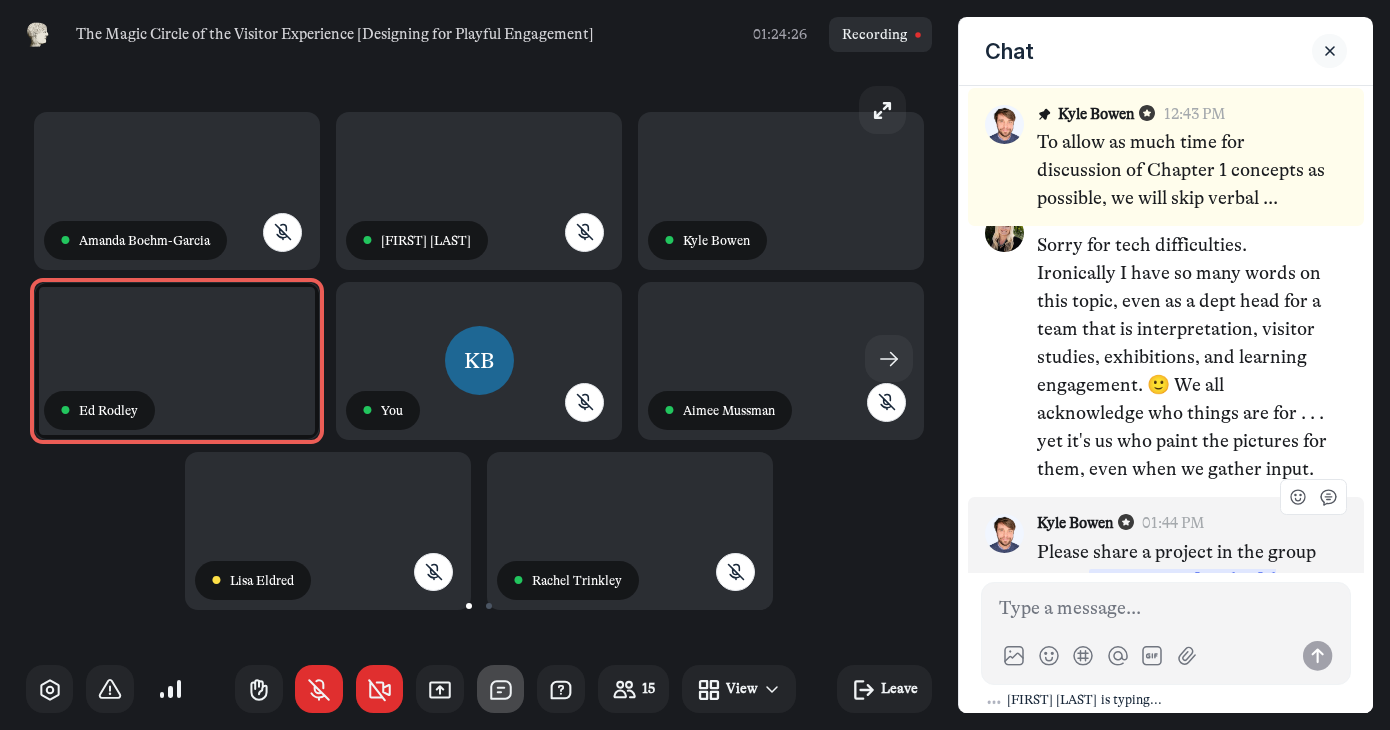 click on "KB [FIRST] [LAST] [TIME] Please share a project in the group space: # Designing for Playful Engagement A paragraph or two is fine." at bounding box center (1166, 583) 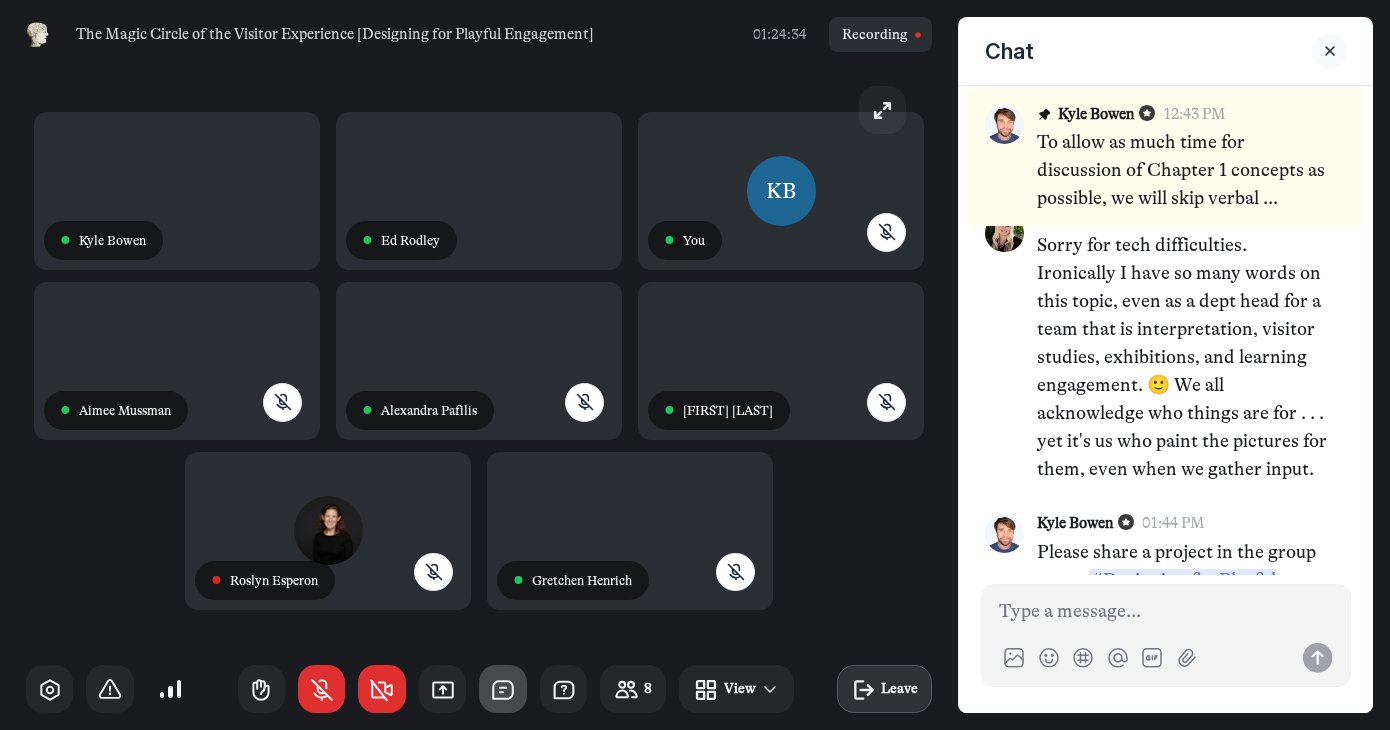 click on "Leave" at bounding box center (884, 689) 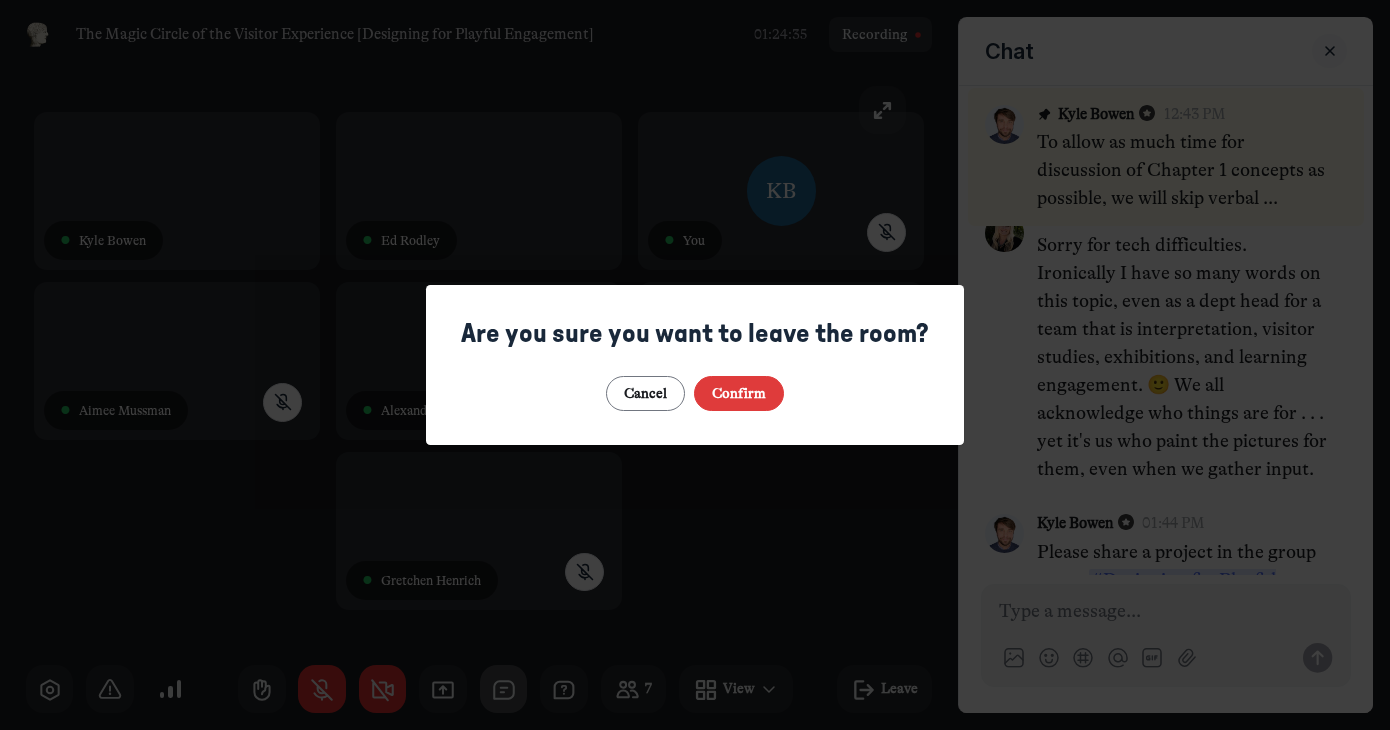 click on "Confirm" at bounding box center (739, 393) 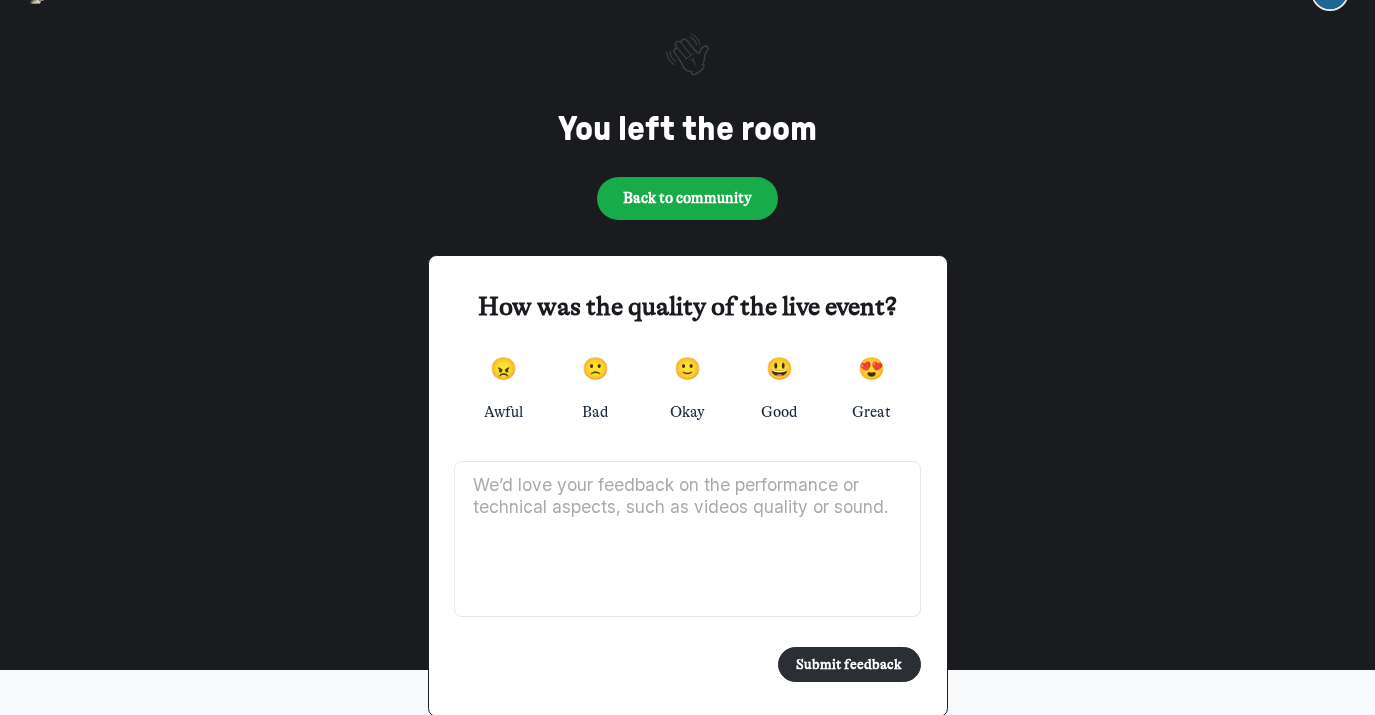 scroll, scrollTop: 0, scrollLeft: 0, axis: both 